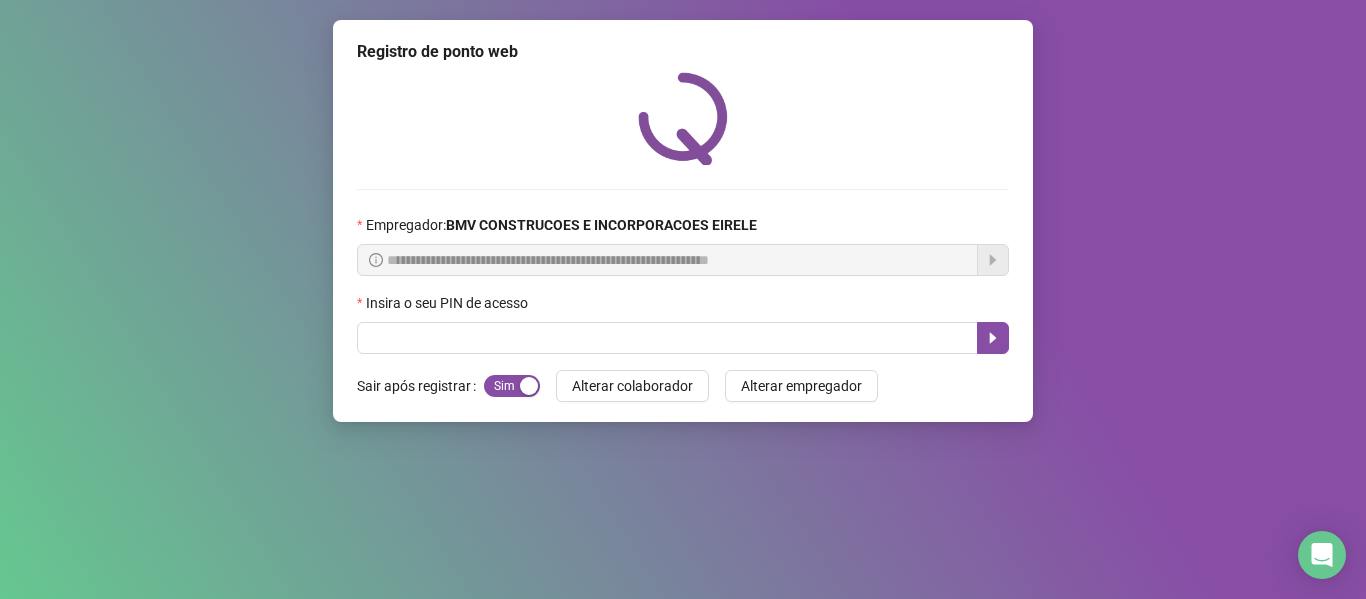 scroll, scrollTop: 0, scrollLeft: 0, axis: both 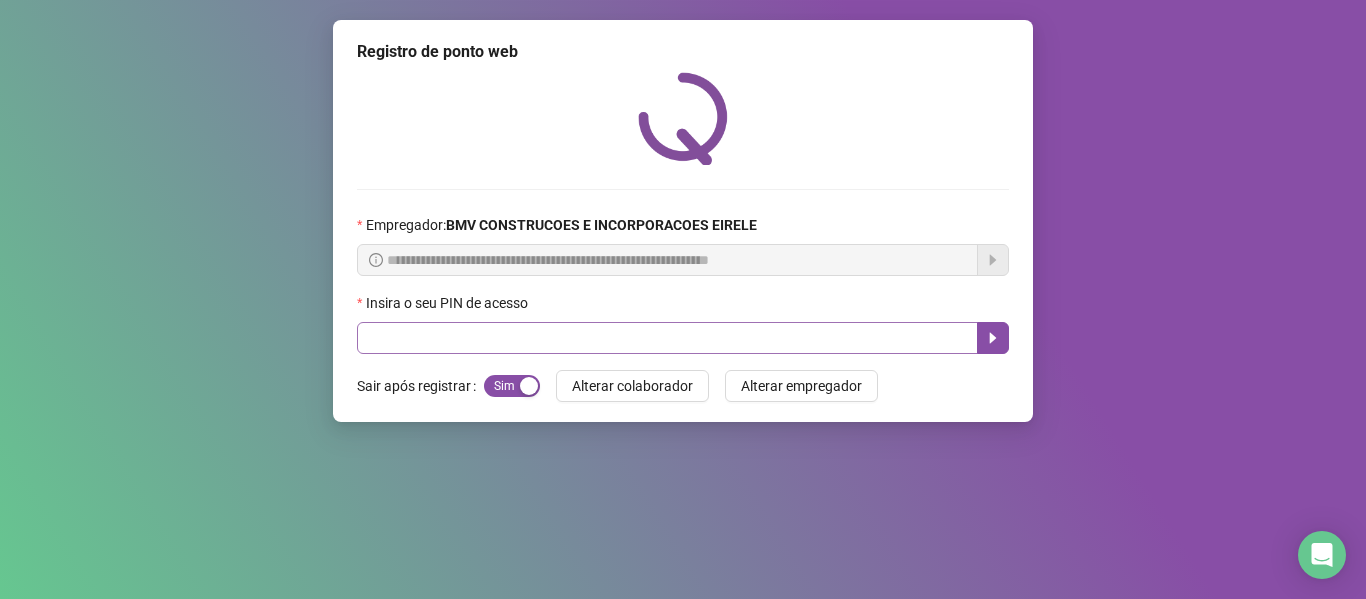 click at bounding box center [667, 338] 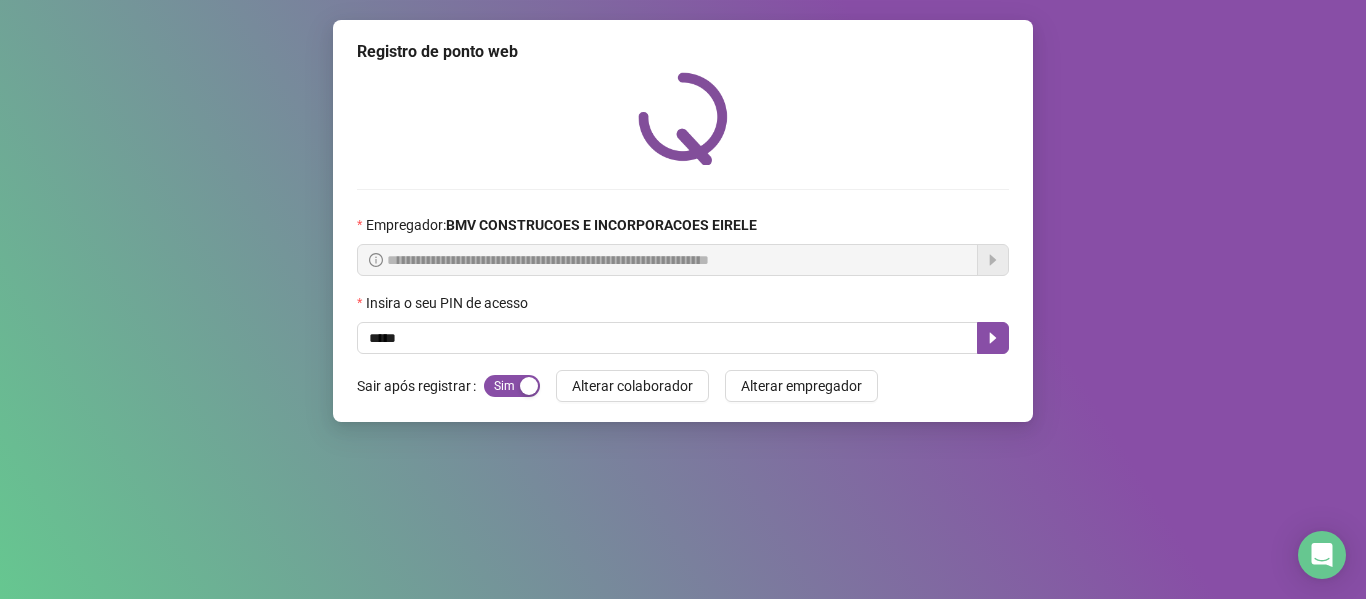 type on "*****" 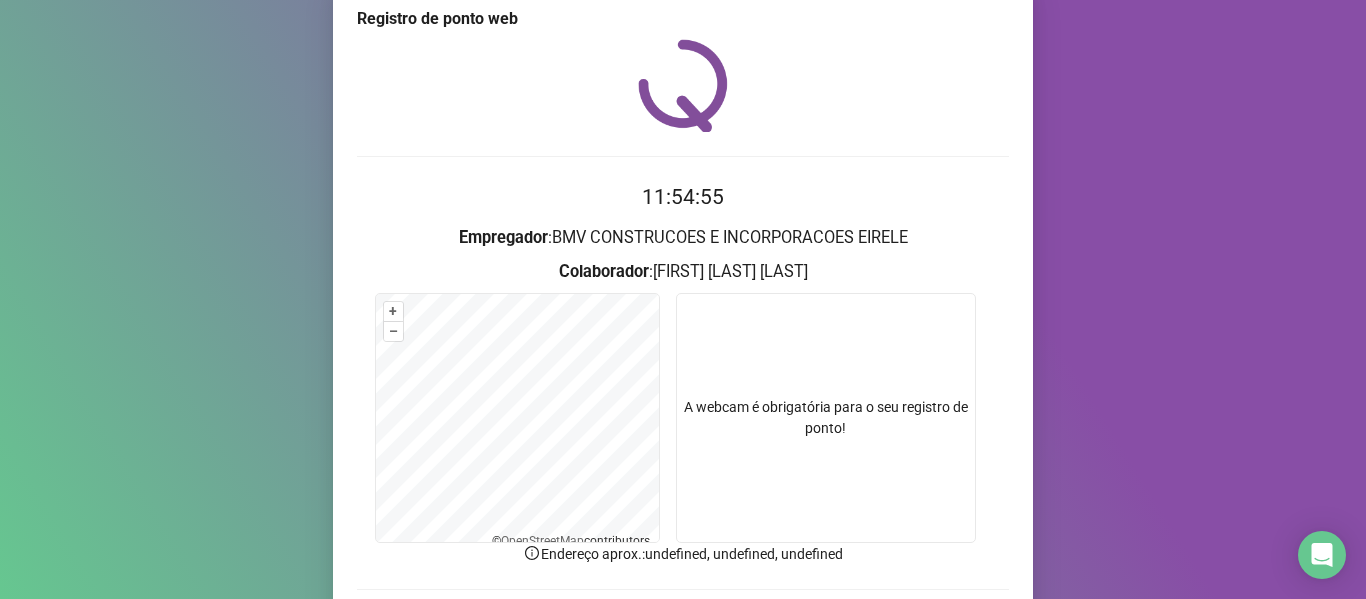 scroll, scrollTop: 176, scrollLeft: 0, axis: vertical 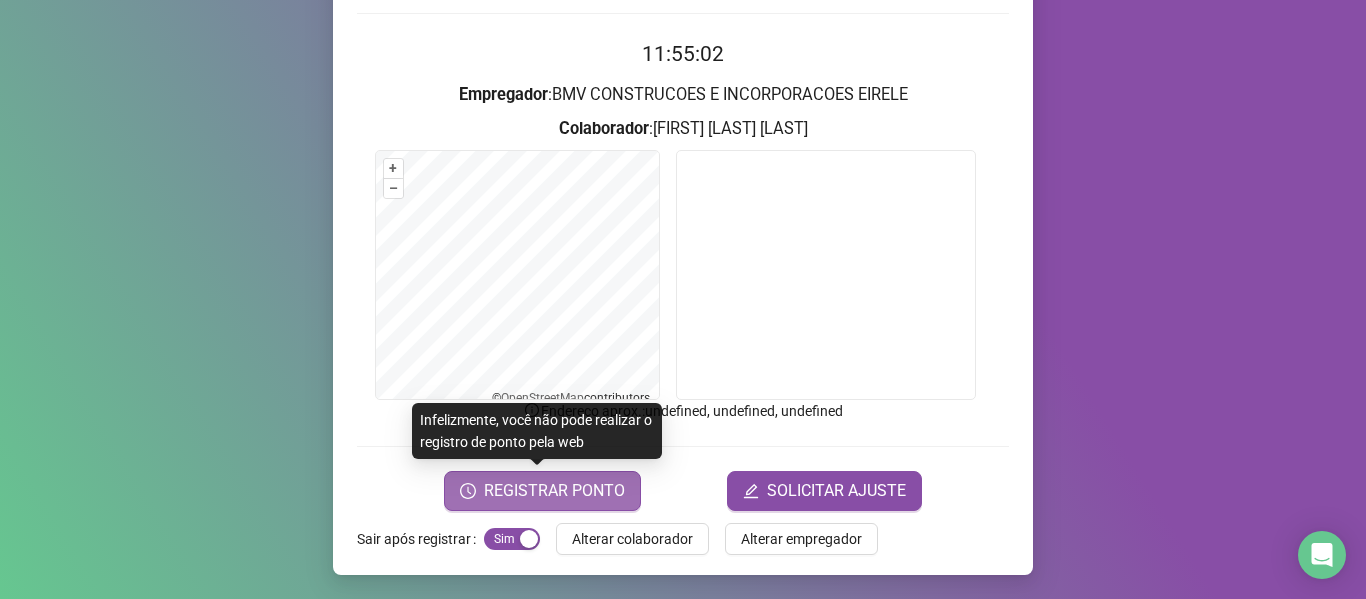 click on "REGISTRAR PONTO" at bounding box center [554, 491] 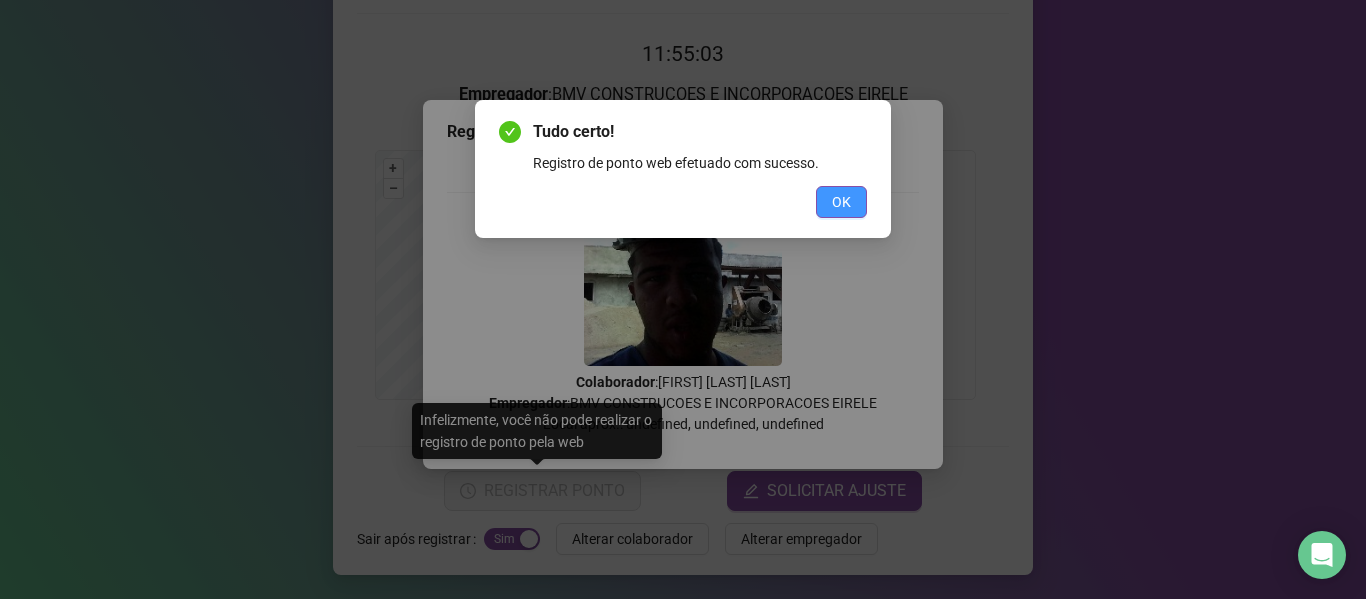 click on "OK" at bounding box center (841, 202) 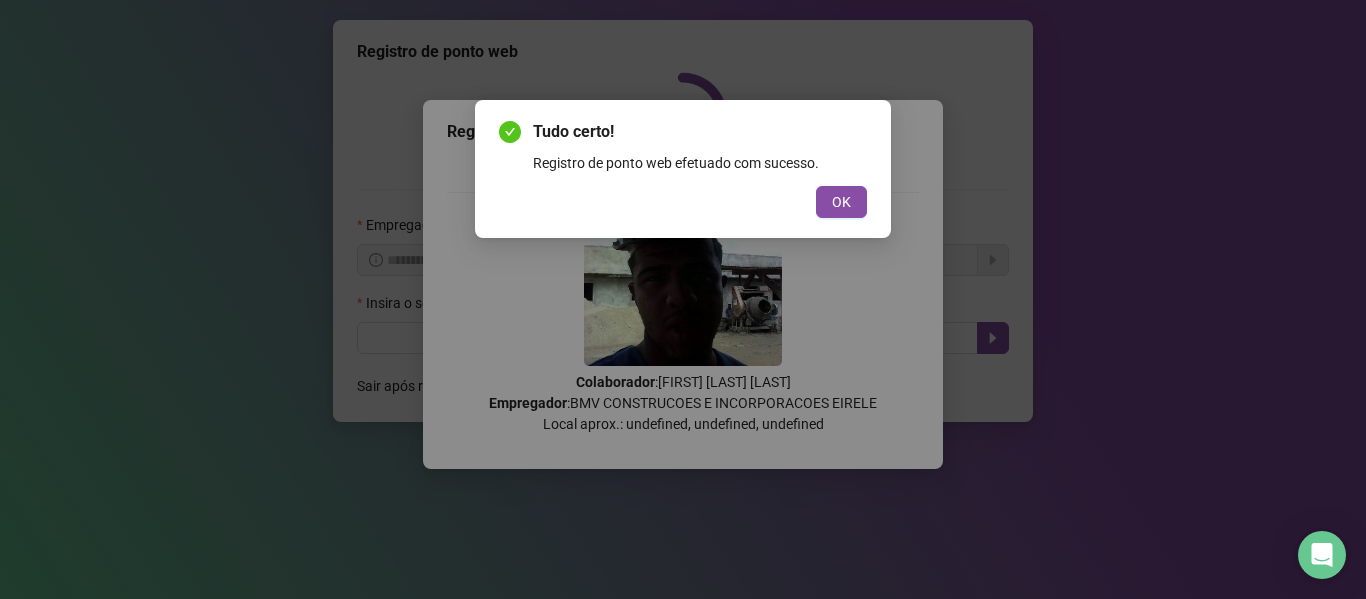 scroll, scrollTop: 0, scrollLeft: 0, axis: both 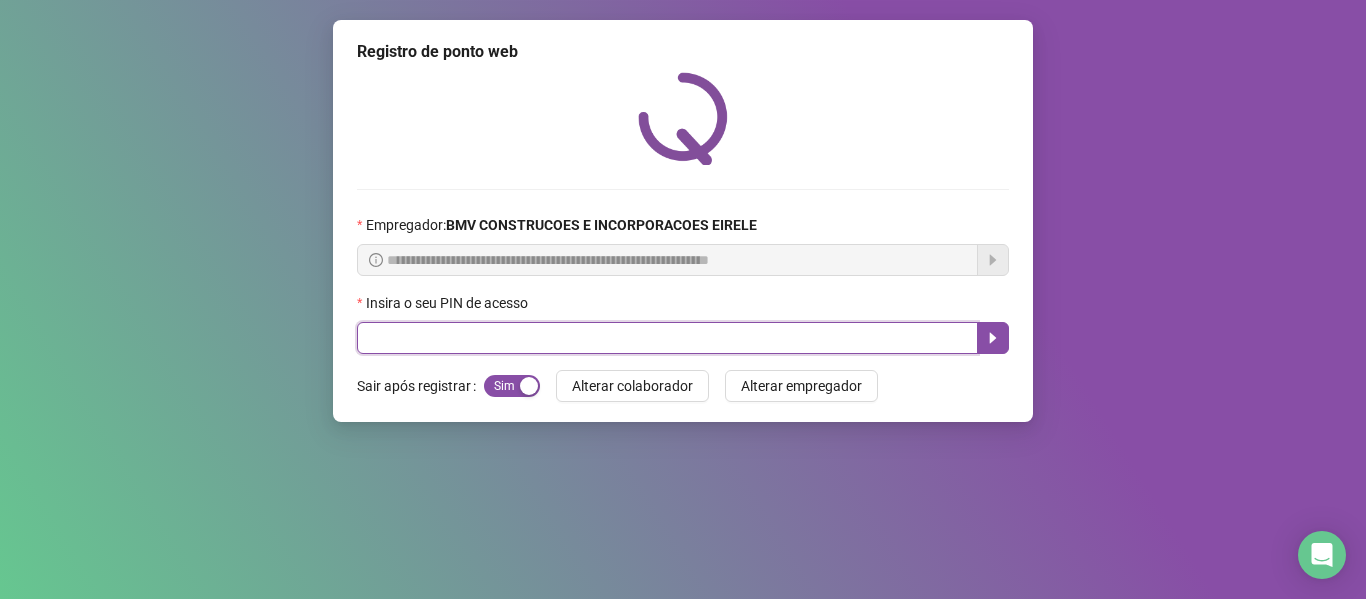 click at bounding box center [667, 338] 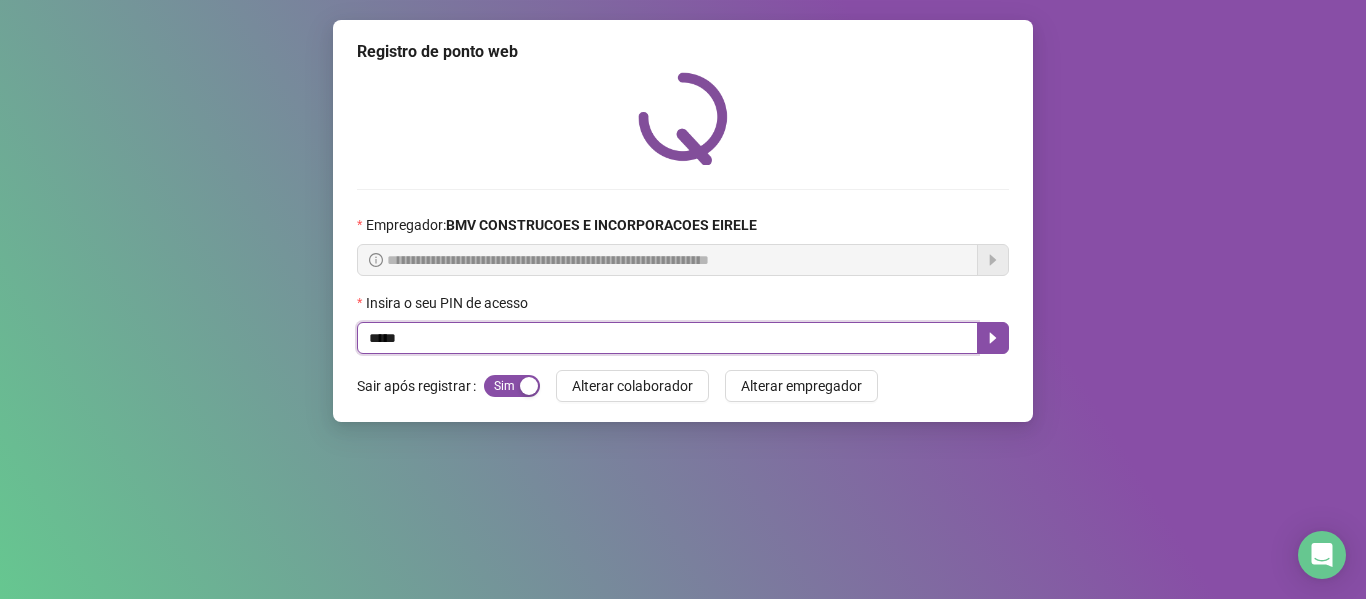 type on "*****" 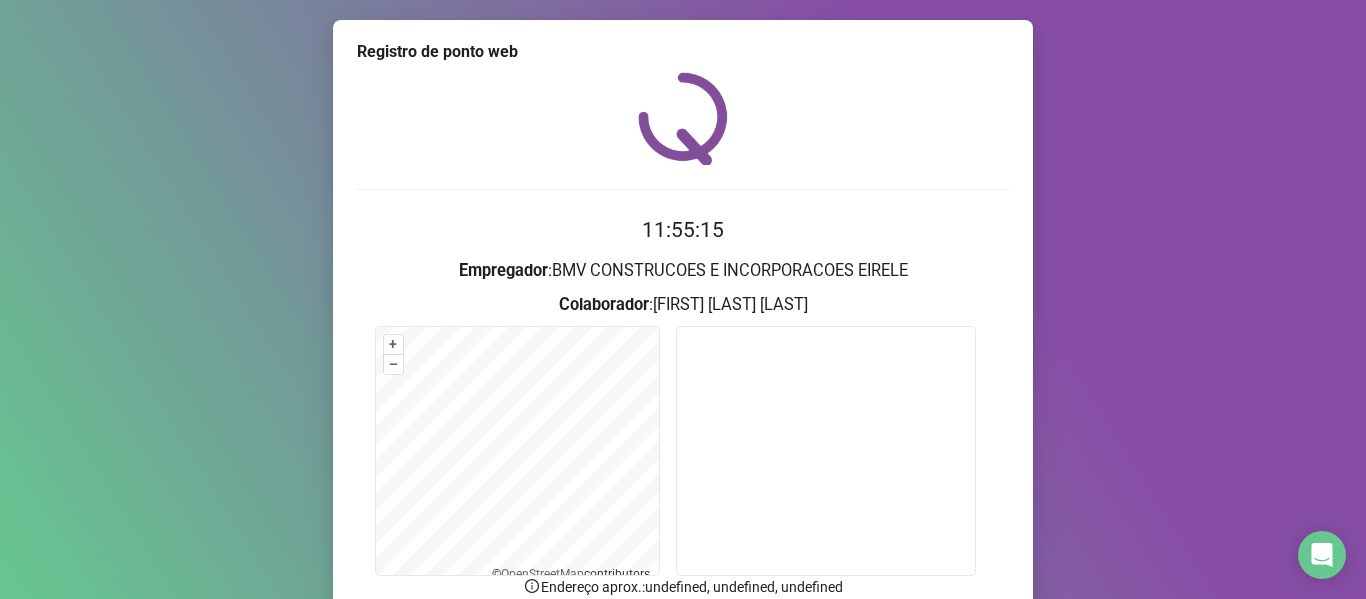 drag, startPoint x: 1340, startPoint y: 281, endPoint x: 1365, endPoint y: 360, distance: 82.86133 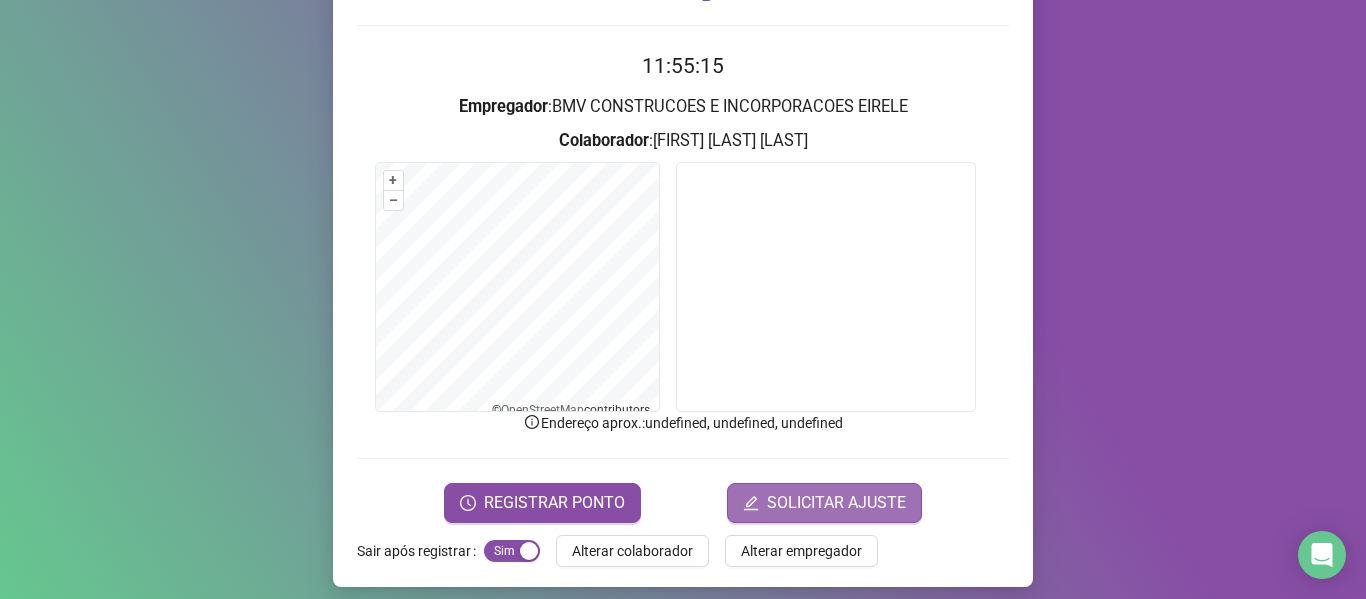 scroll, scrollTop: 166, scrollLeft: 0, axis: vertical 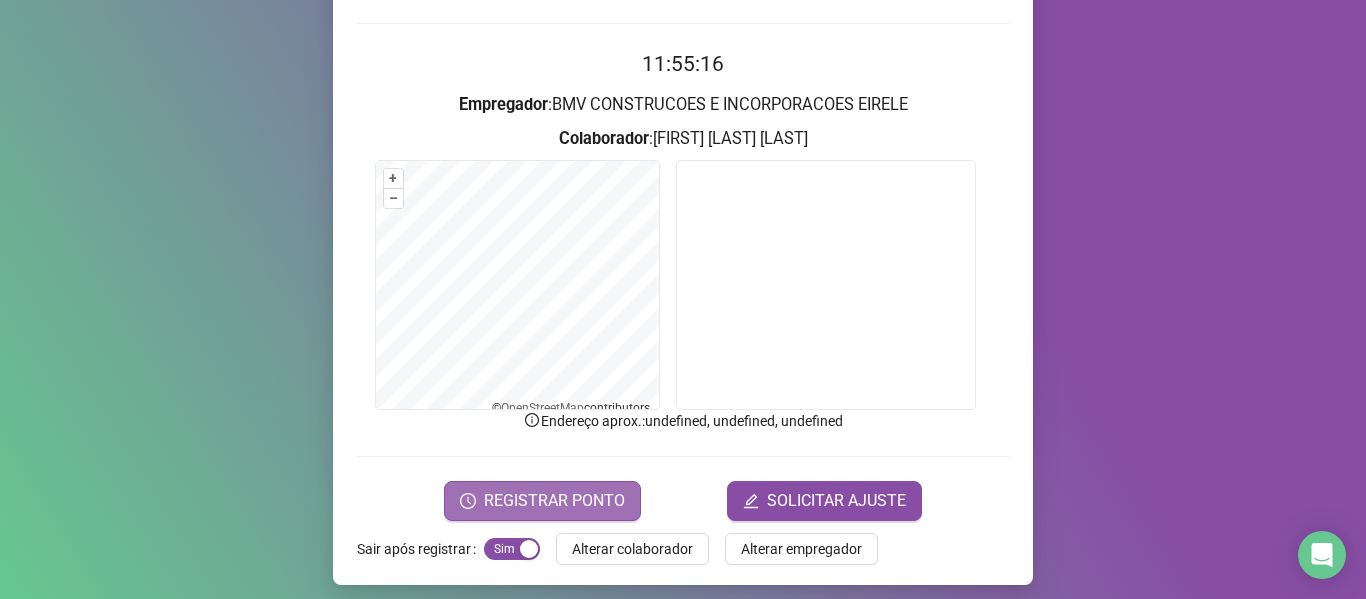 click on "REGISTRAR PONTO" at bounding box center (554, 501) 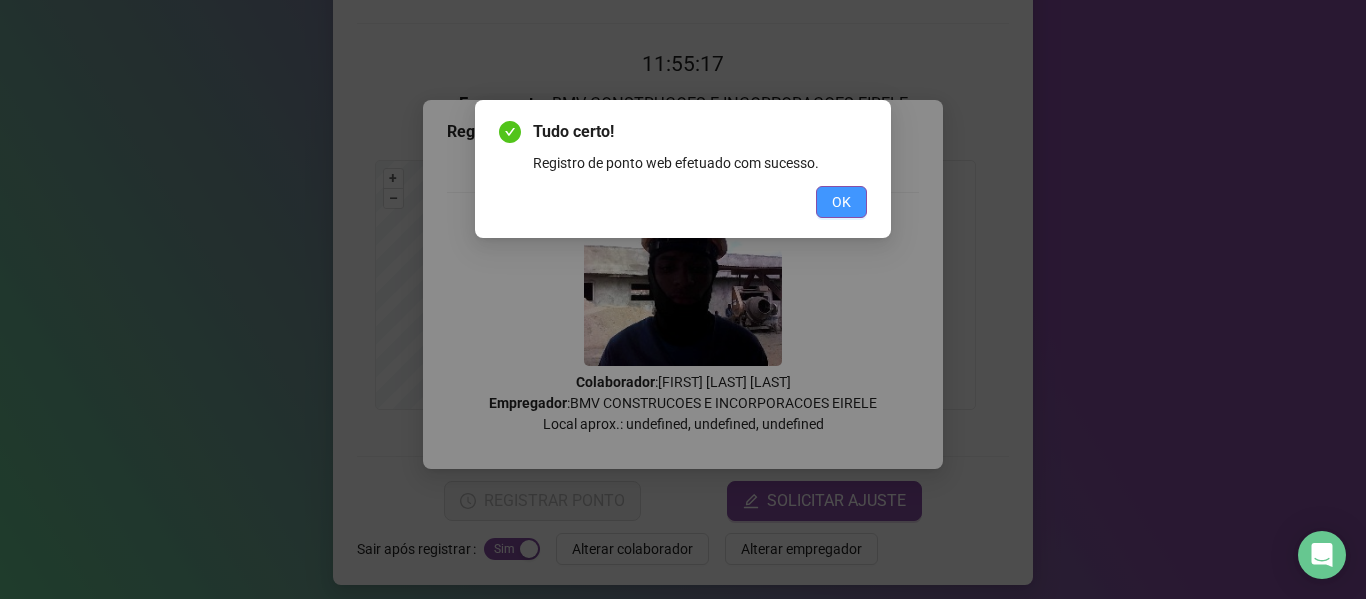 click on "OK" at bounding box center [841, 202] 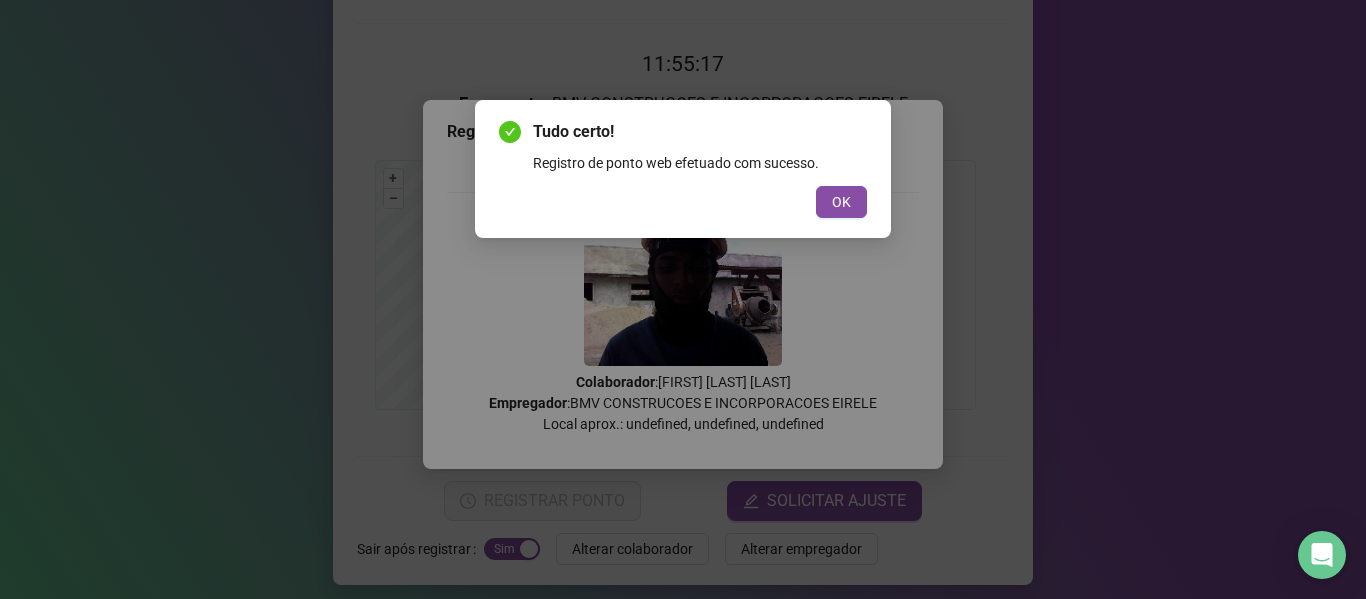 scroll, scrollTop: 0, scrollLeft: 0, axis: both 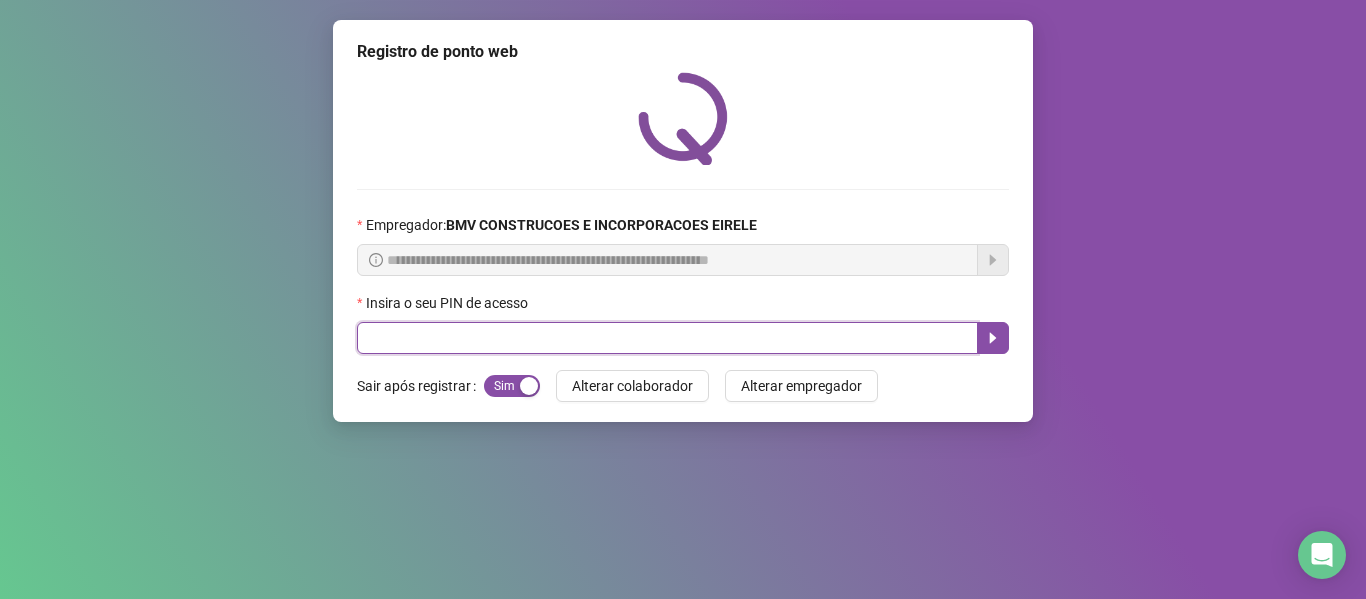 click at bounding box center (667, 338) 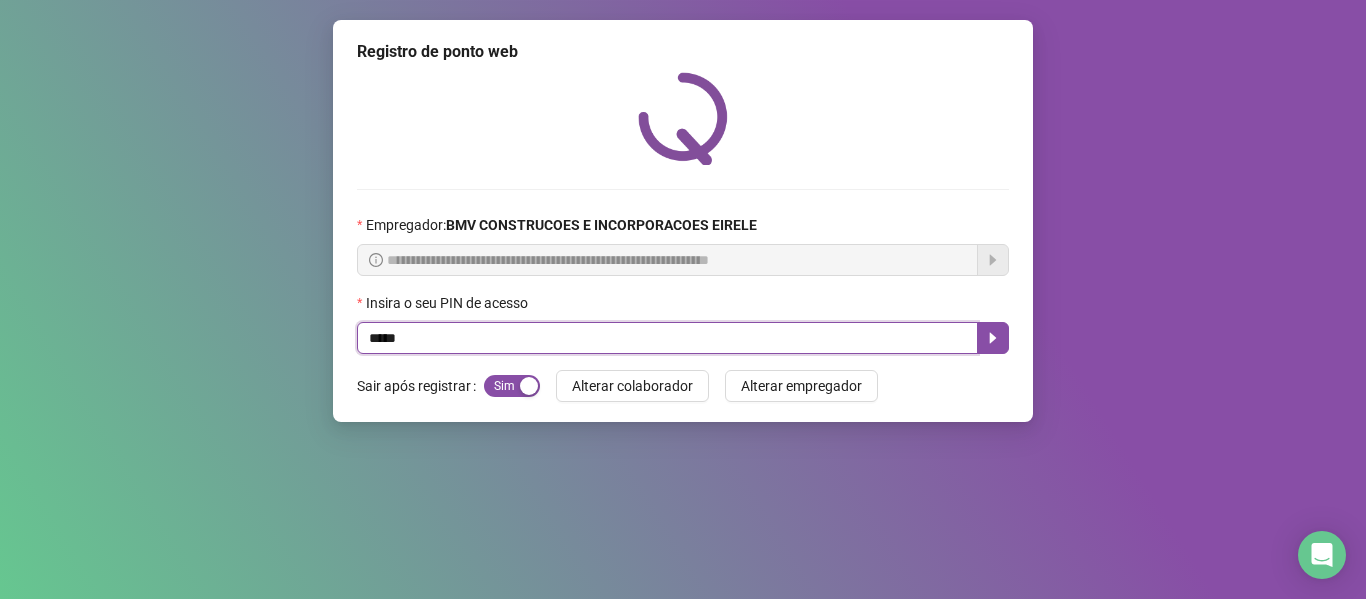 type on "*****" 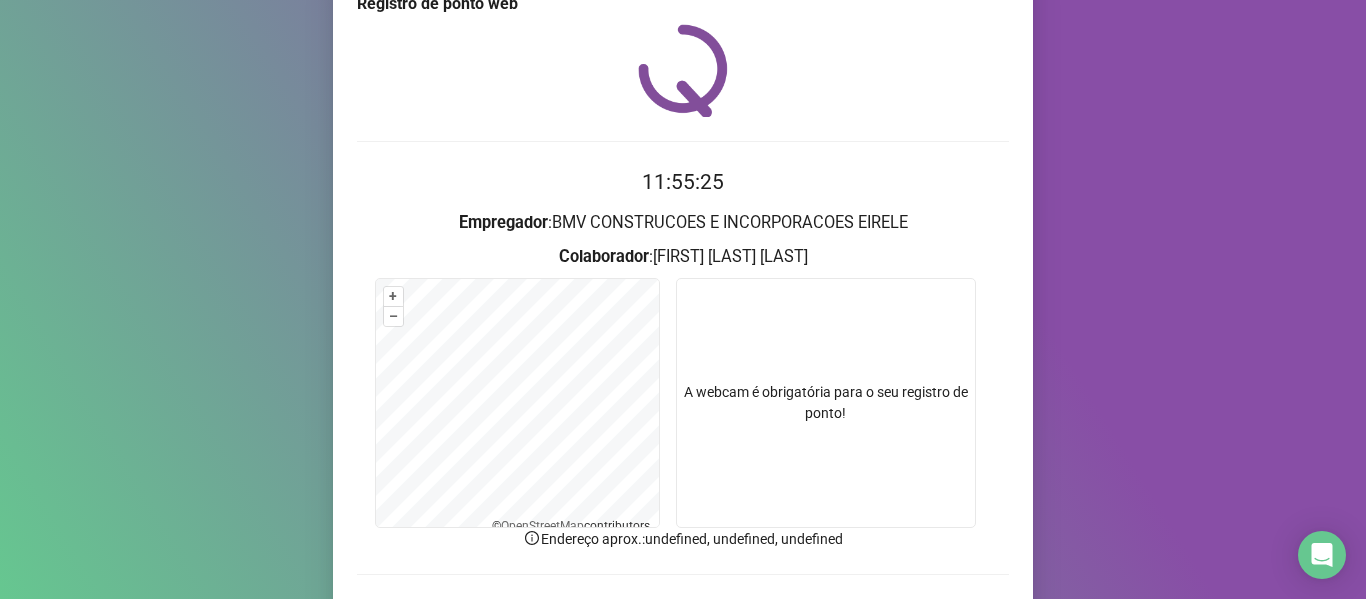 scroll, scrollTop: 133, scrollLeft: 0, axis: vertical 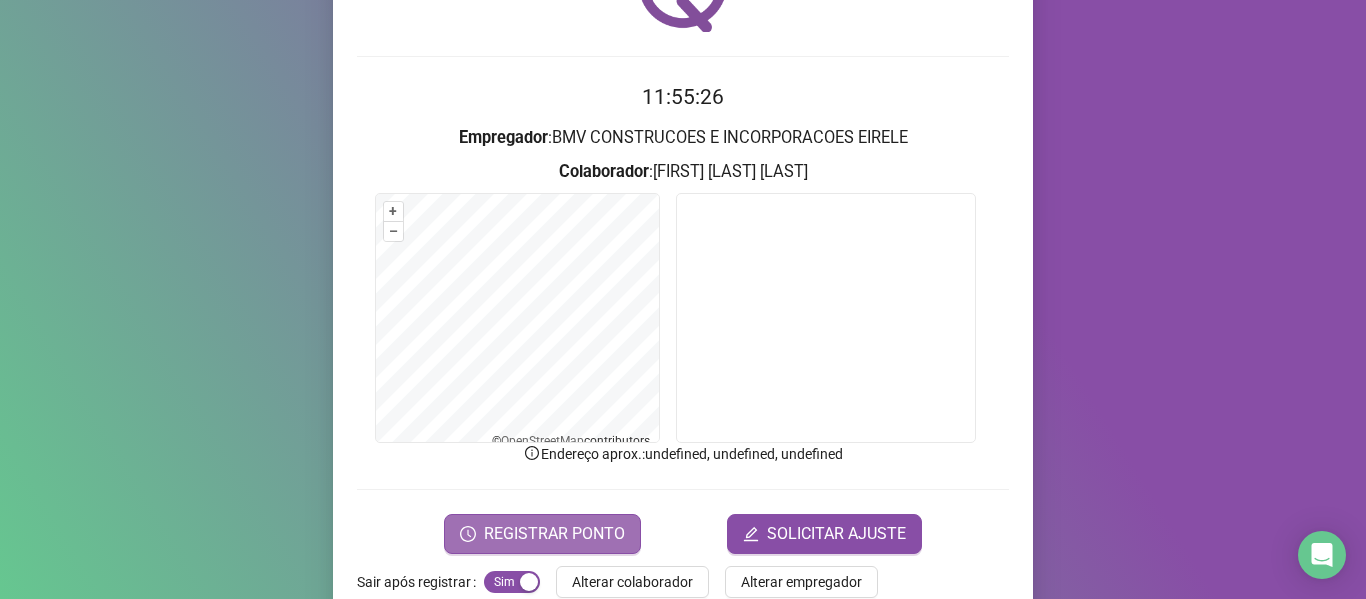 click on "REGISTRAR PONTO" at bounding box center [542, 534] 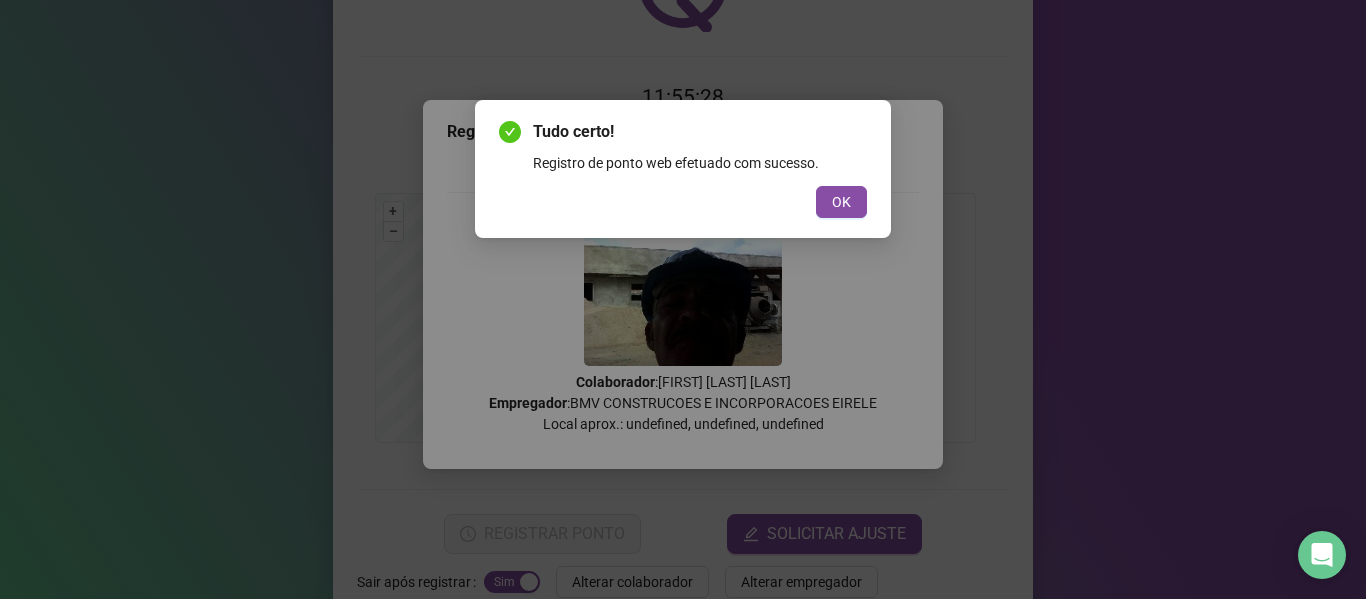 click on "Tudo certo! Registro de ponto web efetuado com sucesso. OK" at bounding box center (683, 169) 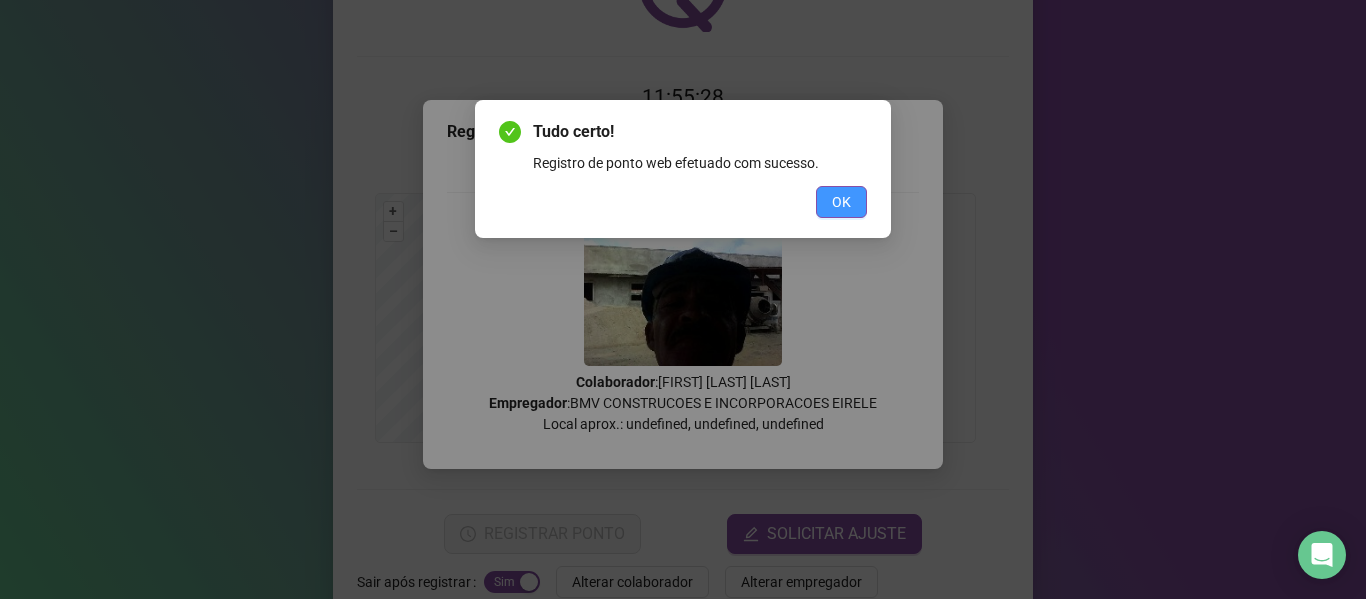 click on "OK" at bounding box center (841, 202) 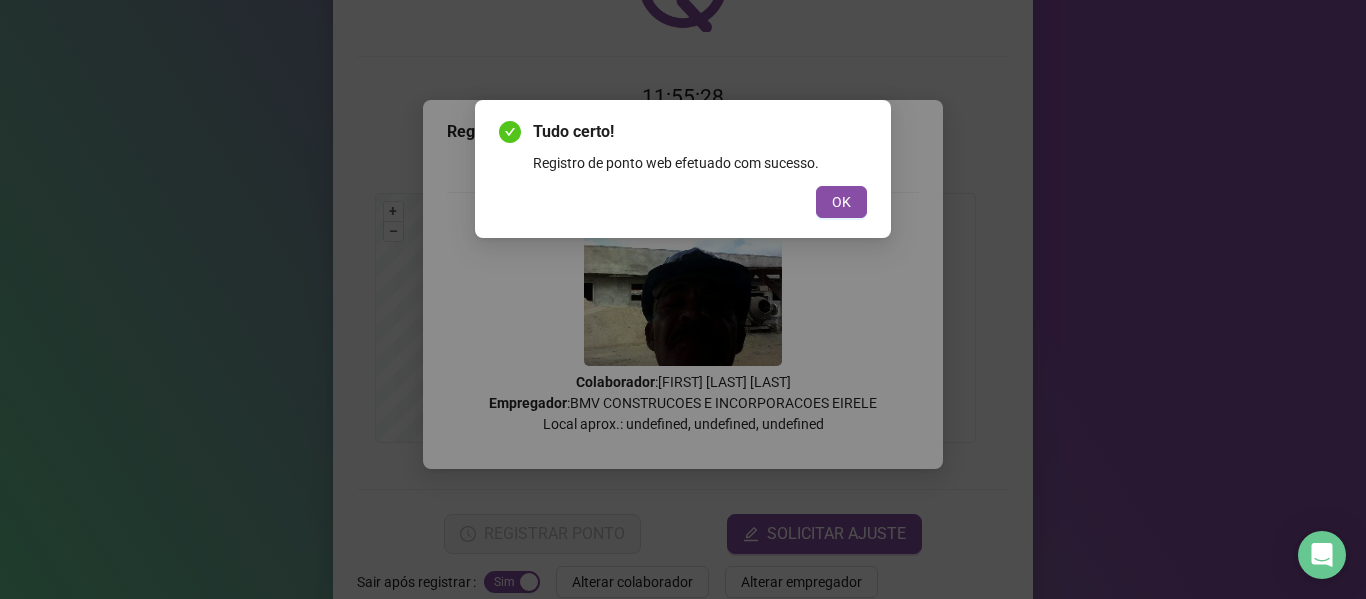 scroll, scrollTop: 0, scrollLeft: 0, axis: both 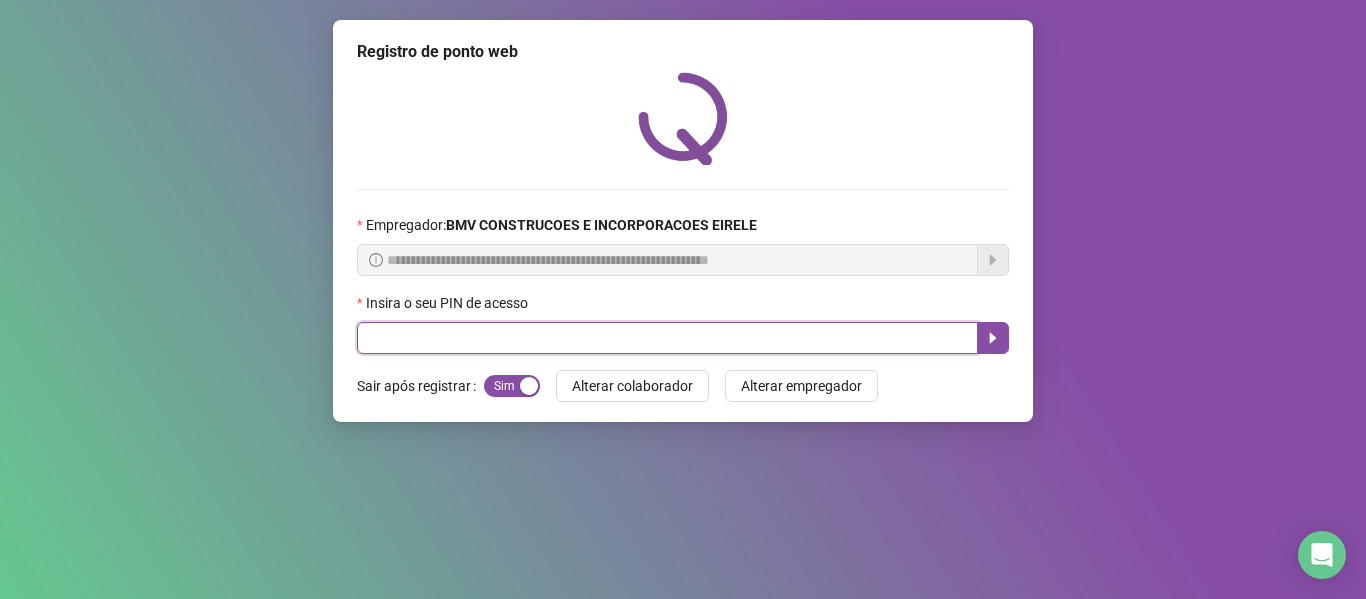click at bounding box center [667, 338] 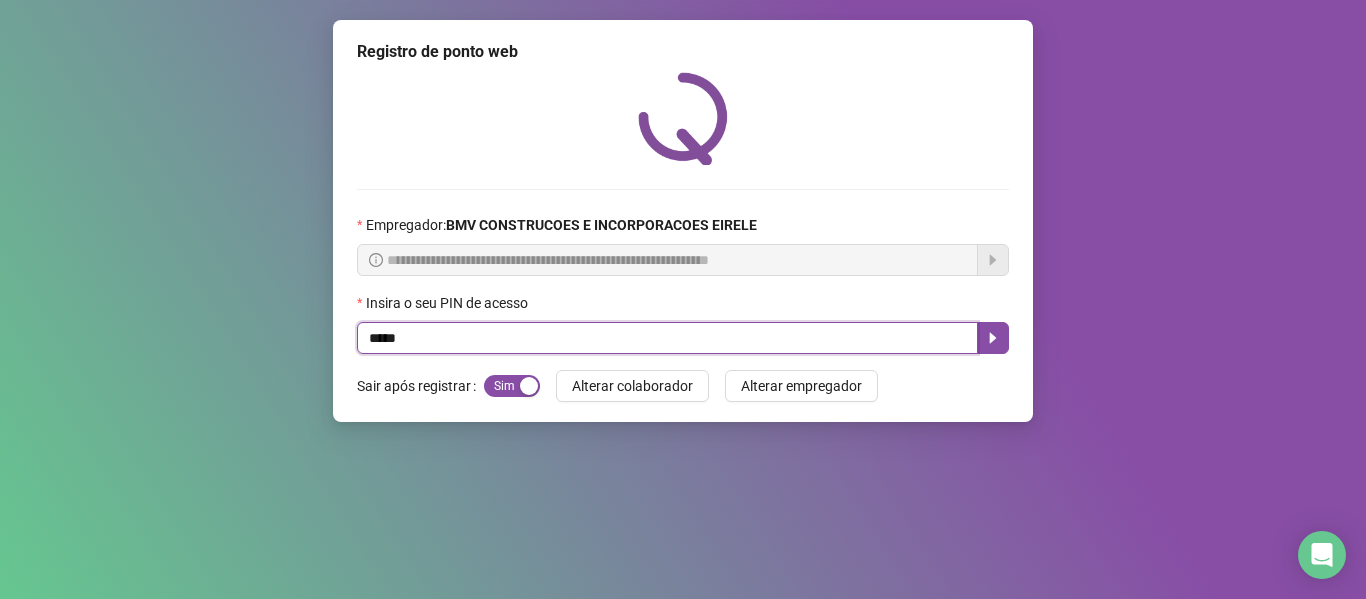 type on "*****" 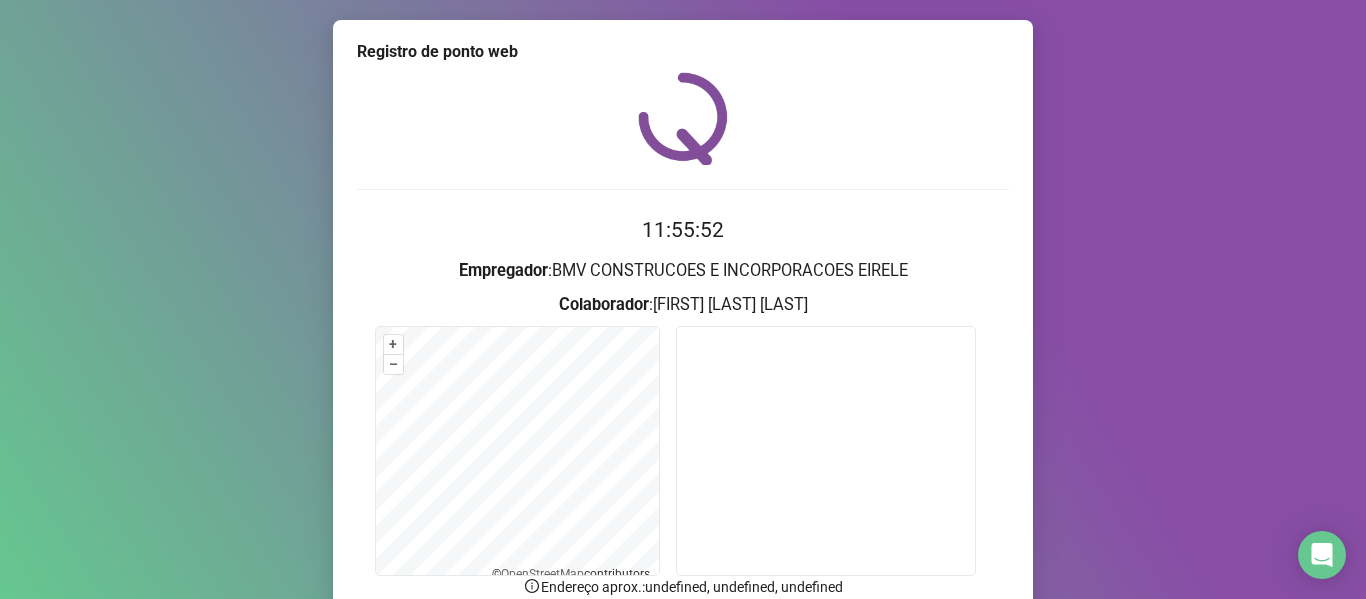 scroll, scrollTop: 87, scrollLeft: 0, axis: vertical 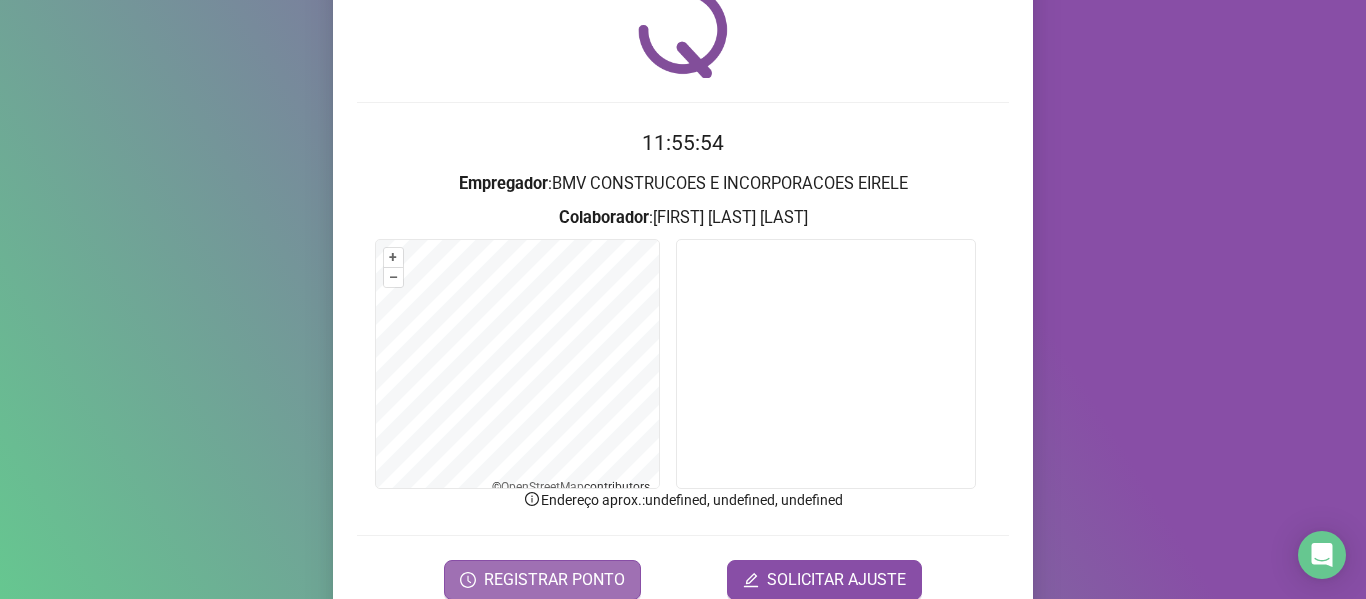 click on "REGISTRAR PONTO" at bounding box center (542, 580) 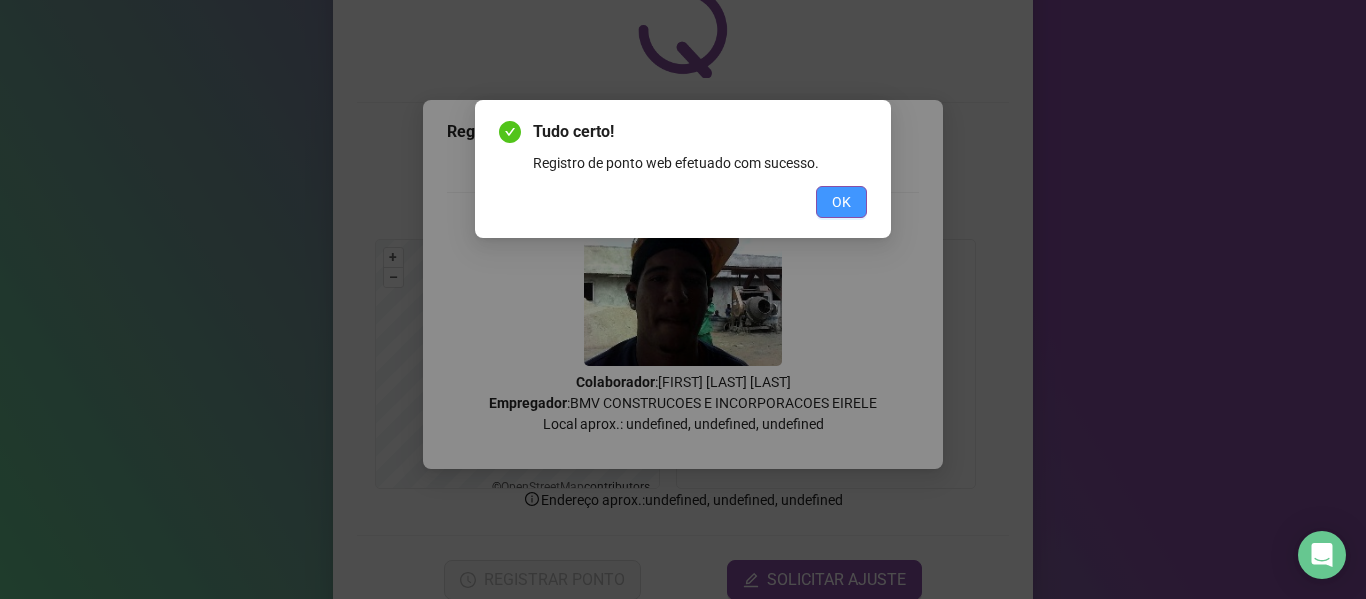 click on "OK" at bounding box center (841, 202) 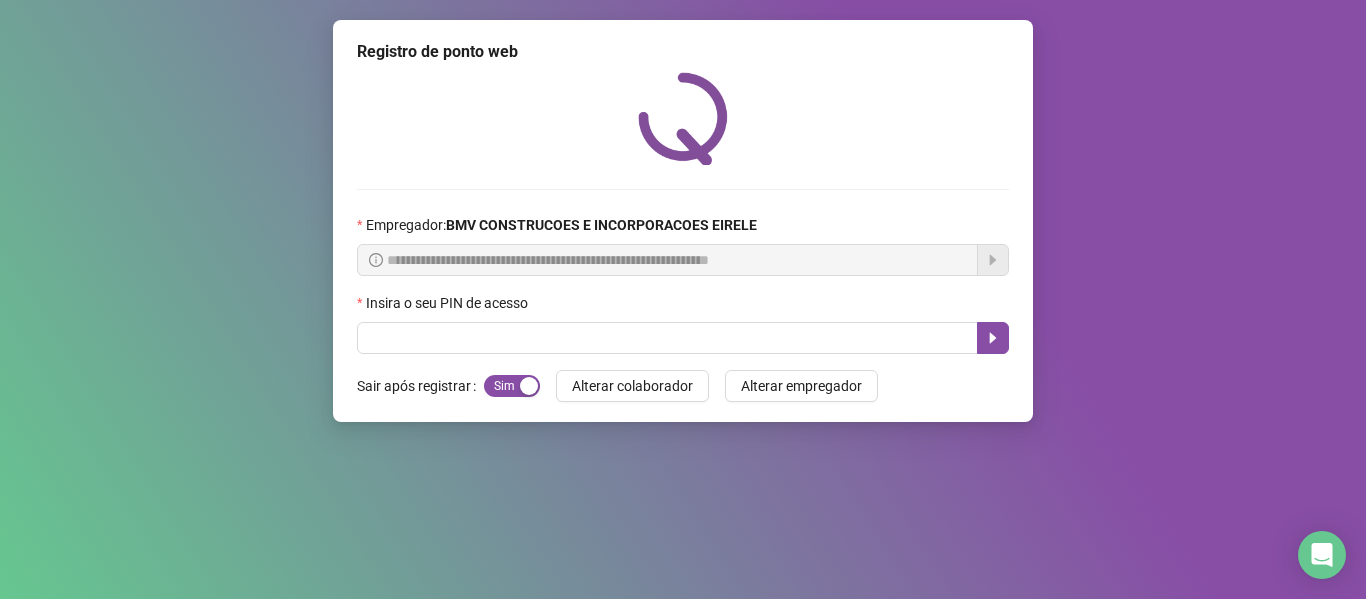 scroll, scrollTop: 0, scrollLeft: 0, axis: both 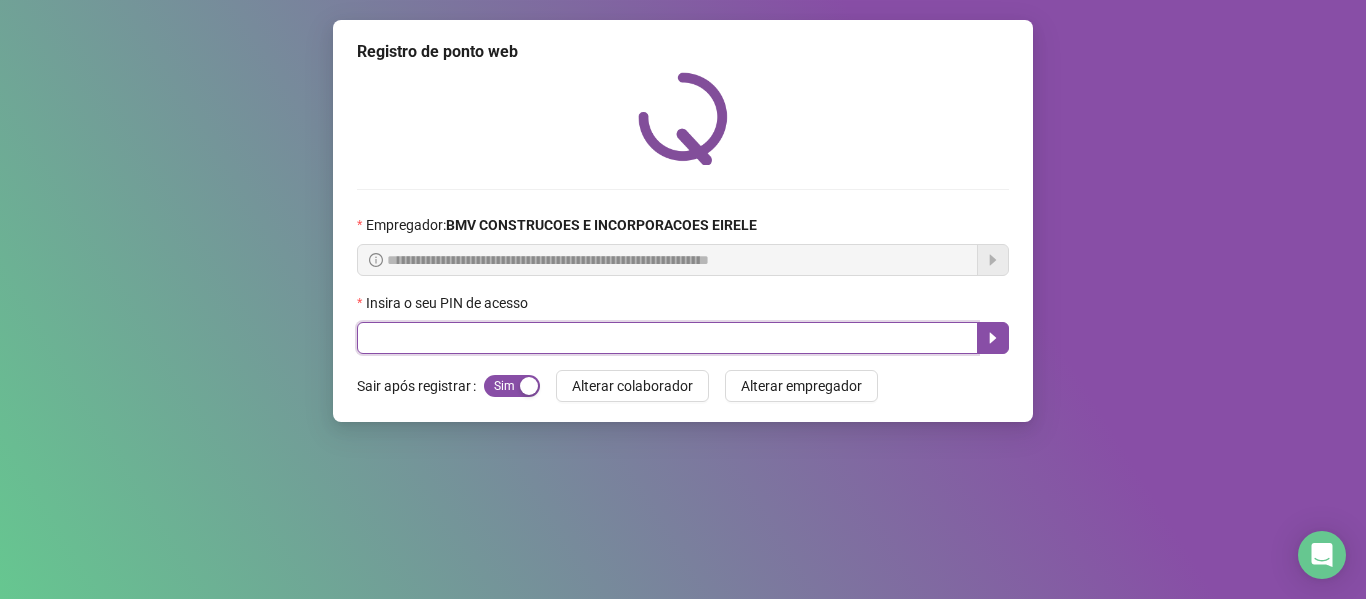 click at bounding box center (667, 338) 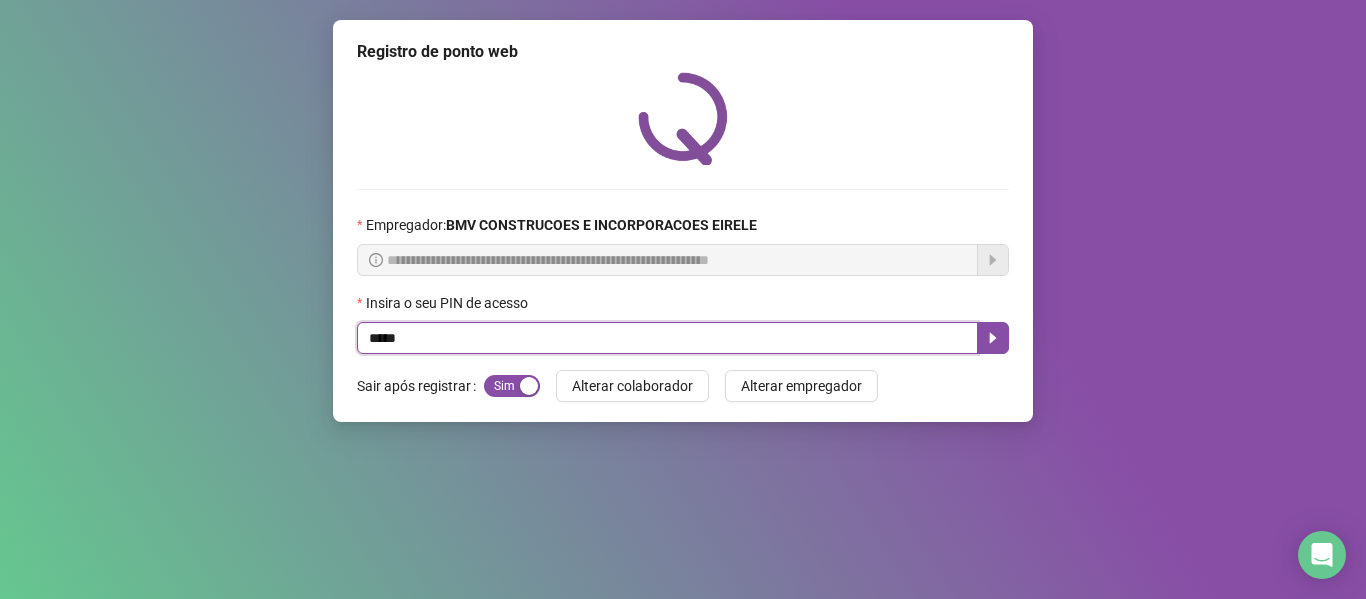 type on "*****" 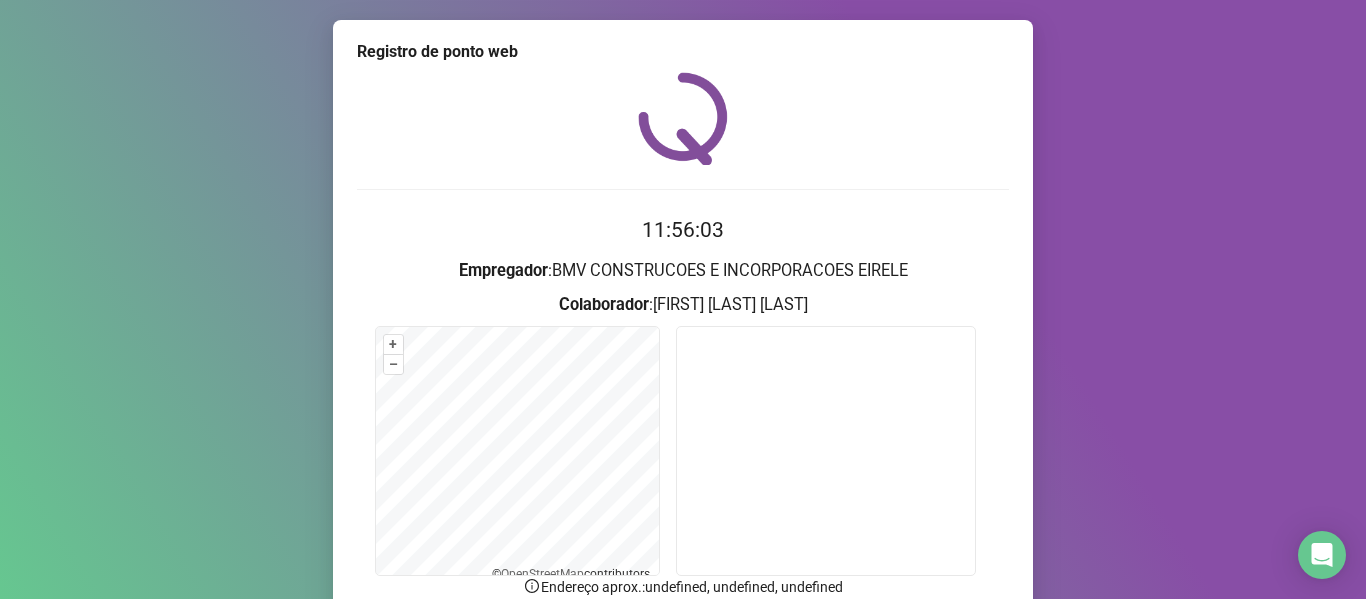 scroll, scrollTop: 160, scrollLeft: 0, axis: vertical 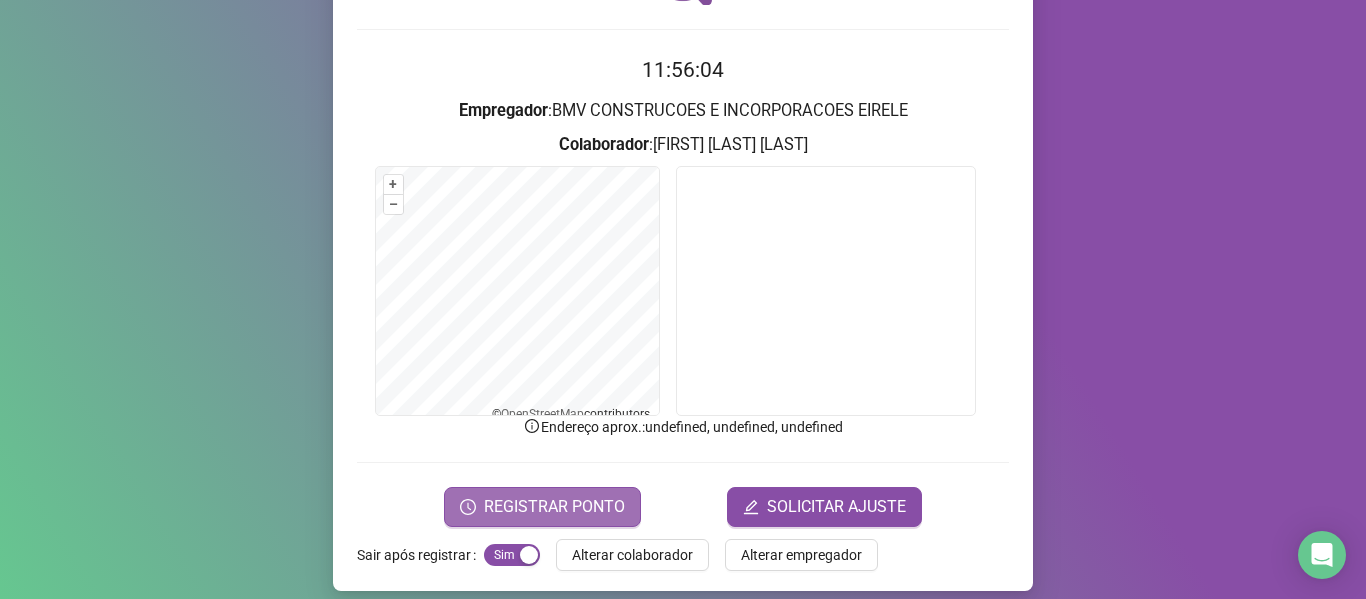 click on "REGISTRAR PONTO" at bounding box center (542, 507) 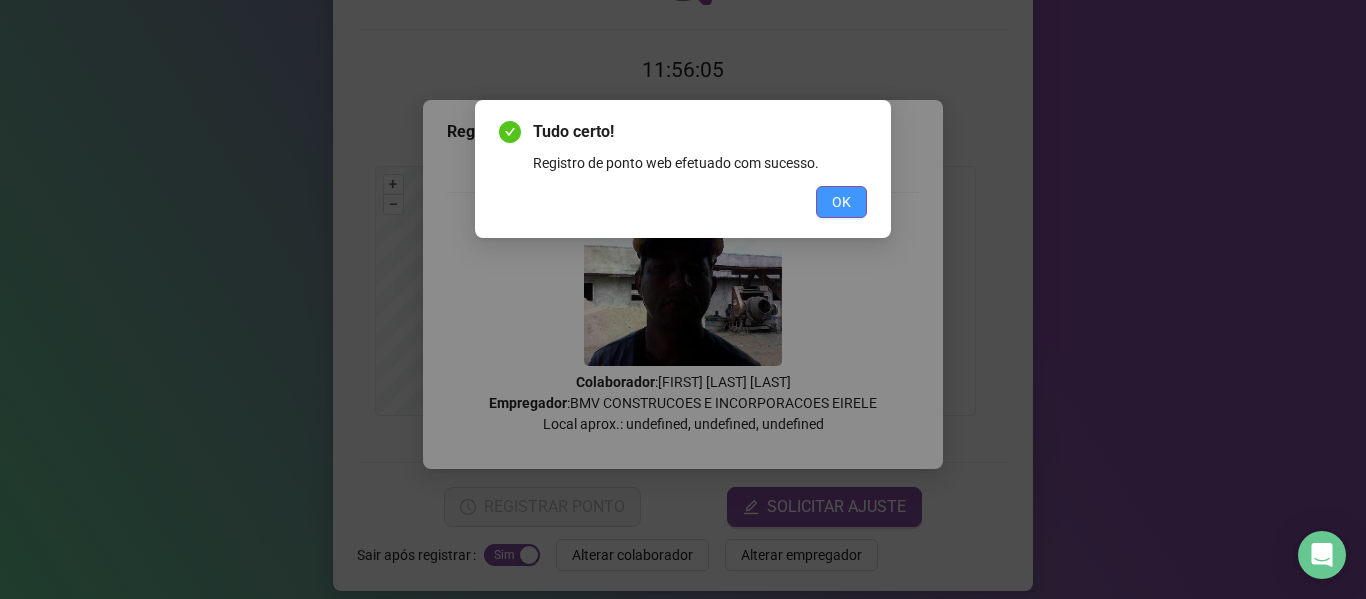 click on "OK" at bounding box center (841, 202) 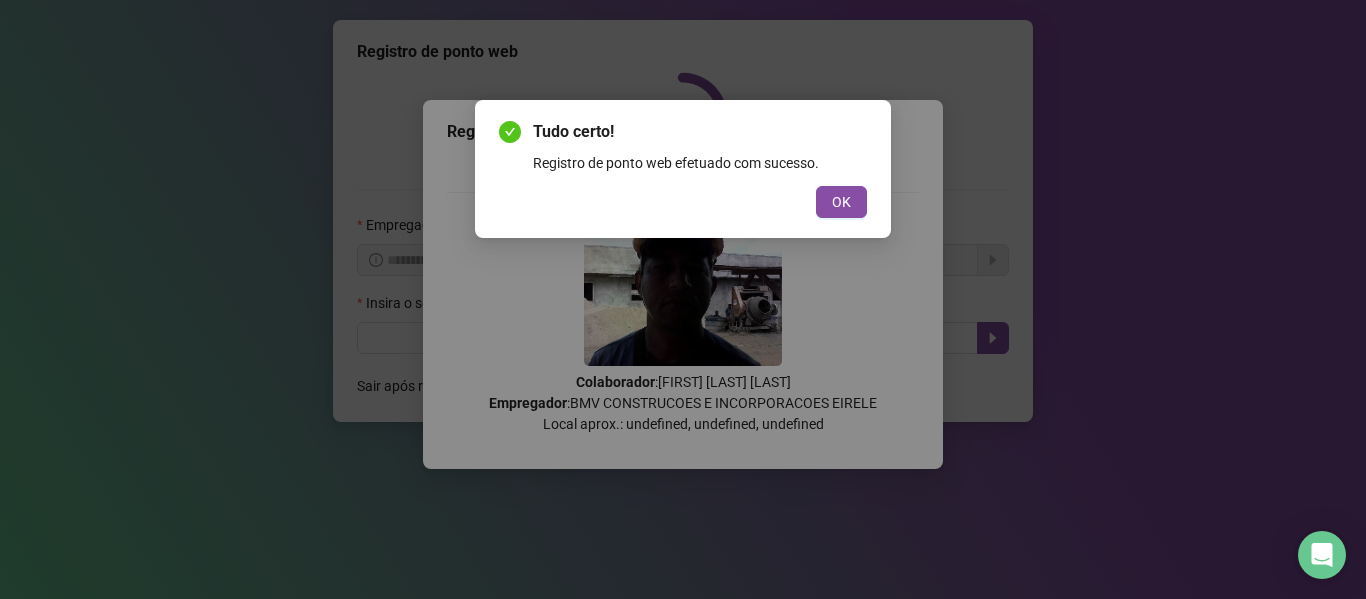 scroll, scrollTop: 0, scrollLeft: 0, axis: both 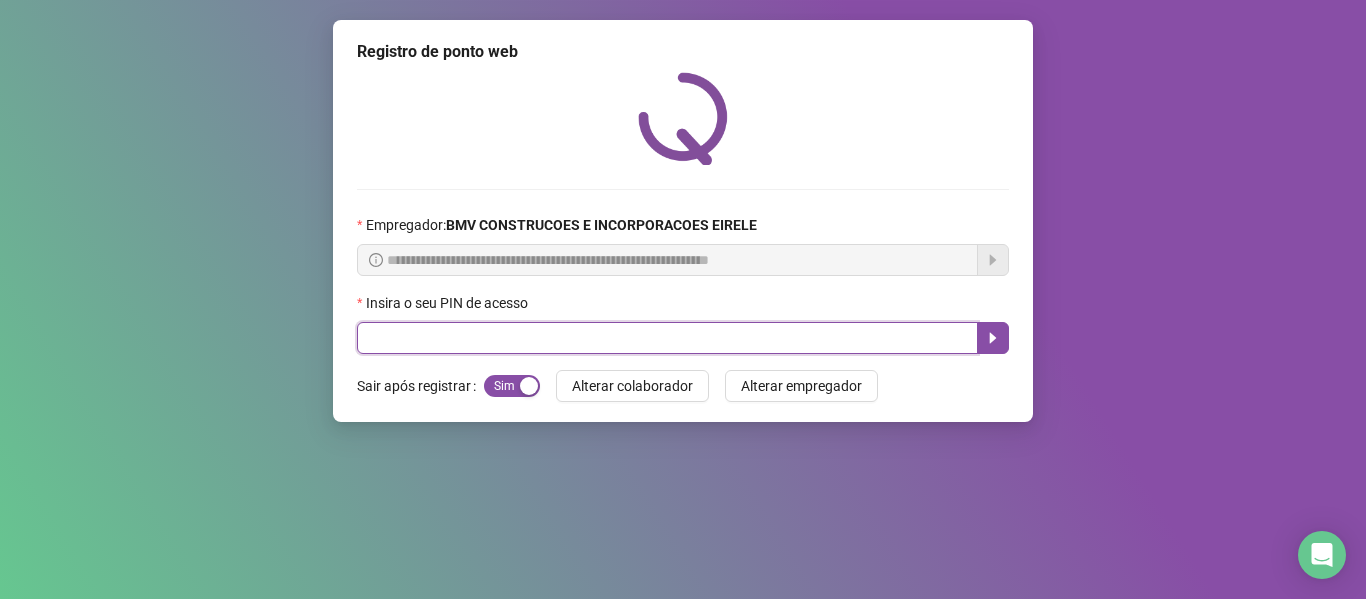 click at bounding box center (667, 338) 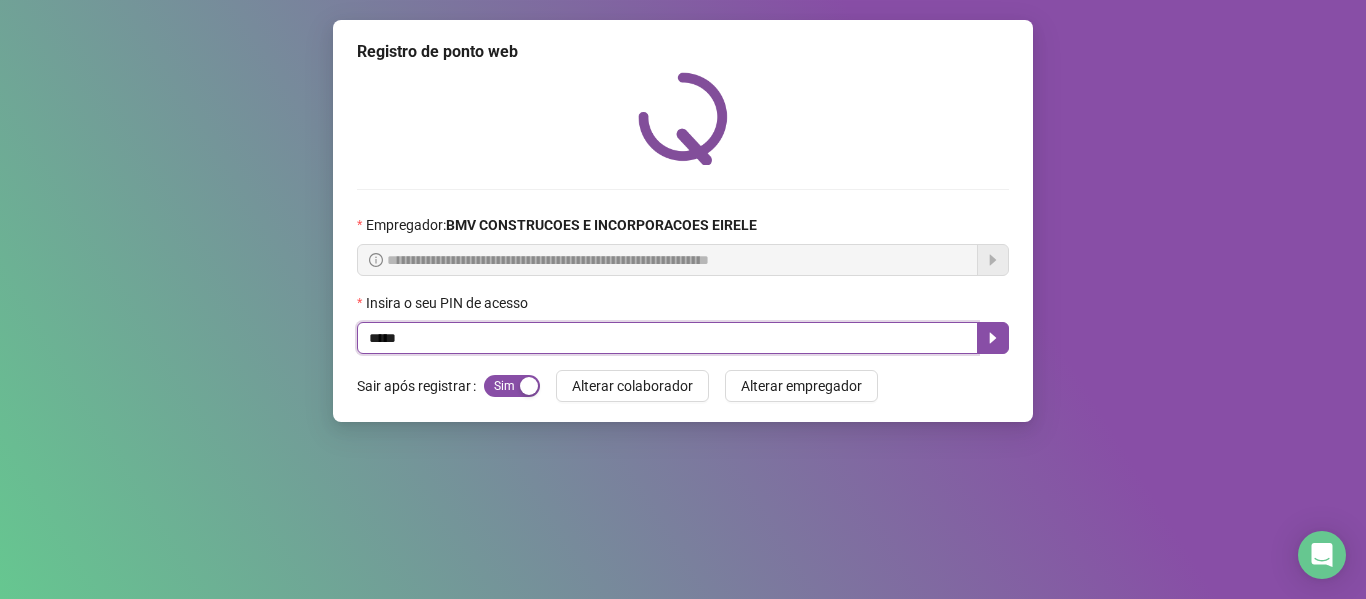type on "*****" 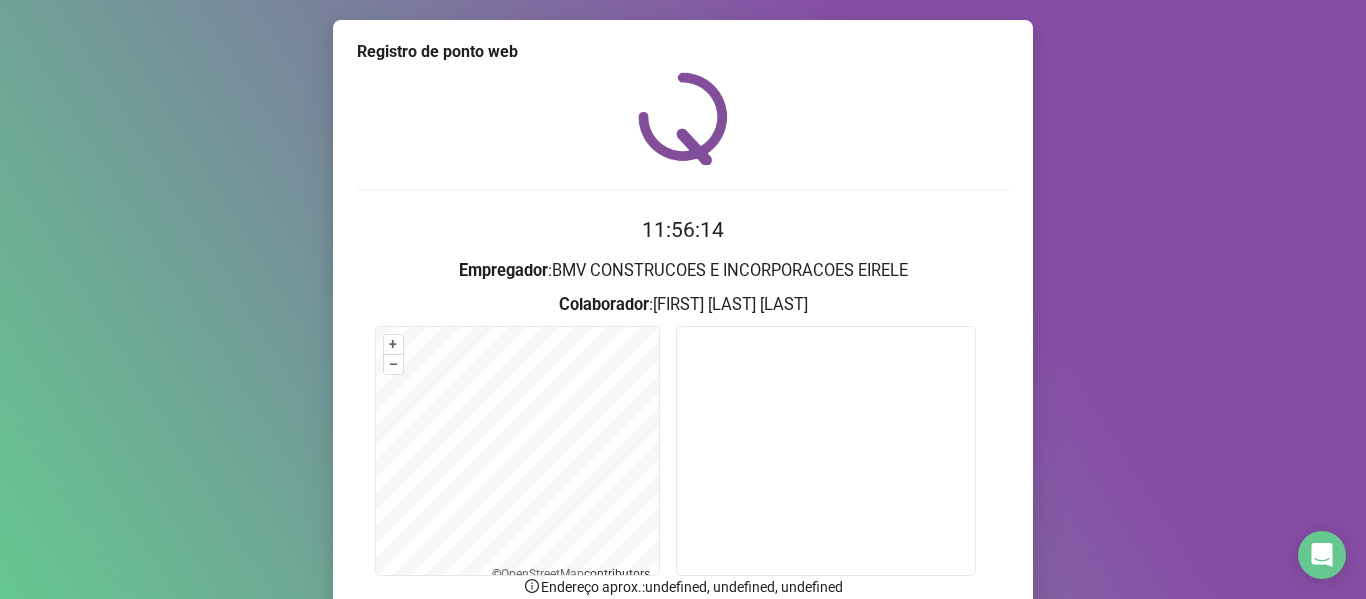 scroll, scrollTop: 158, scrollLeft: 0, axis: vertical 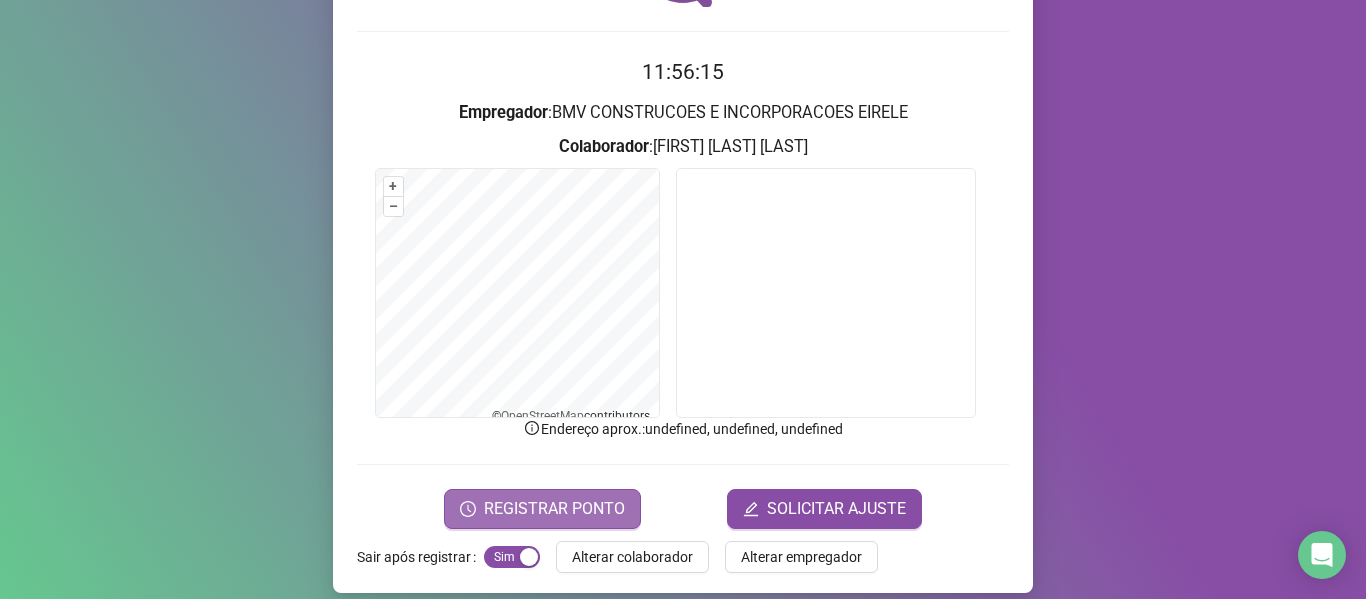 click on "REGISTRAR PONTO" at bounding box center [554, 509] 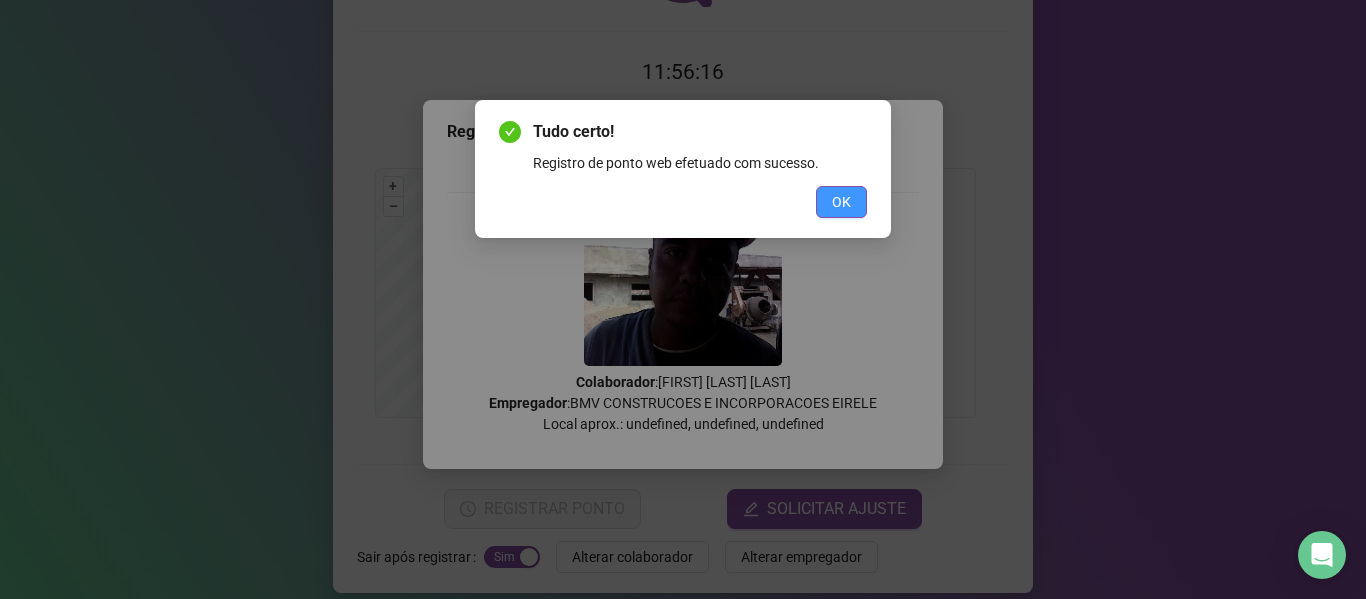 click on "OK" at bounding box center (841, 202) 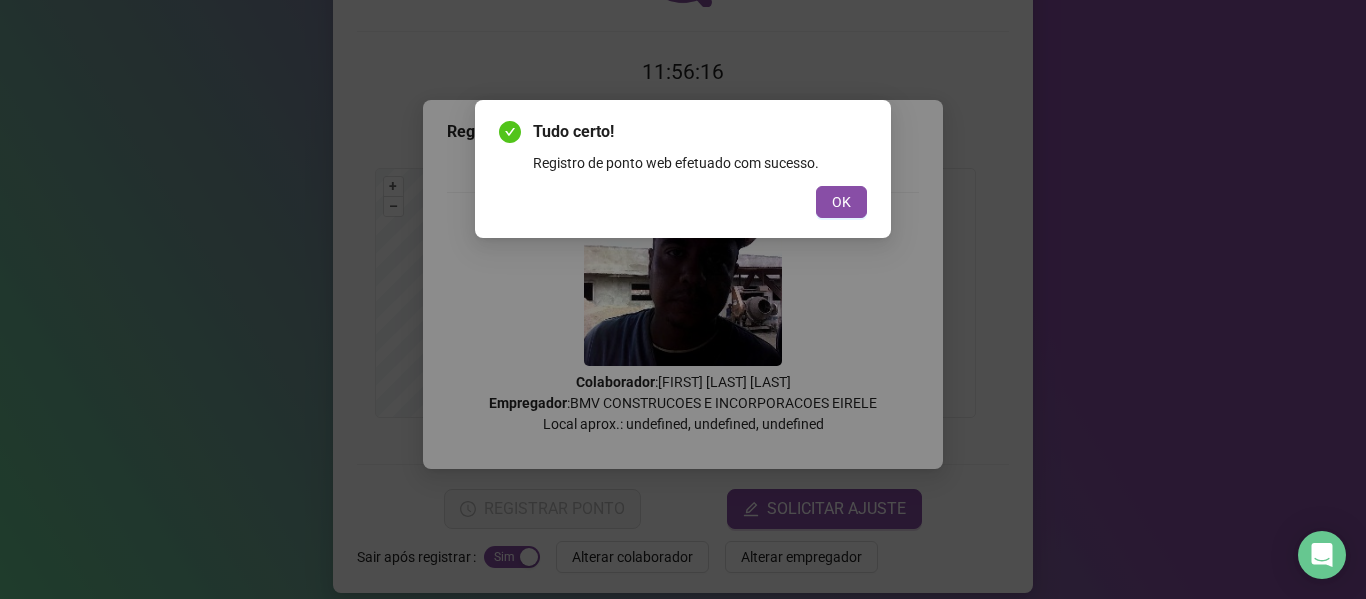 scroll, scrollTop: 0, scrollLeft: 0, axis: both 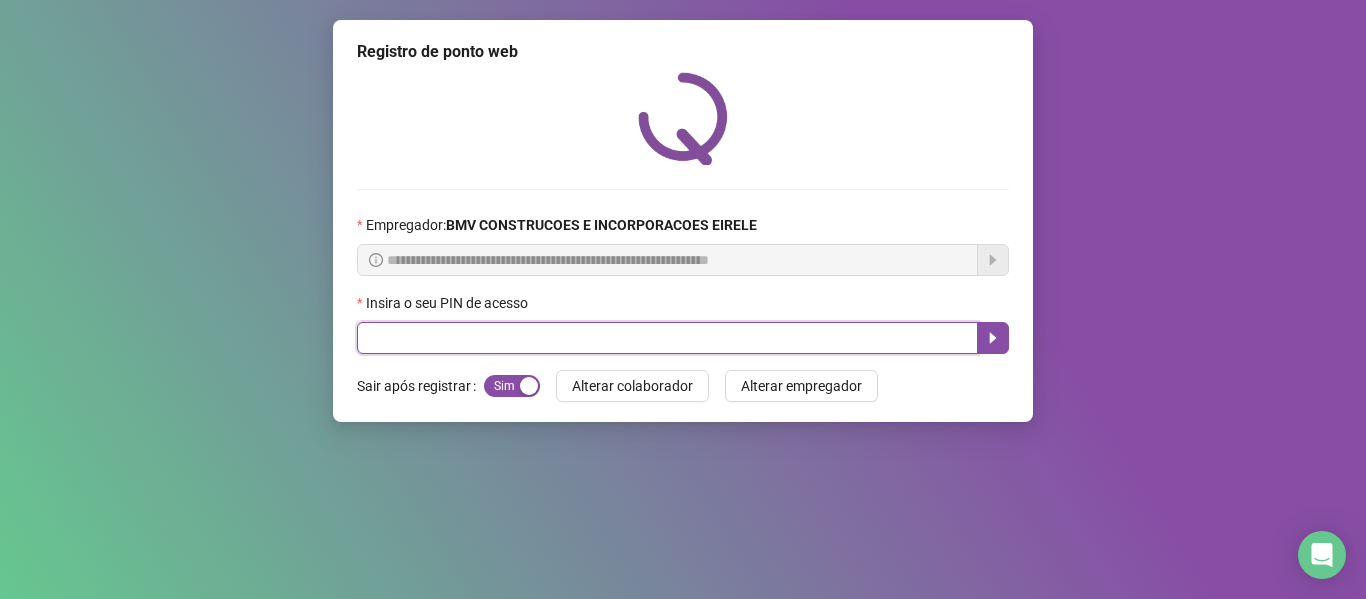 click at bounding box center [667, 338] 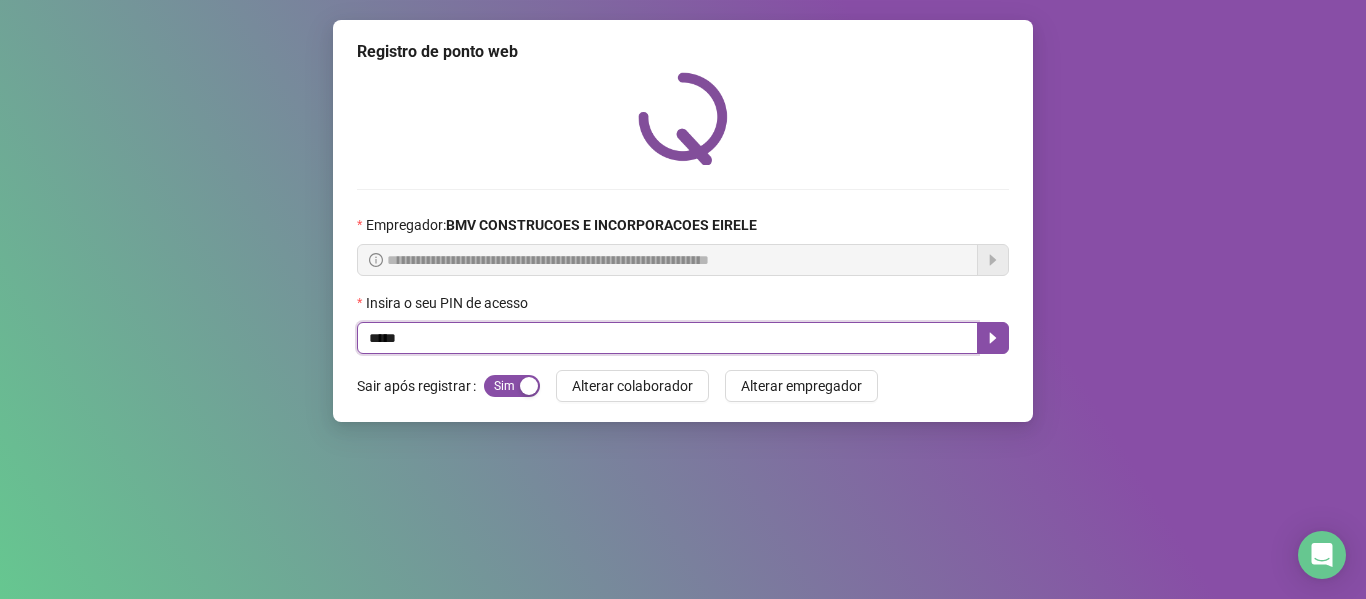type on "*****" 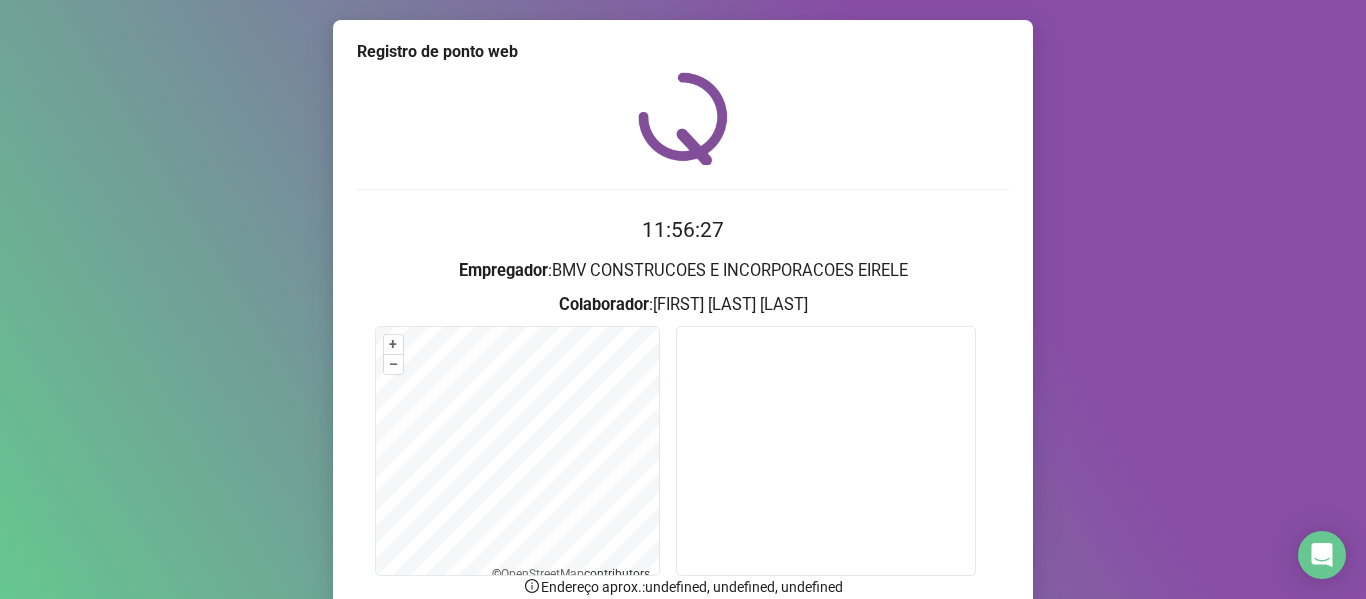 scroll, scrollTop: 176, scrollLeft: 0, axis: vertical 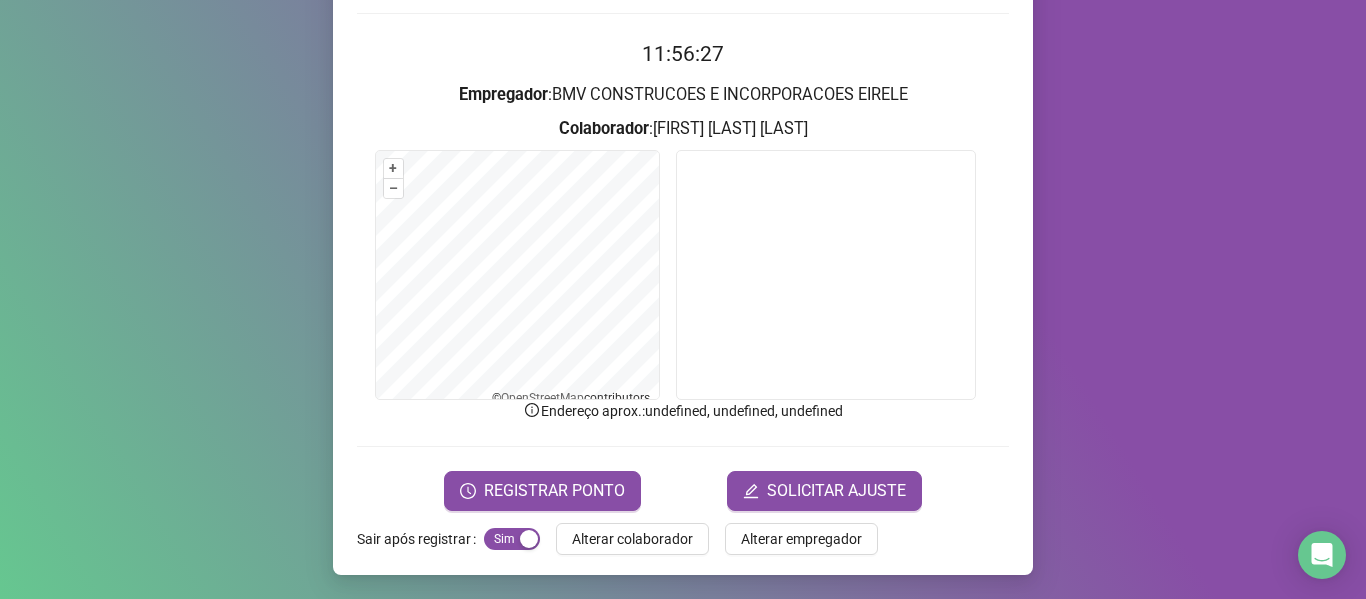 click on "Registro de ponto web 11:56:27 Empregador :  BMV CONSTRUCOES E INCORPORACOES EIRELE  Colaborador :  [FIRST] [LAST] [LAST] + – ⇧ › ©  OpenStreetMap  contributors. Endereço aprox. :  undefined, undefined, undefined REGISTRAR PONTO SOLICITAR AJUSTE Sair após registrar Sim Não Alterar colaborador Alterar empregador" at bounding box center (683, 209) 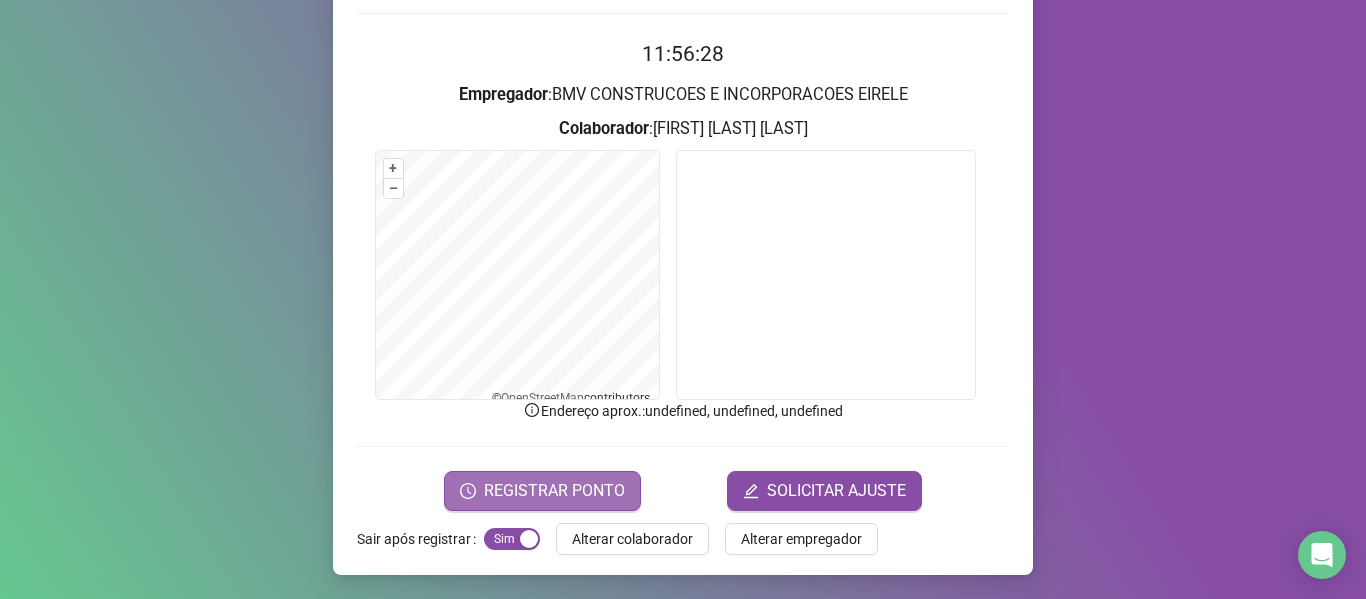 click on "REGISTRAR PONTO" at bounding box center (554, 491) 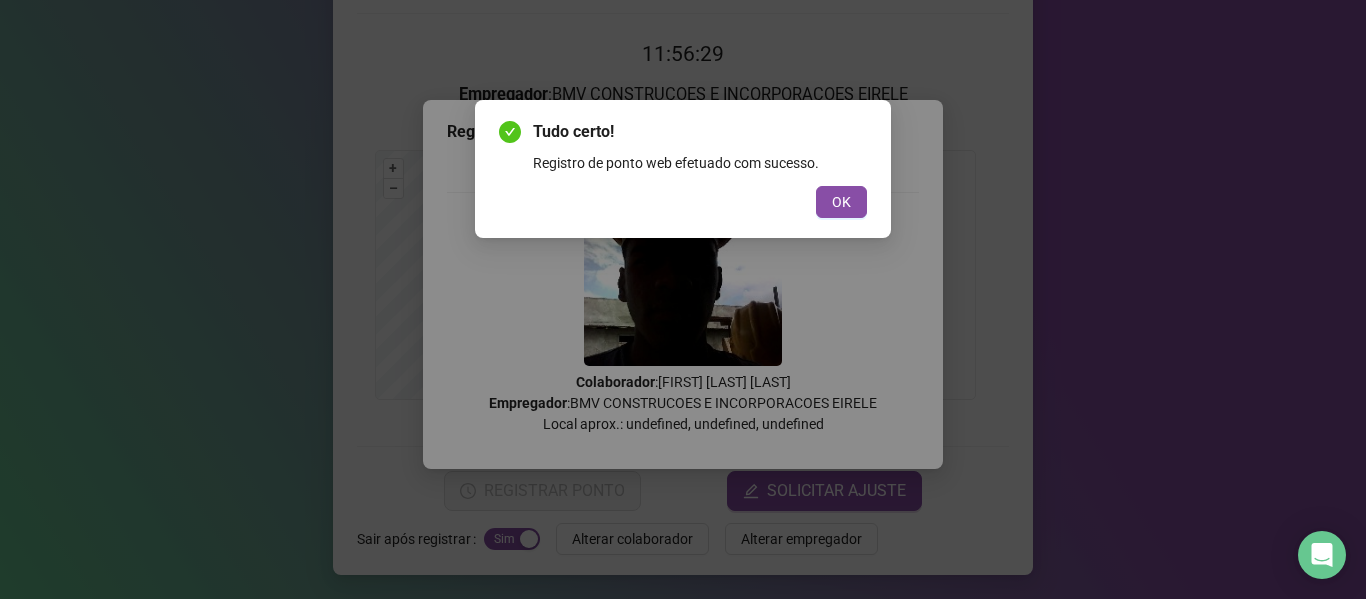click on "Tudo certo! Registro de ponto web efetuado com sucesso. OK" at bounding box center (683, 169) 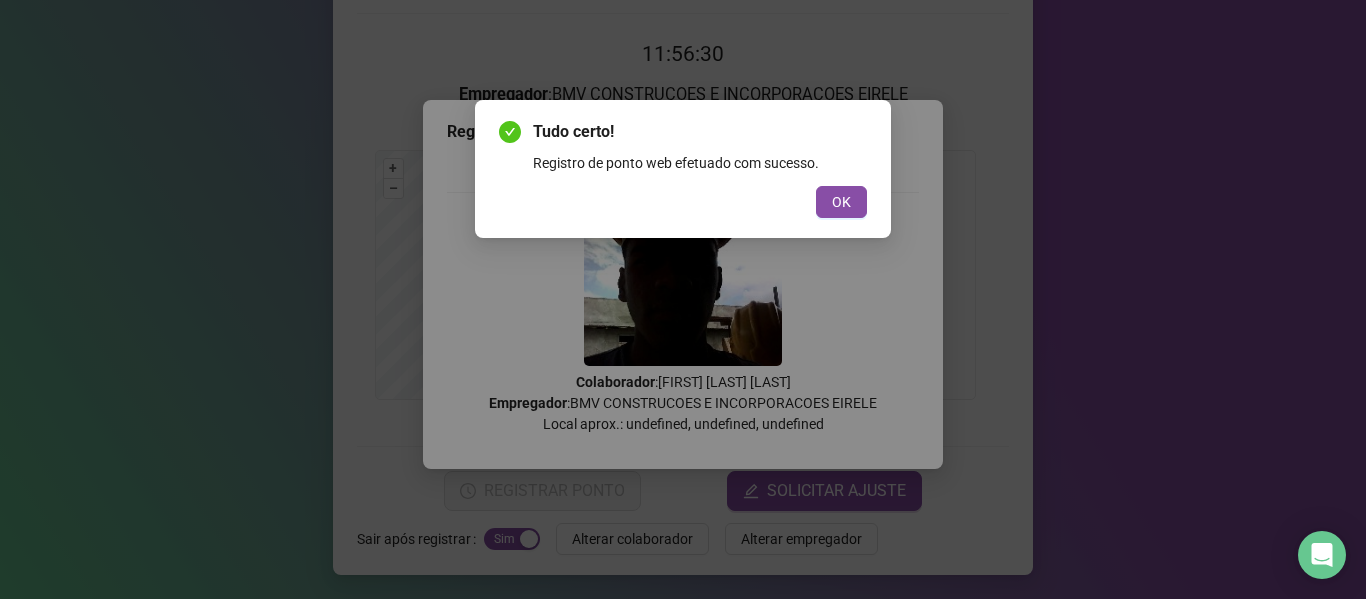 click on "Tudo certo! Registro de ponto web efetuado com sucesso. OK" at bounding box center [683, 169] 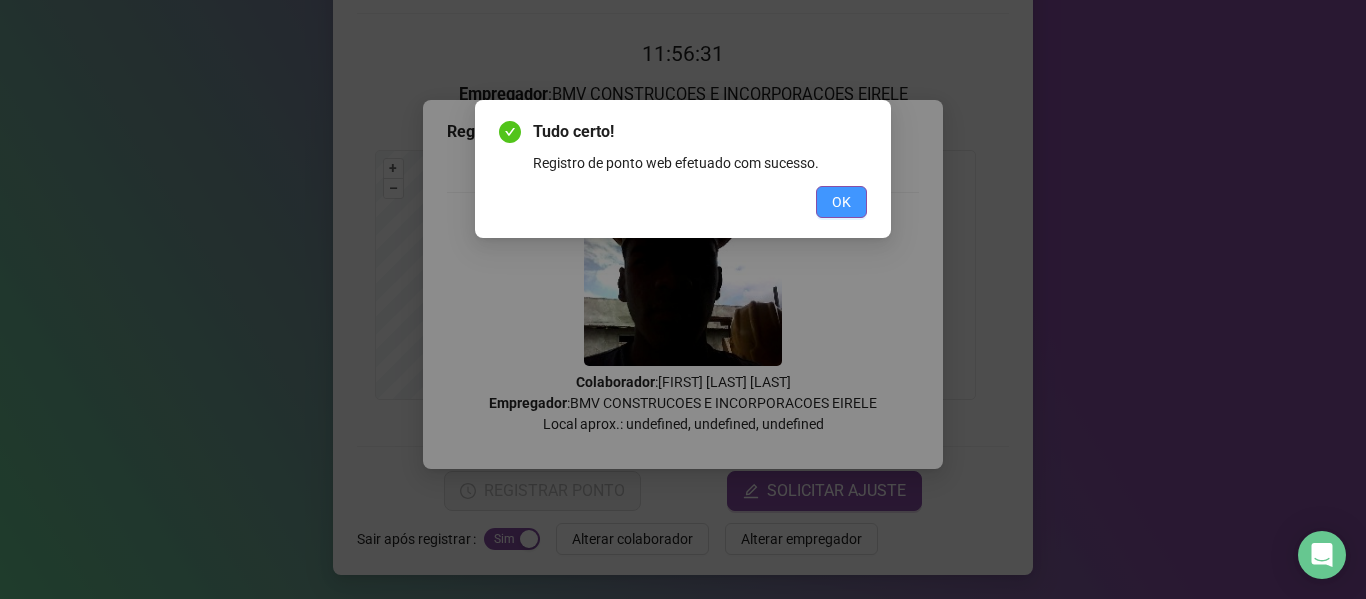 click on "OK" at bounding box center [841, 202] 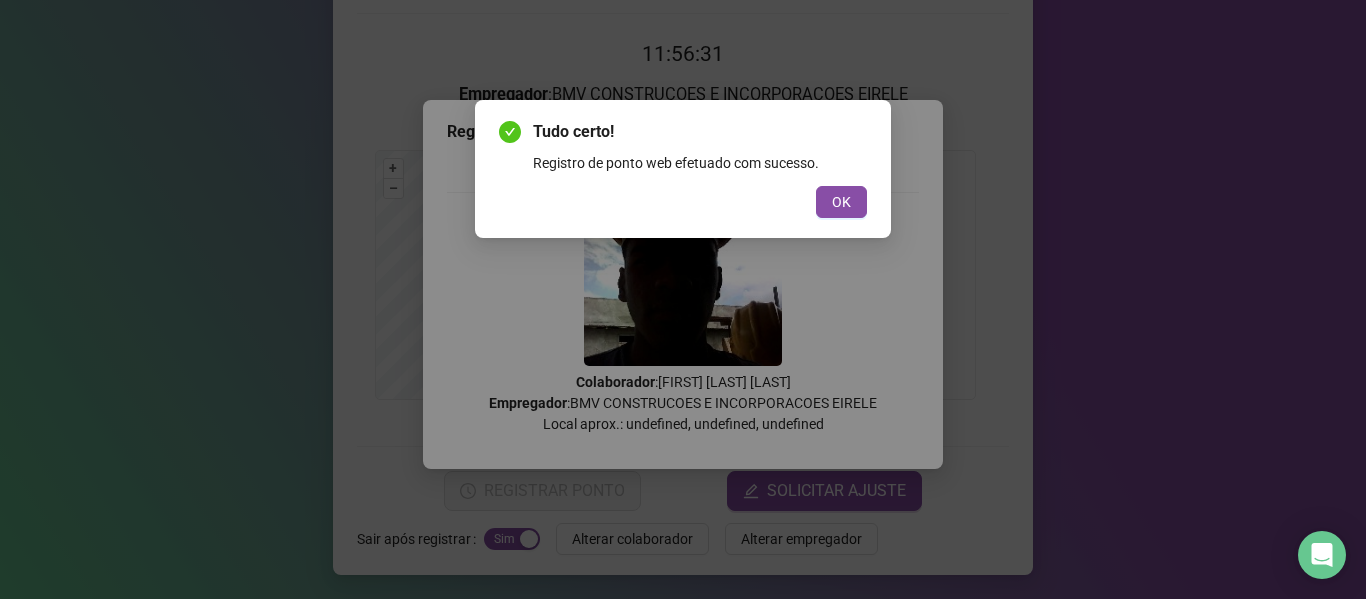 scroll, scrollTop: 0, scrollLeft: 0, axis: both 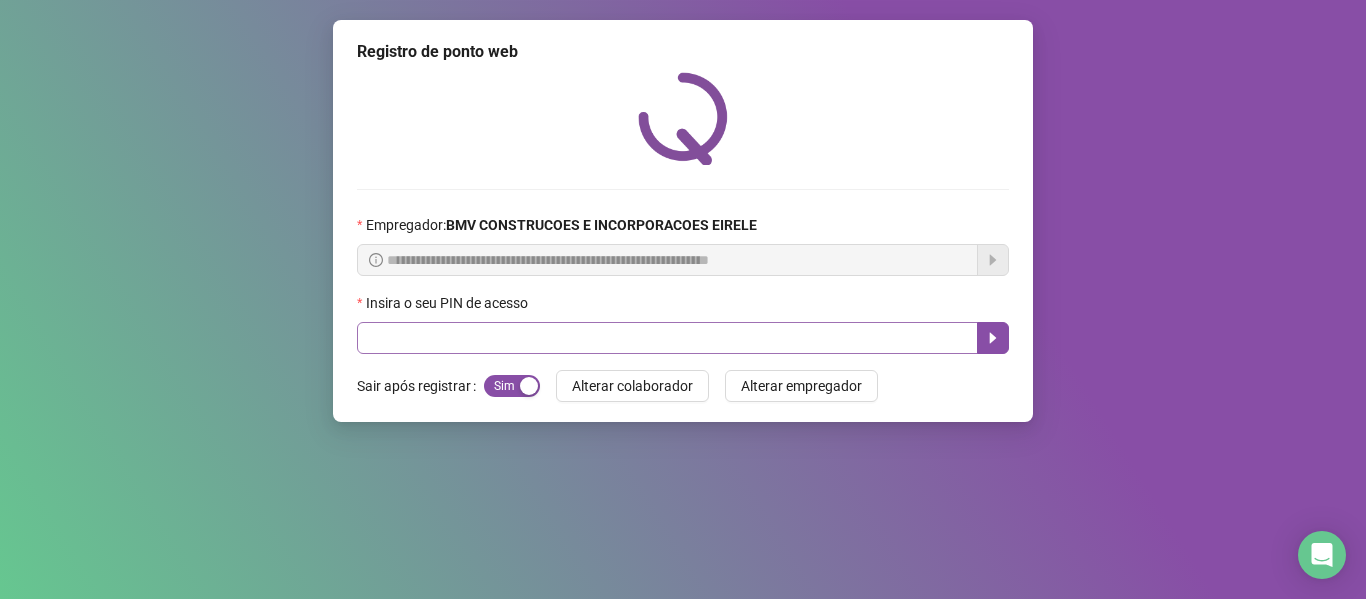 drag, startPoint x: 552, startPoint y: 315, endPoint x: 539, endPoint y: 338, distance: 26.41969 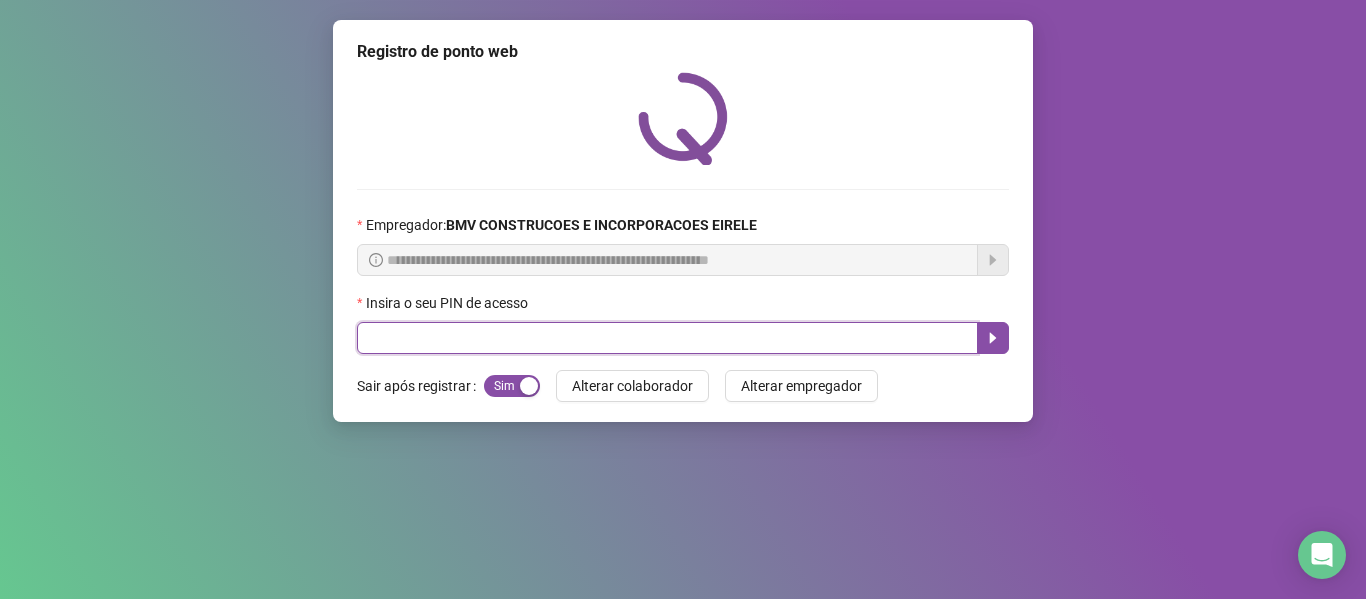 click at bounding box center [667, 338] 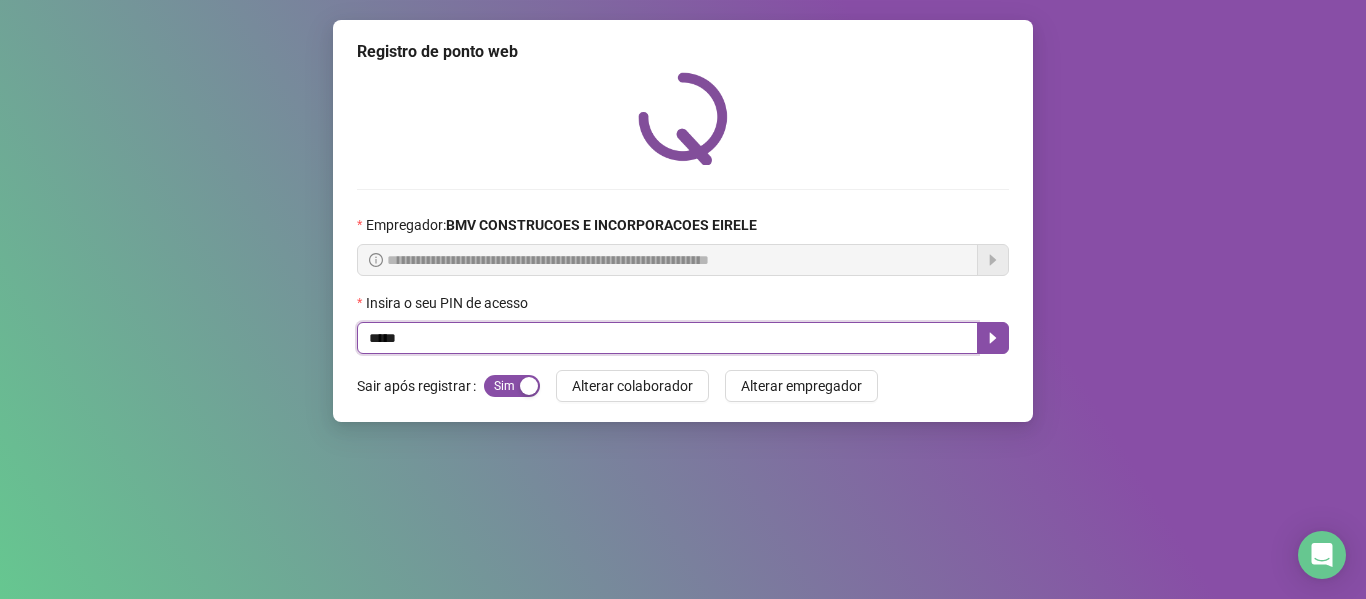 type on "*****" 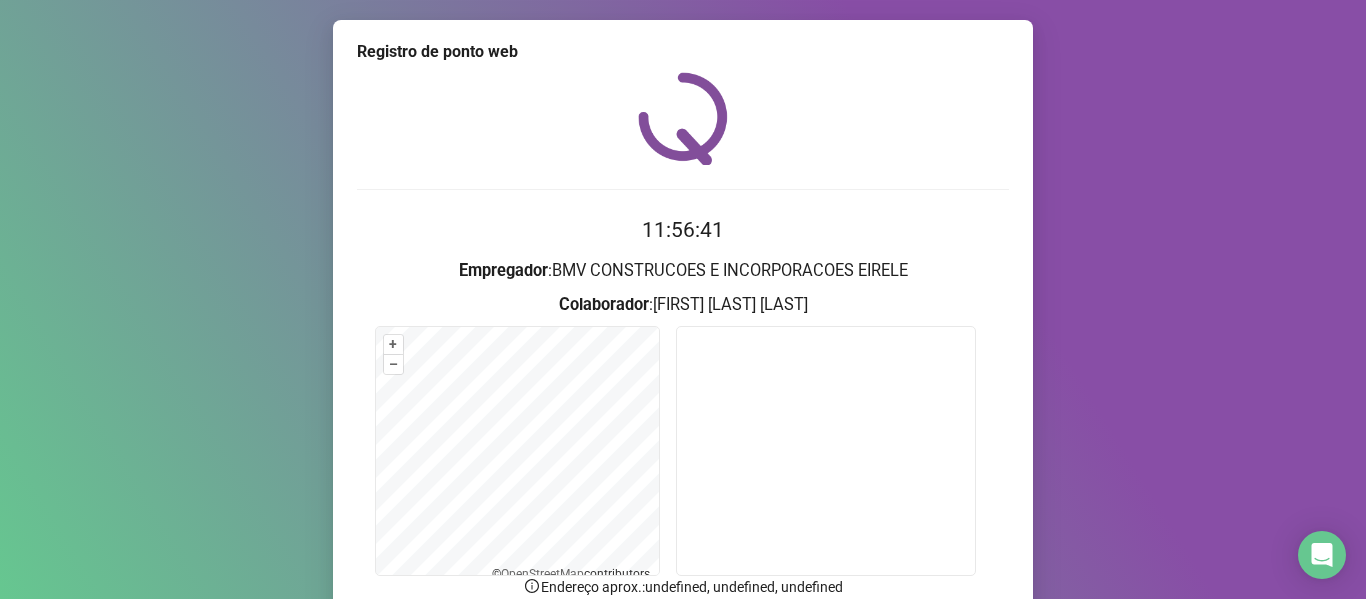 scroll, scrollTop: 176, scrollLeft: 0, axis: vertical 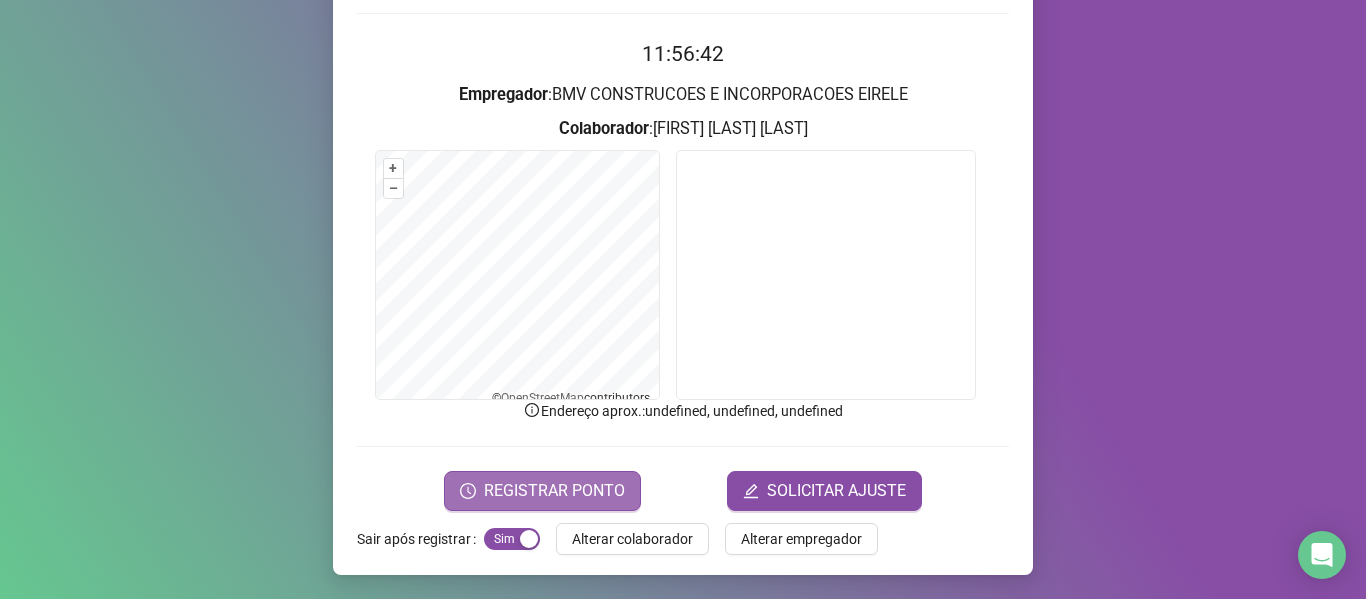 click on "REGISTRAR PONTO" at bounding box center [554, 491] 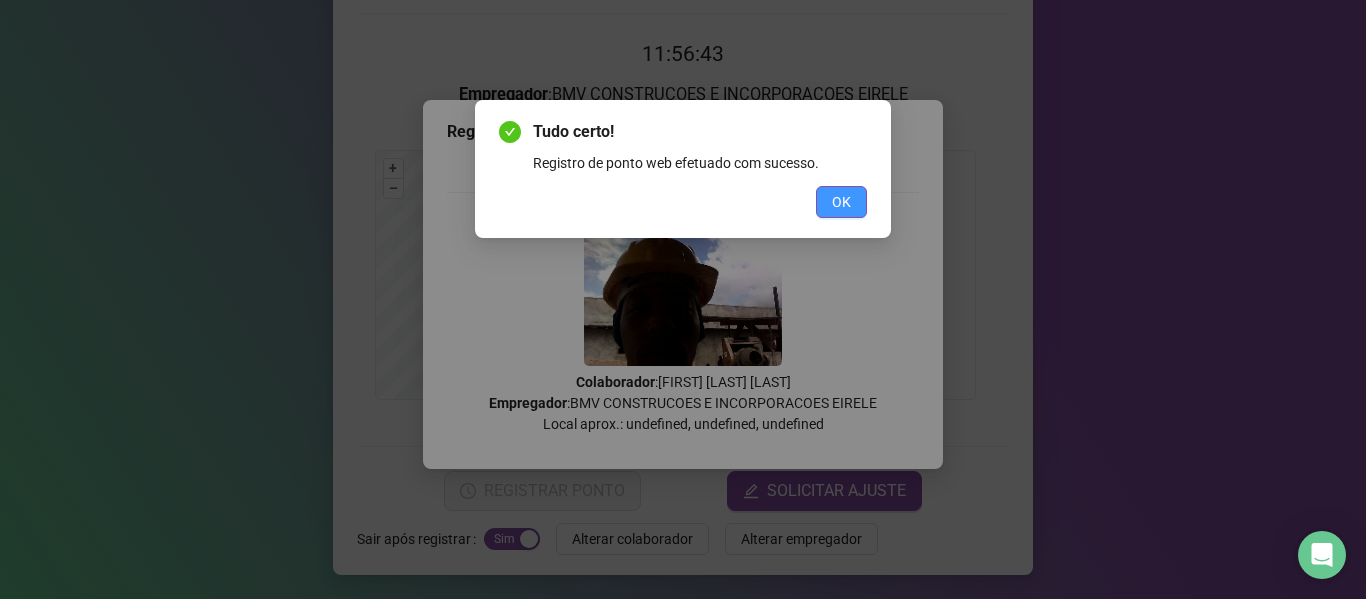 click on "OK" at bounding box center [841, 202] 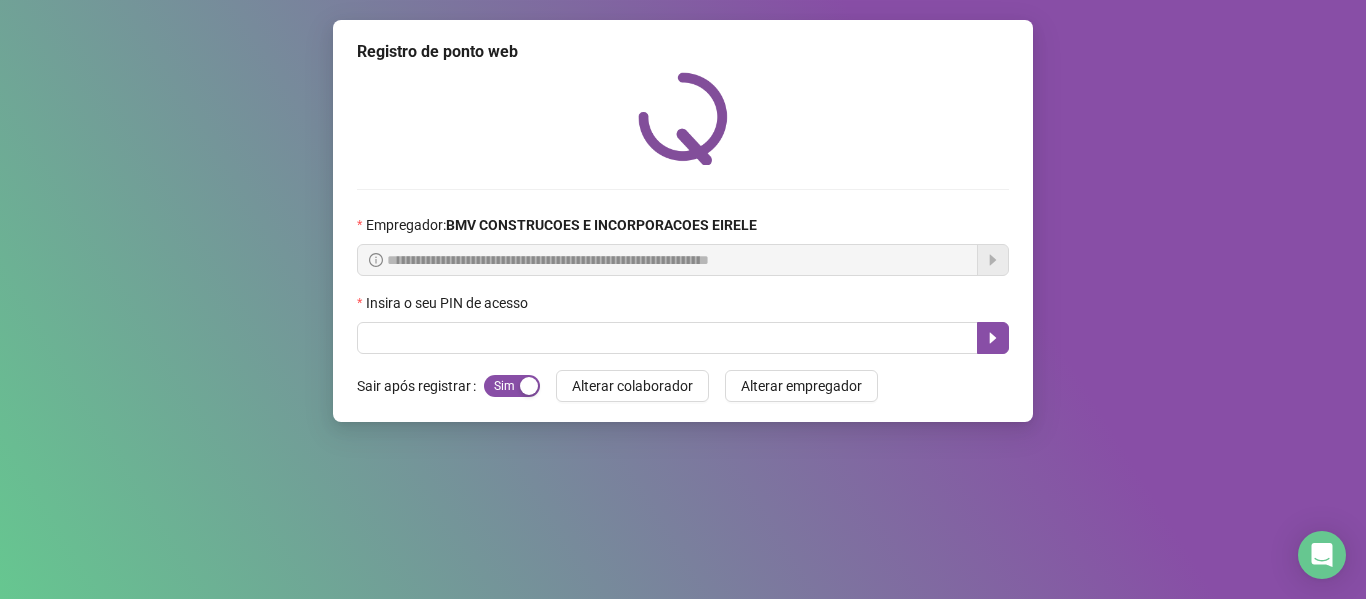 scroll, scrollTop: 0, scrollLeft: 0, axis: both 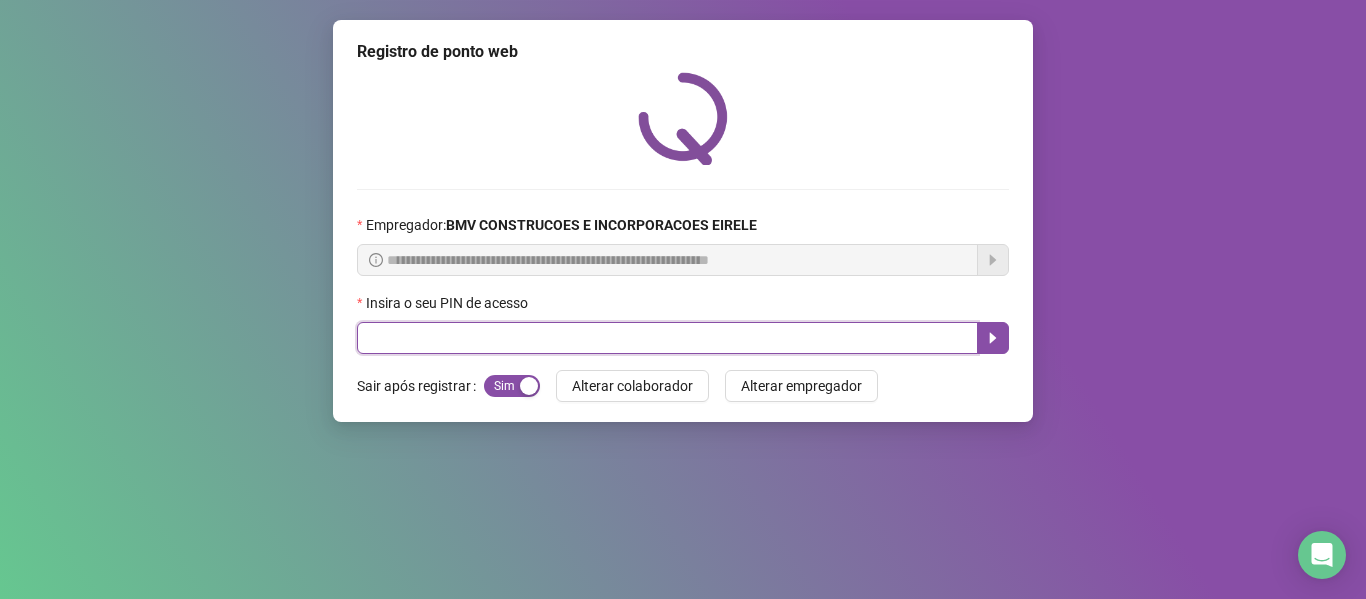 click at bounding box center [667, 338] 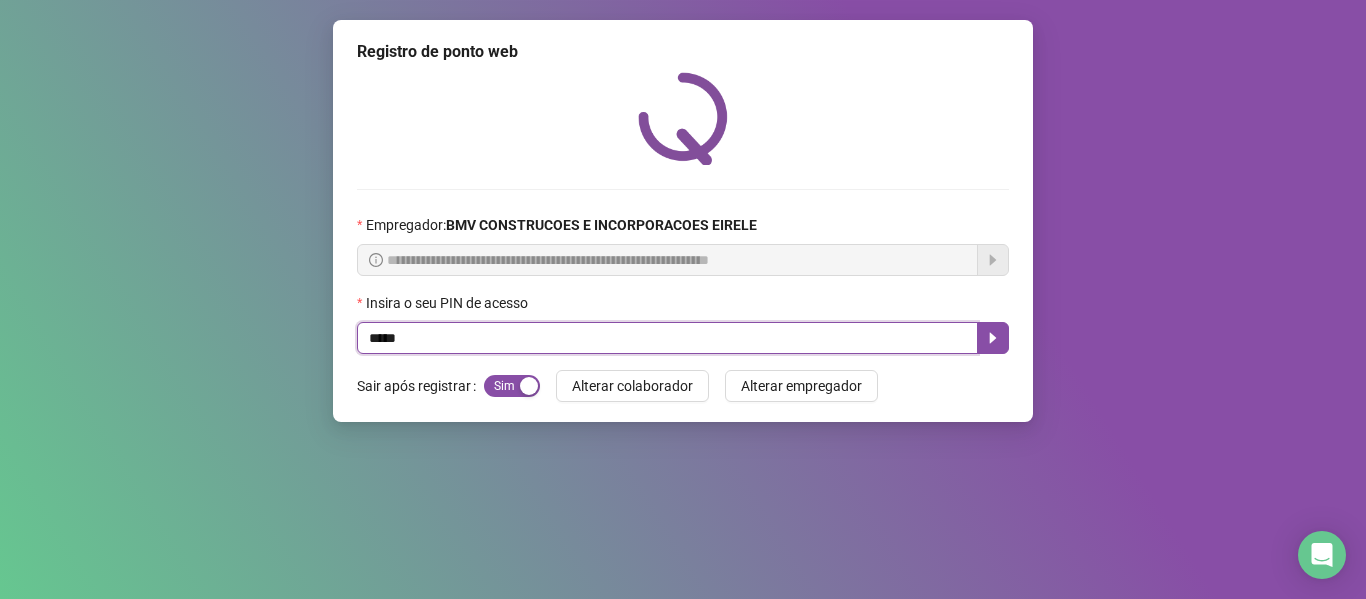 type on "*****" 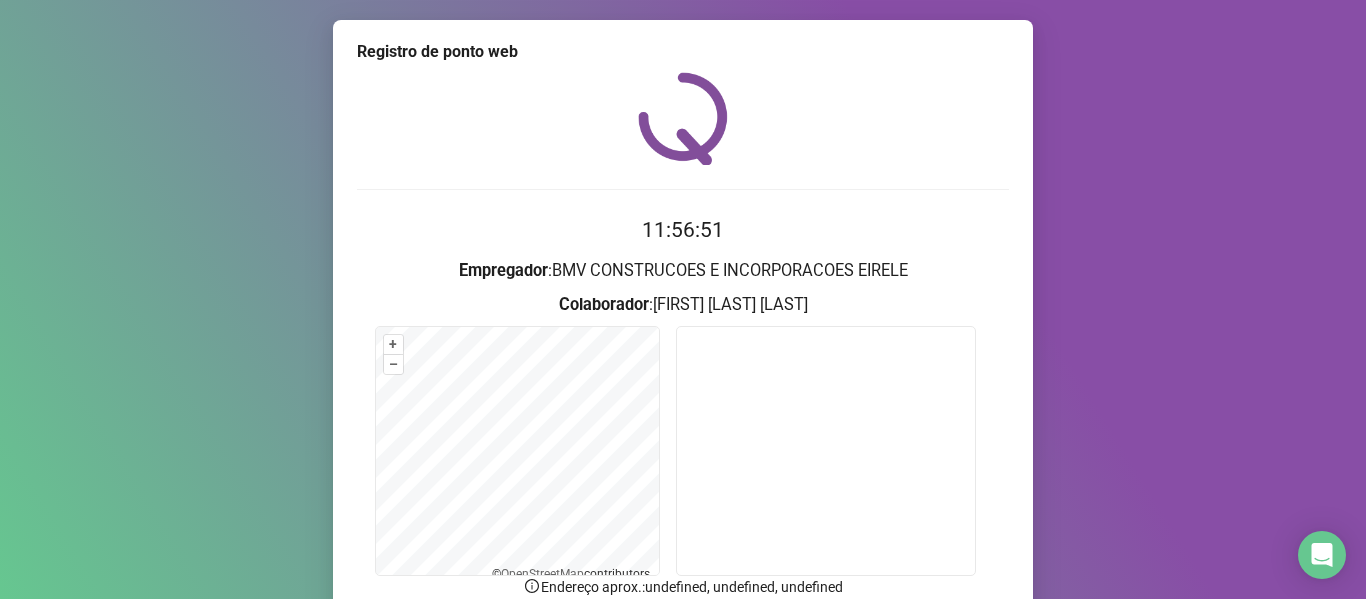 scroll, scrollTop: 166, scrollLeft: 0, axis: vertical 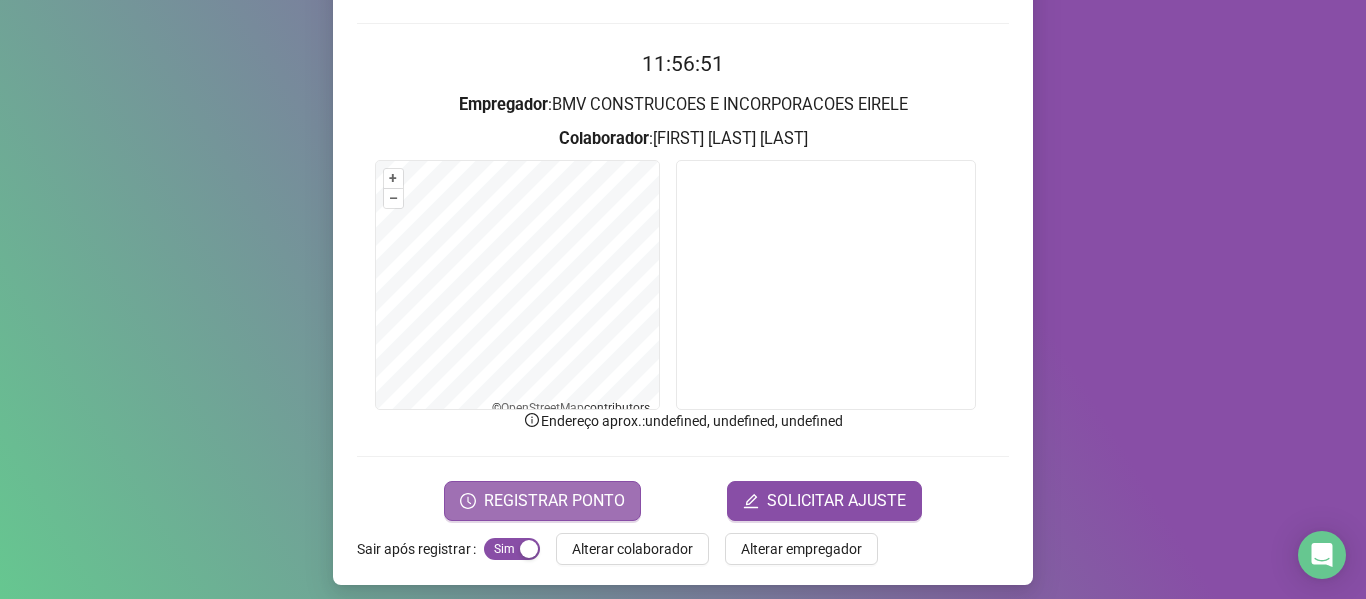 click on "REGISTRAR PONTO" at bounding box center (554, 501) 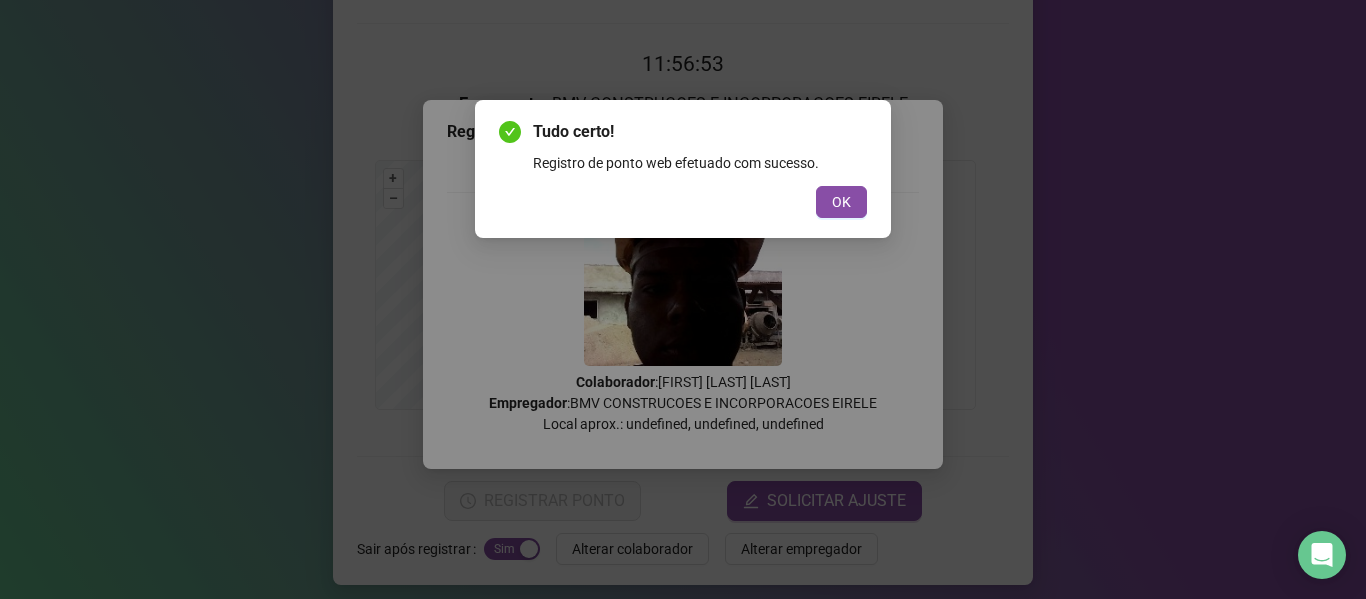 click on "Tudo certo! Registro de ponto web efetuado com sucesso. OK" at bounding box center (683, 169) 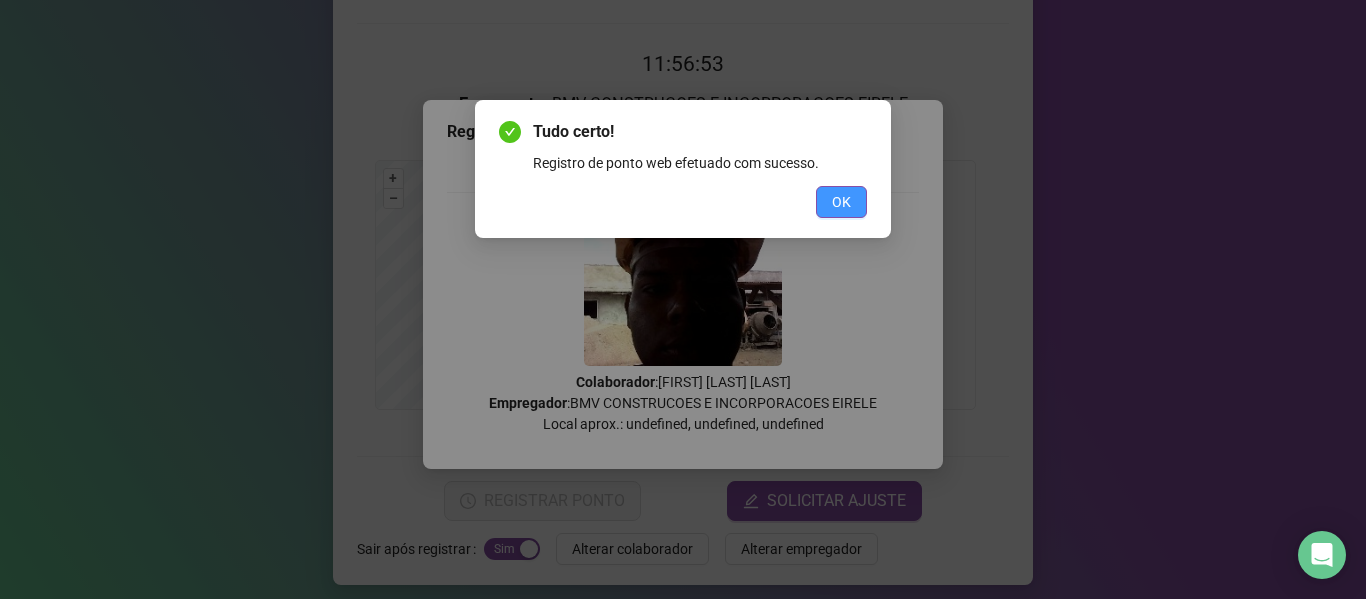 click on "OK" at bounding box center (841, 202) 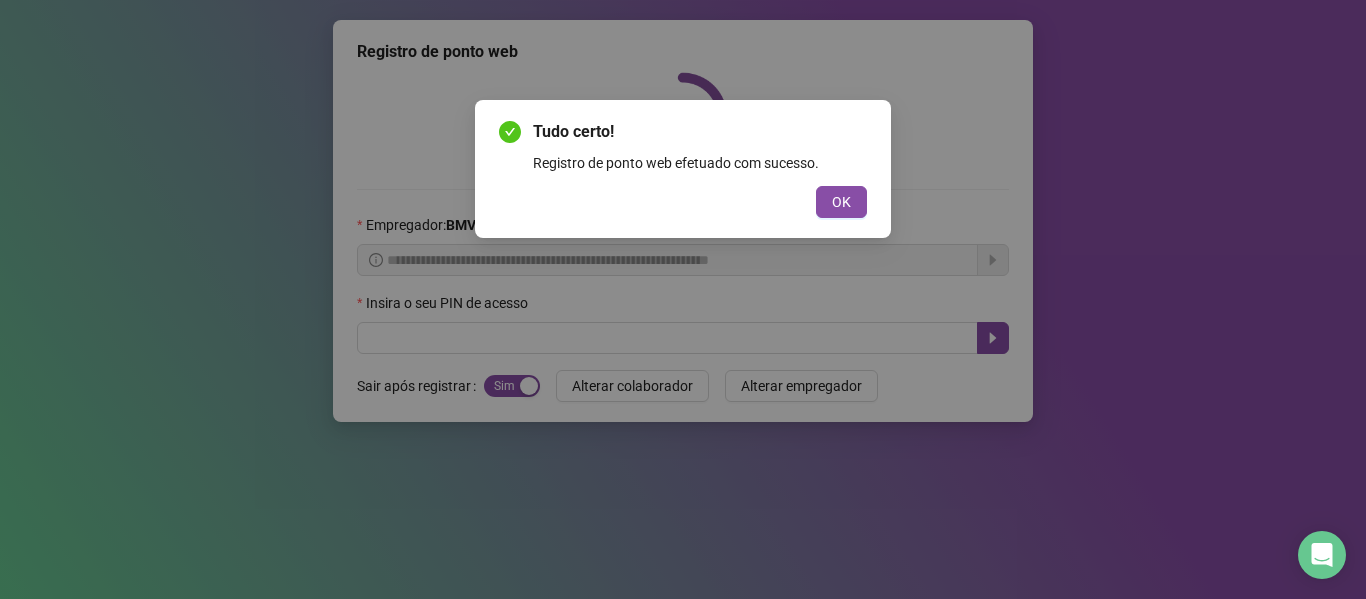 scroll, scrollTop: 0, scrollLeft: 0, axis: both 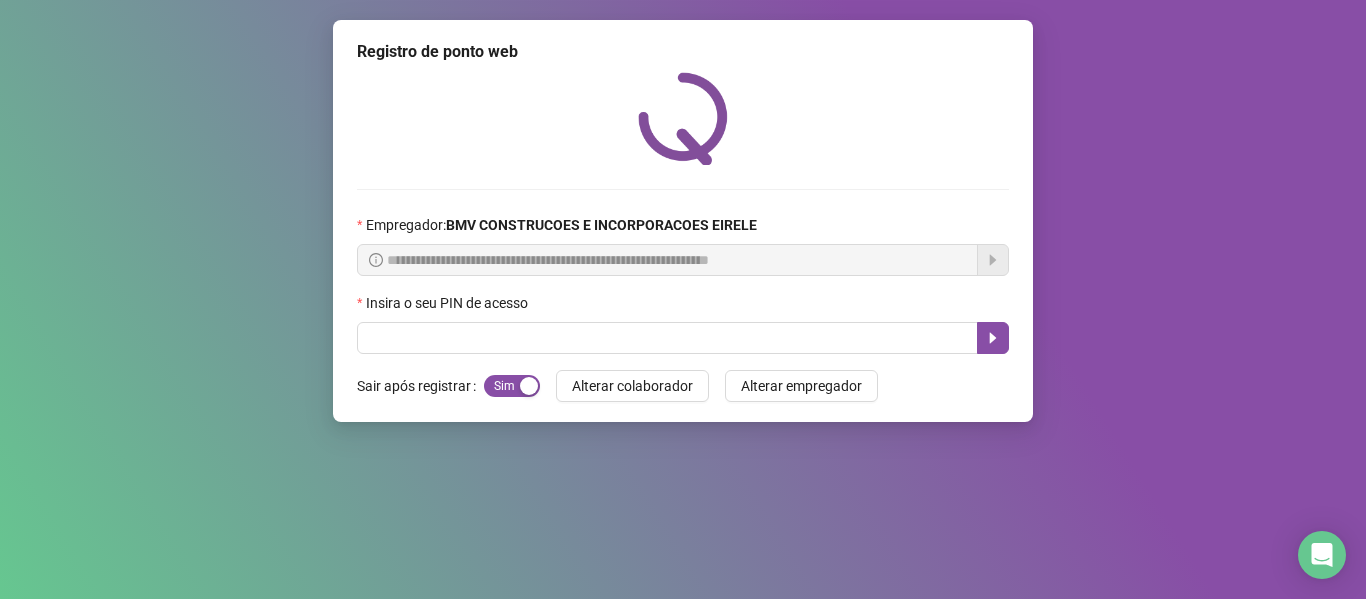 click on "Insira o seu PIN de acesso" at bounding box center [683, 307] 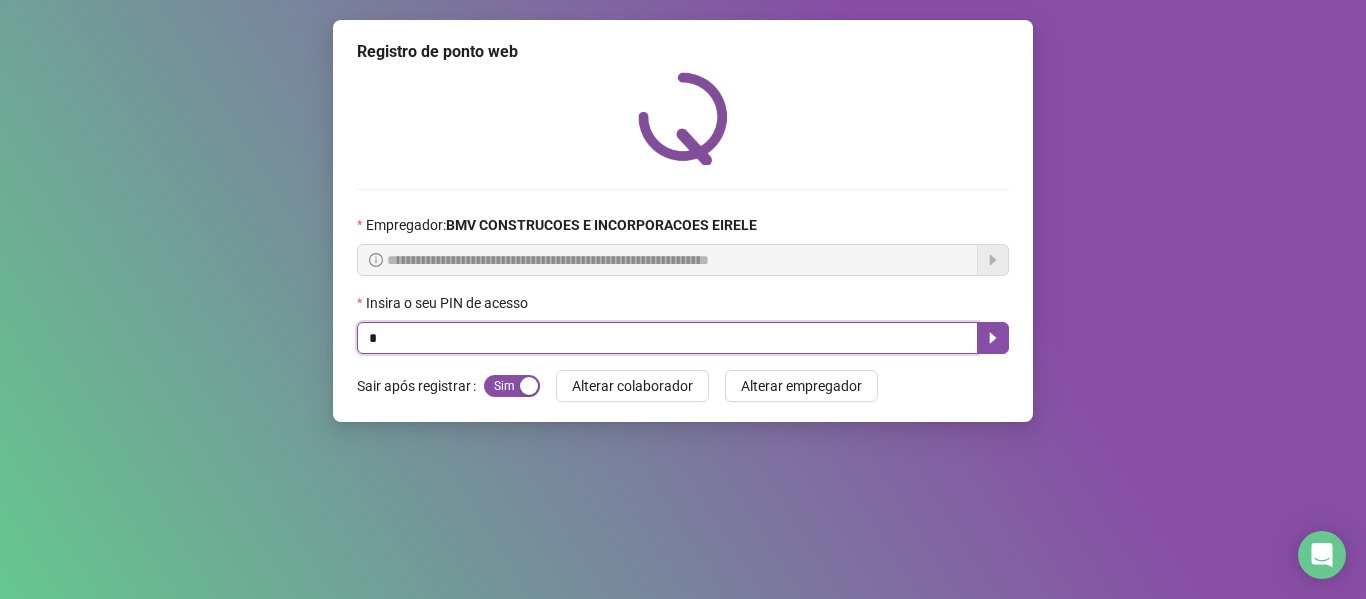 click on "*" at bounding box center (667, 338) 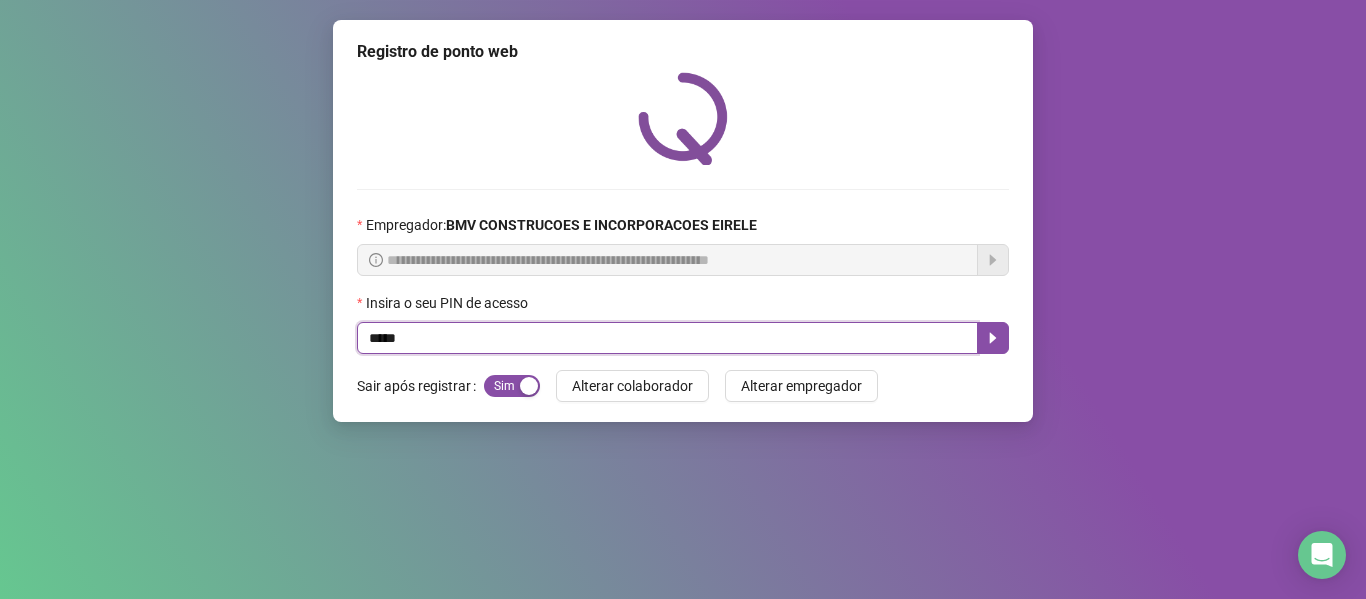 type on "*****" 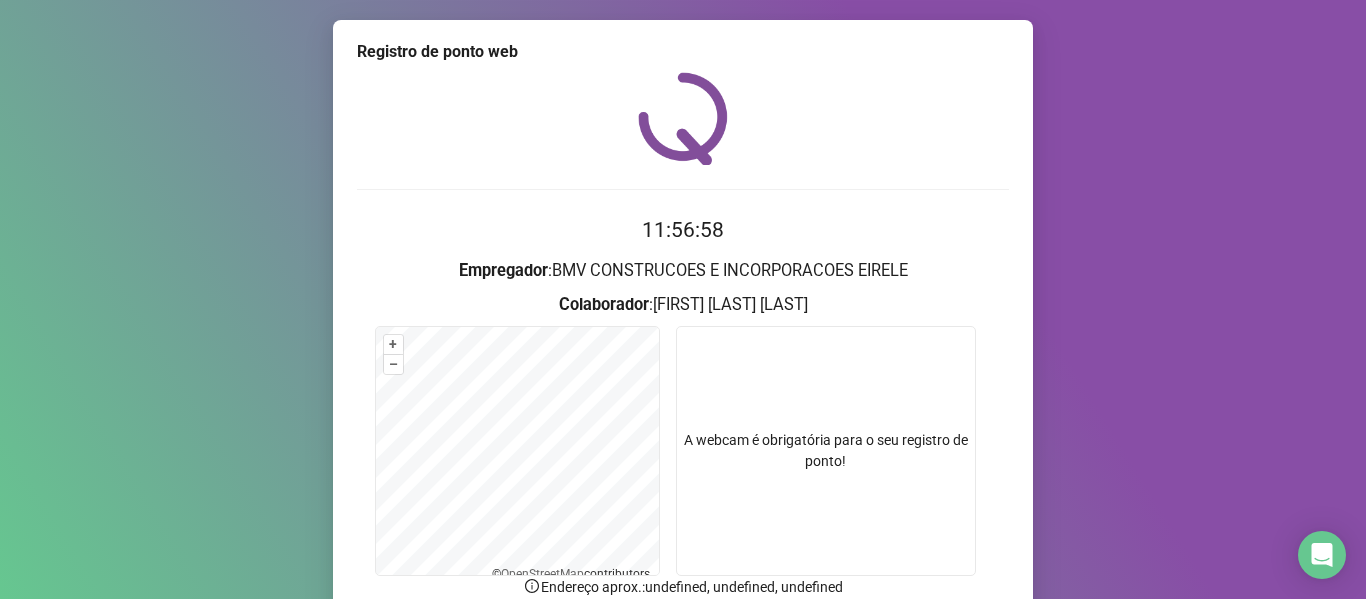 scroll, scrollTop: 176, scrollLeft: 0, axis: vertical 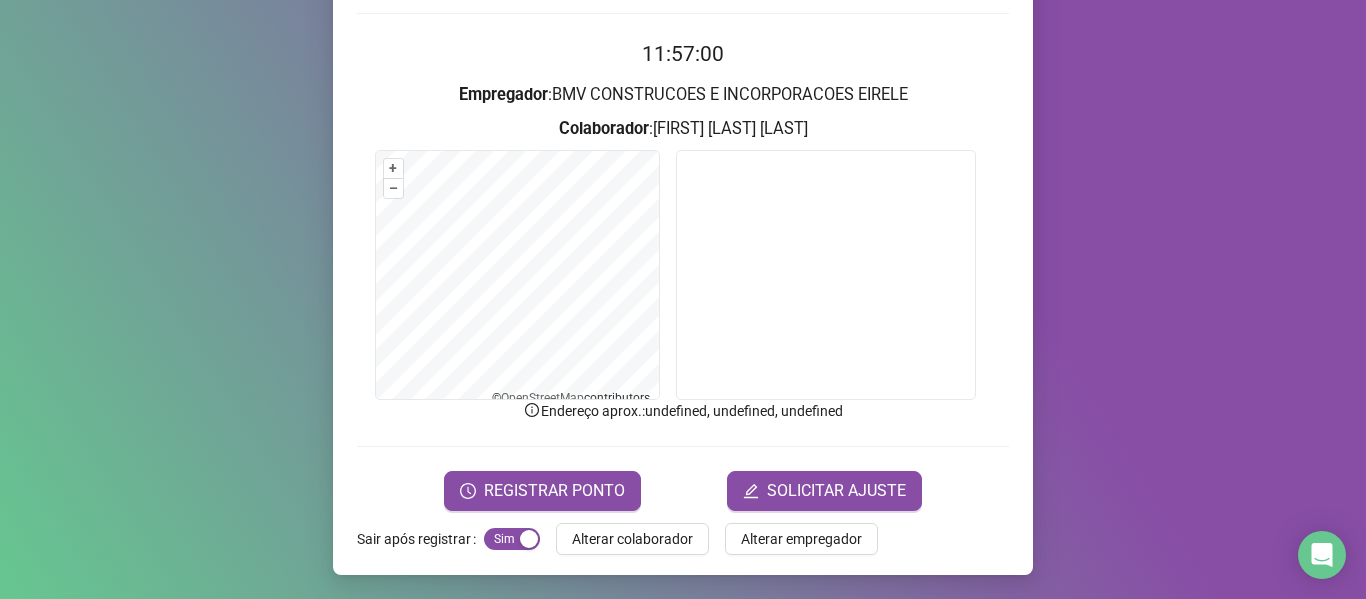 click on "REGISTRAR PONTO SOLICITAR AJUSTE" at bounding box center (683, 491) 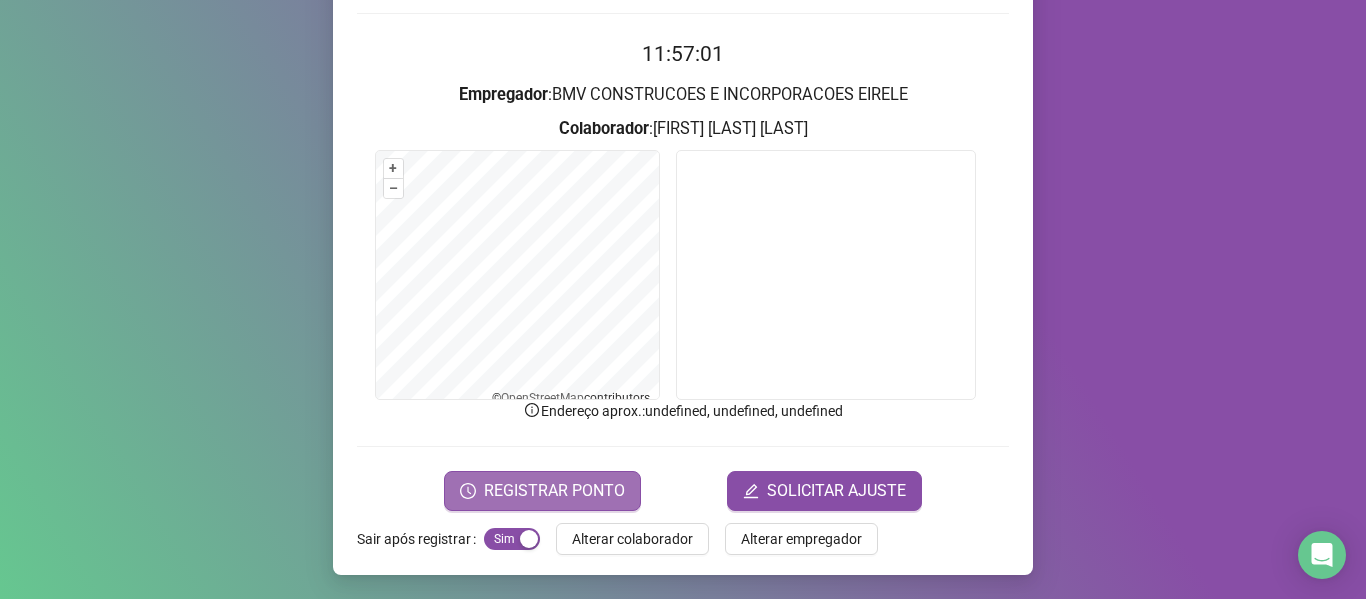 click on "REGISTRAR PONTO" at bounding box center (554, 491) 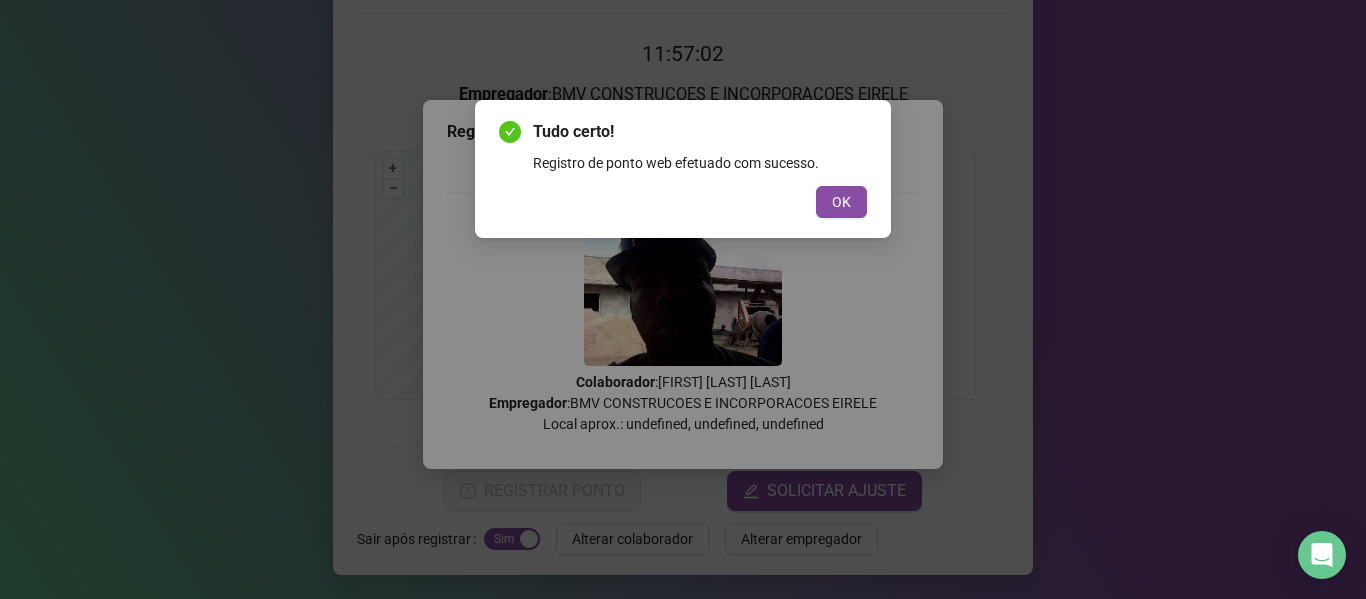 click on "OK" at bounding box center [683, 202] 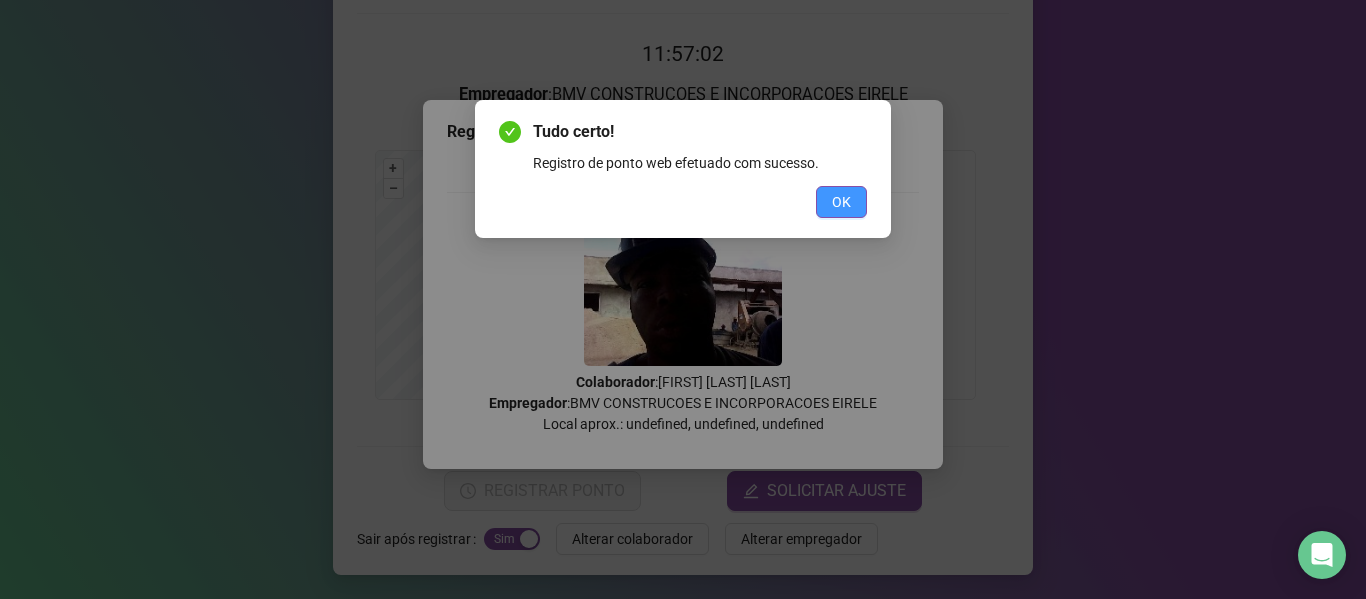 click on "OK" at bounding box center [841, 202] 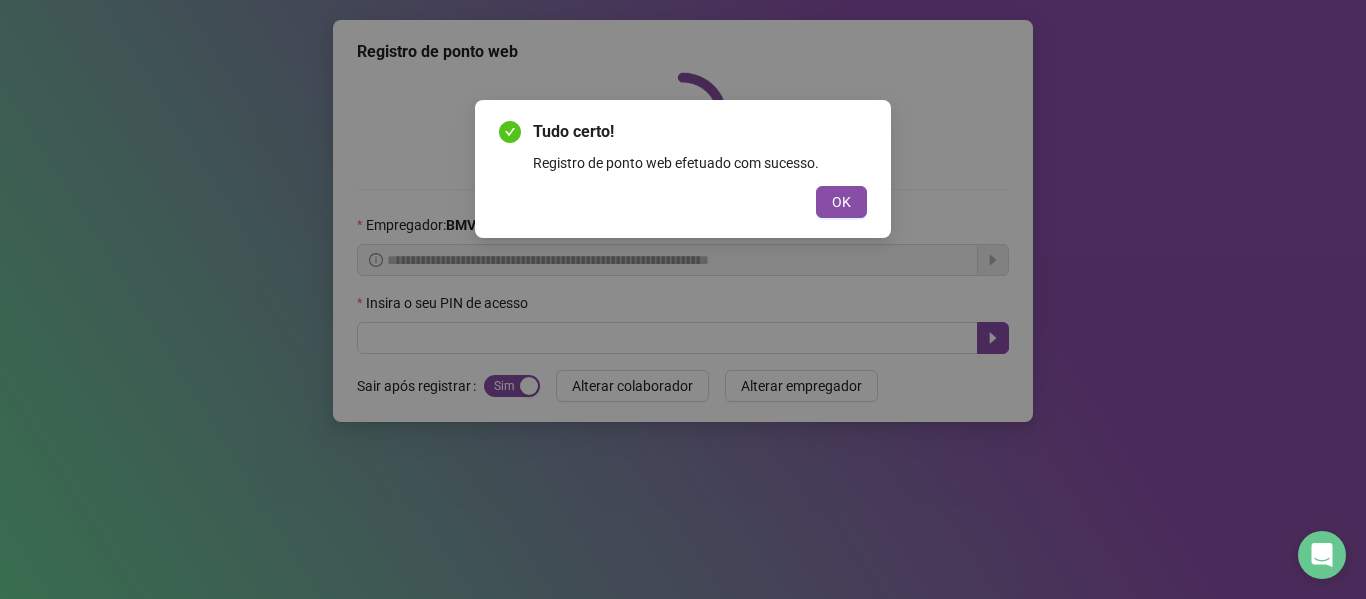 scroll, scrollTop: 0, scrollLeft: 0, axis: both 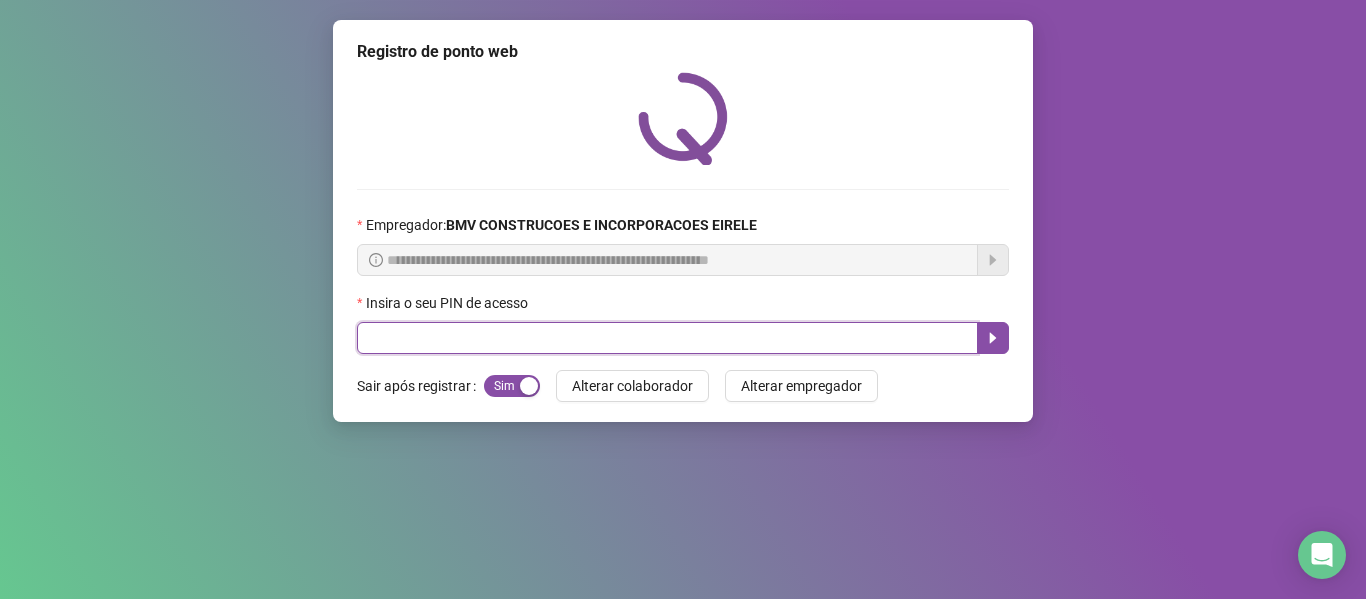 click at bounding box center (667, 338) 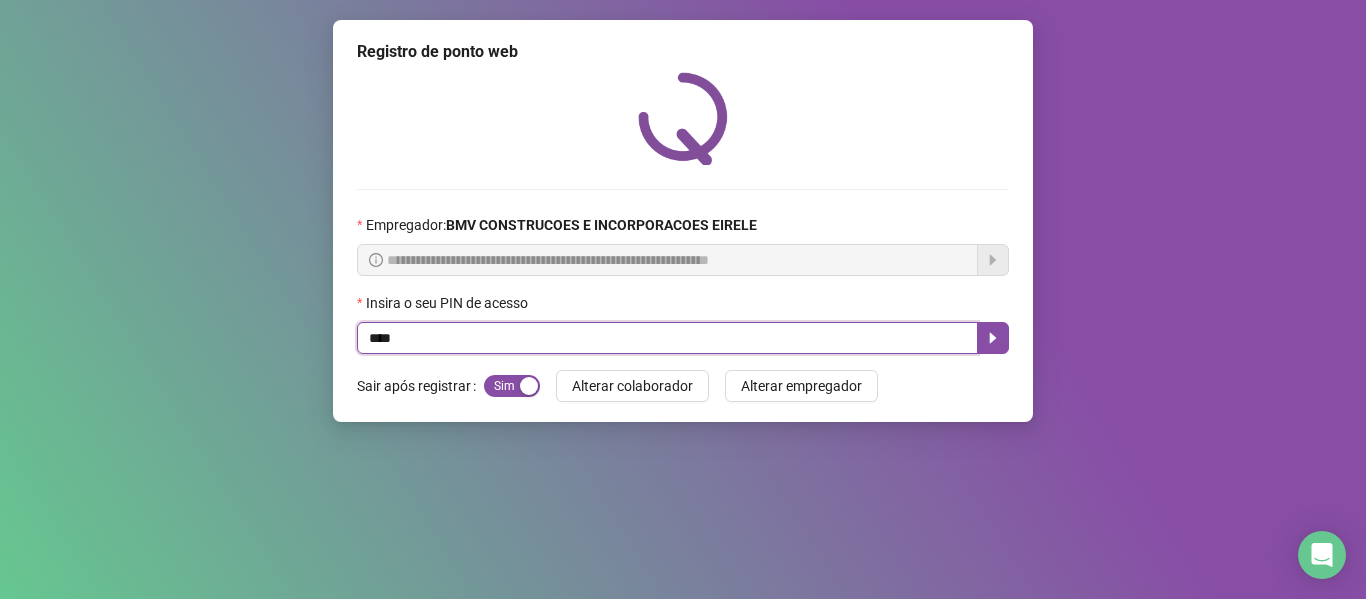 type on "*****" 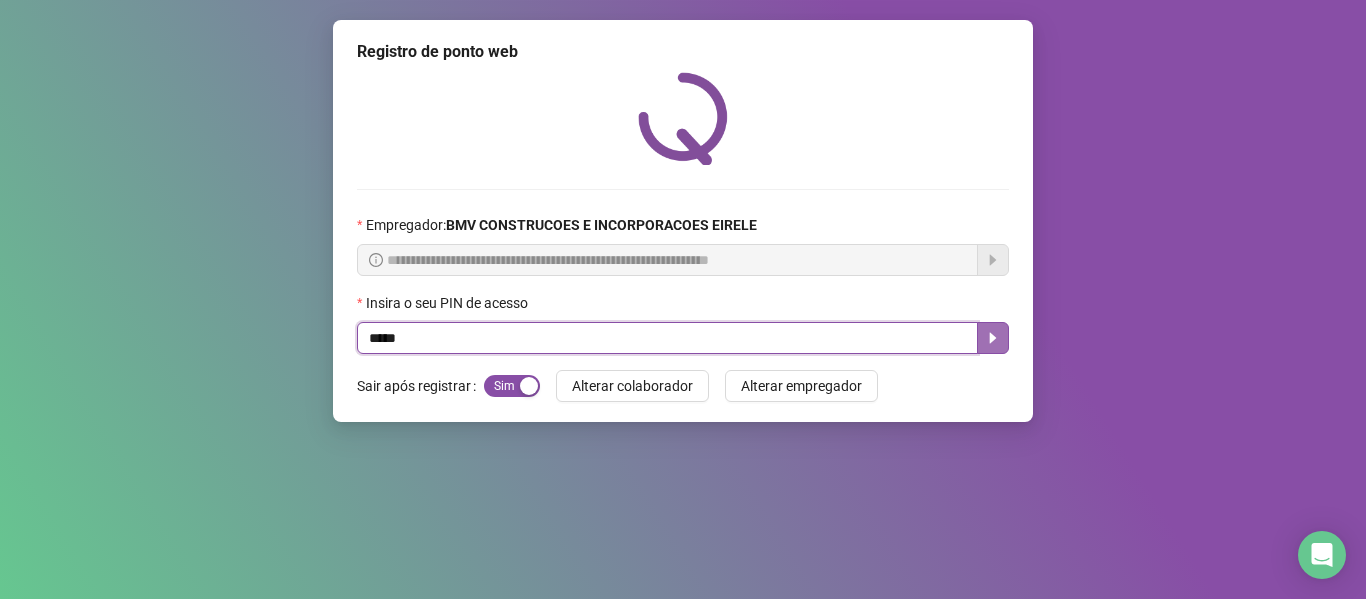 click 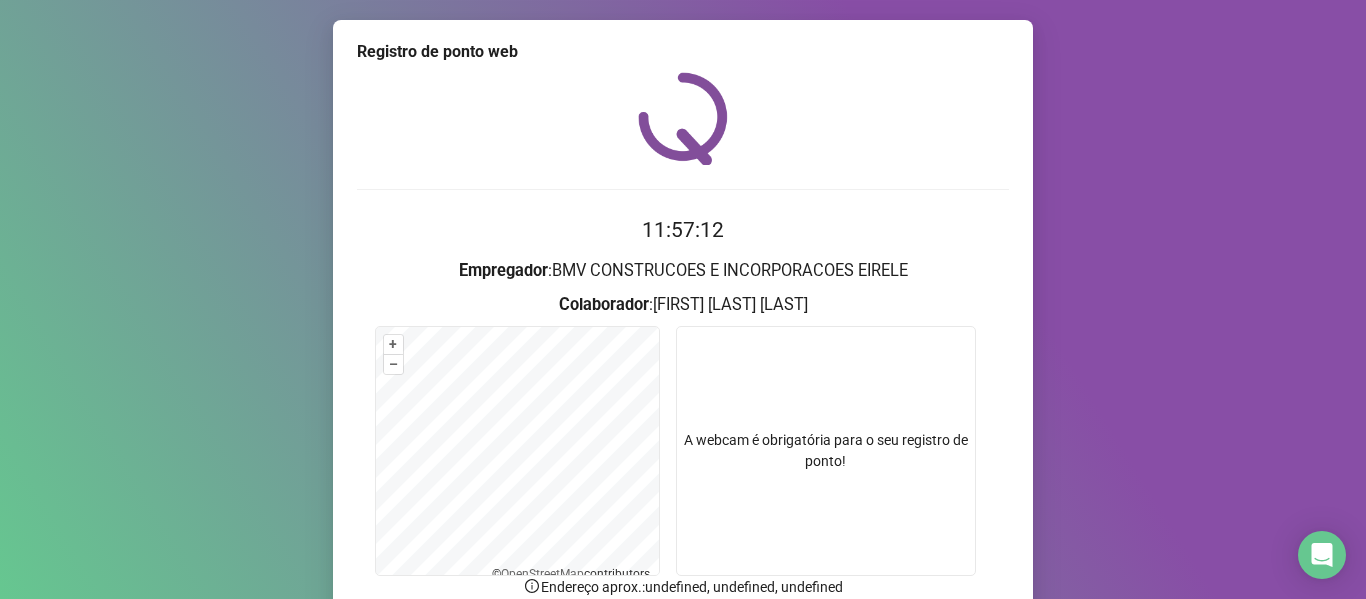 scroll, scrollTop: 176, scrollLeft: 0, axis: vertical 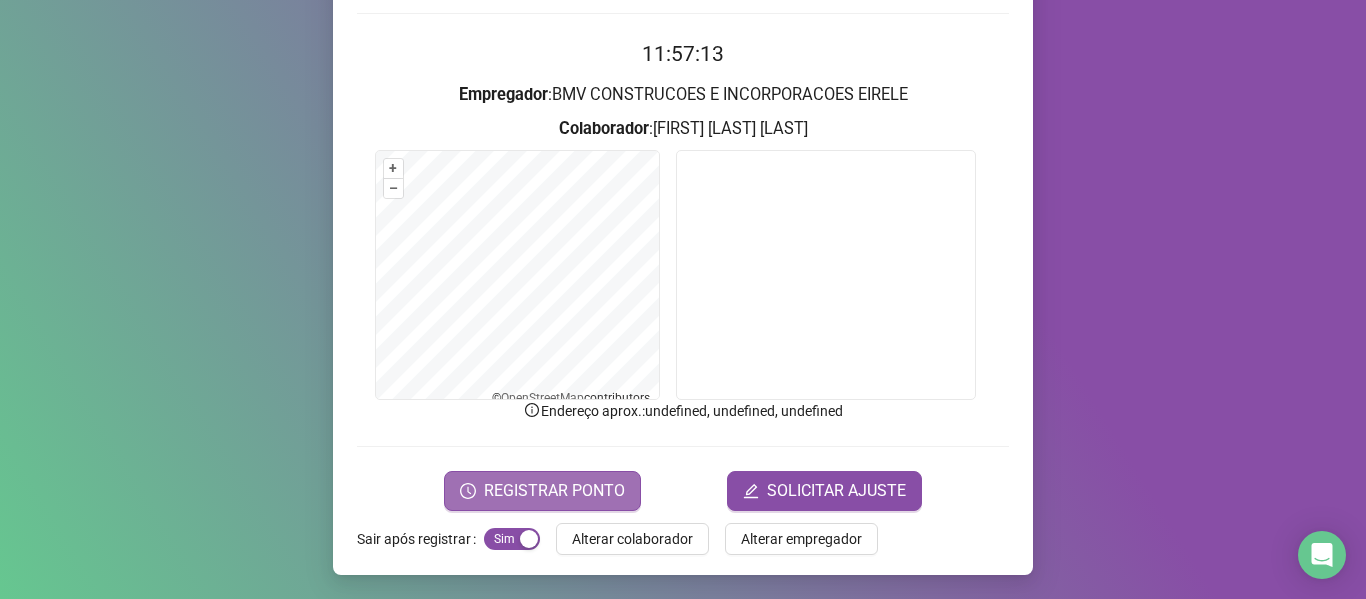 click on "REGISTRAR PONTO" at bounding box center (542, 491) 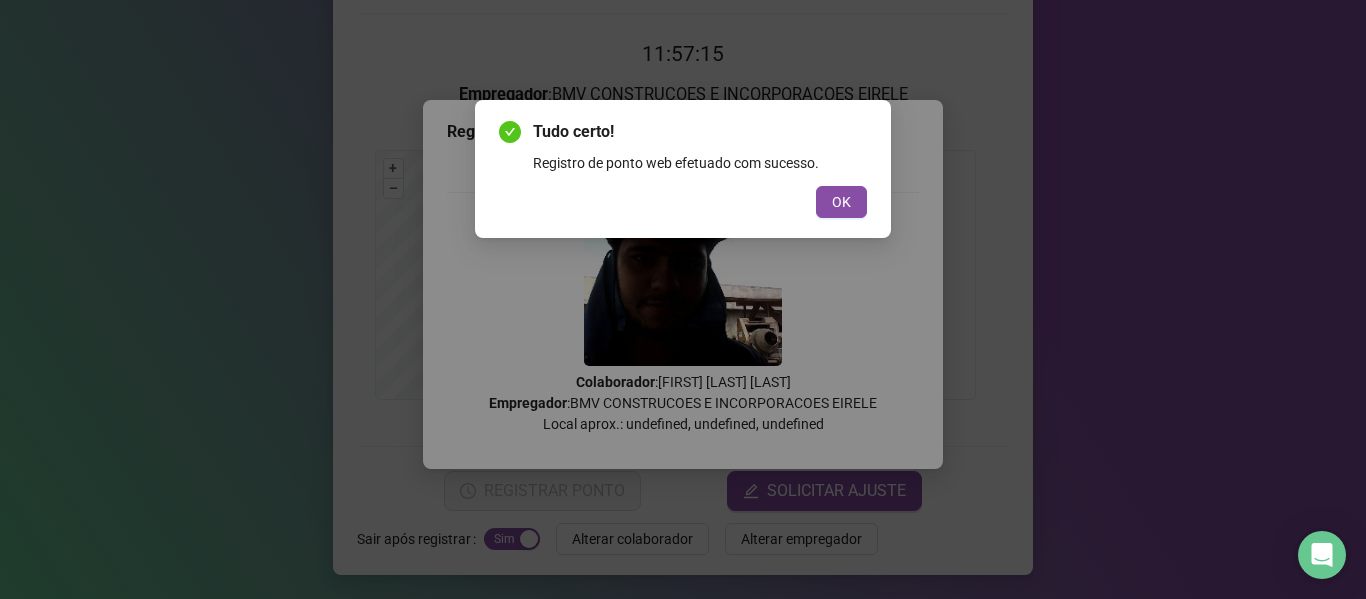 drag, startPoint x: 833, startPoint y: 205, endPoint x: 884, endPoint y: 227, distance: 55.542778 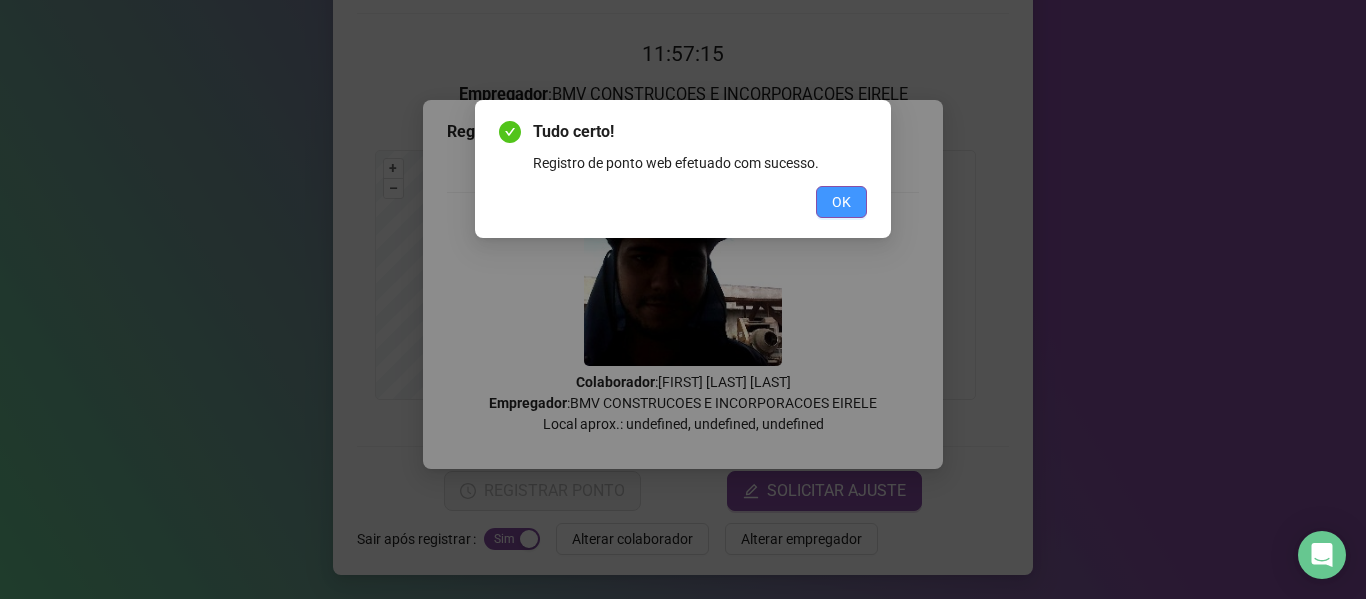 click on "OK" at bounding box center (841, 202) 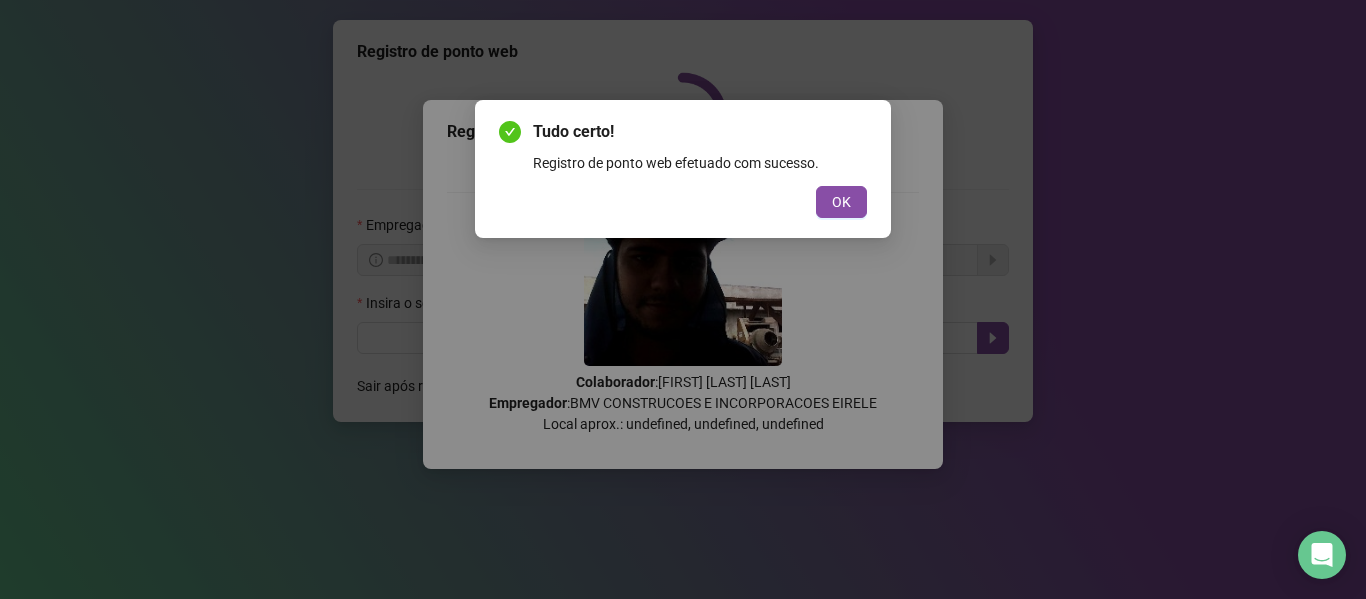 scroll, scrollTop: 0, scrollLeft: 0, axis: both 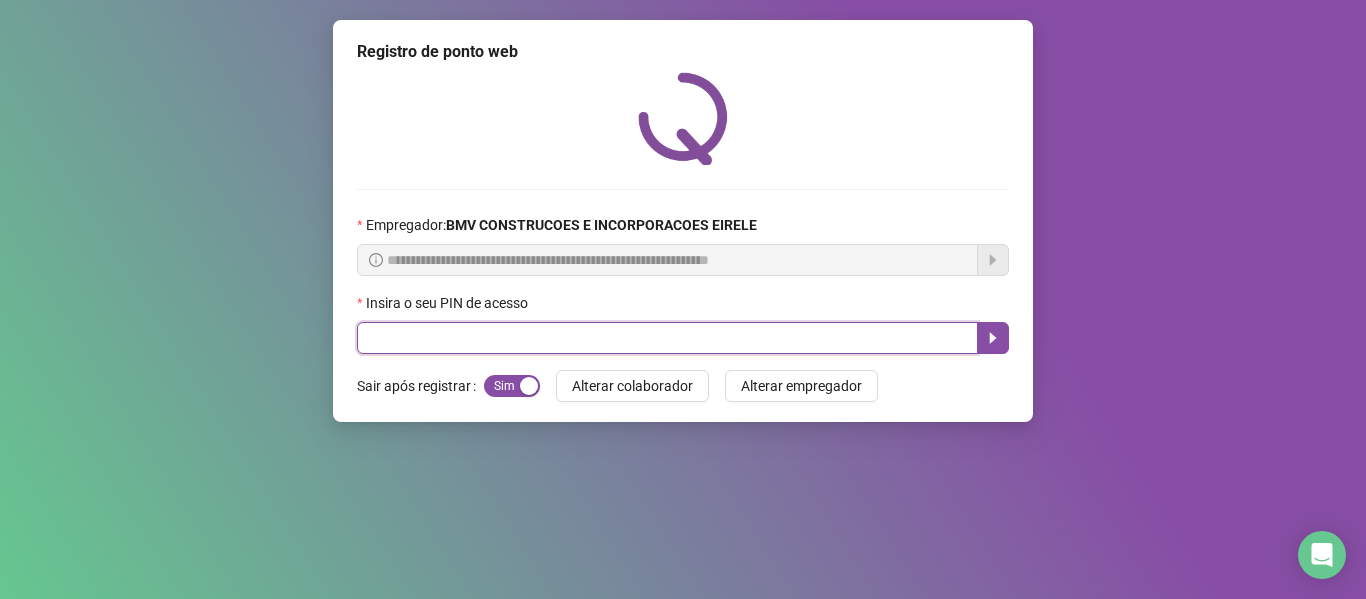 click at bounding box center [667, 338] 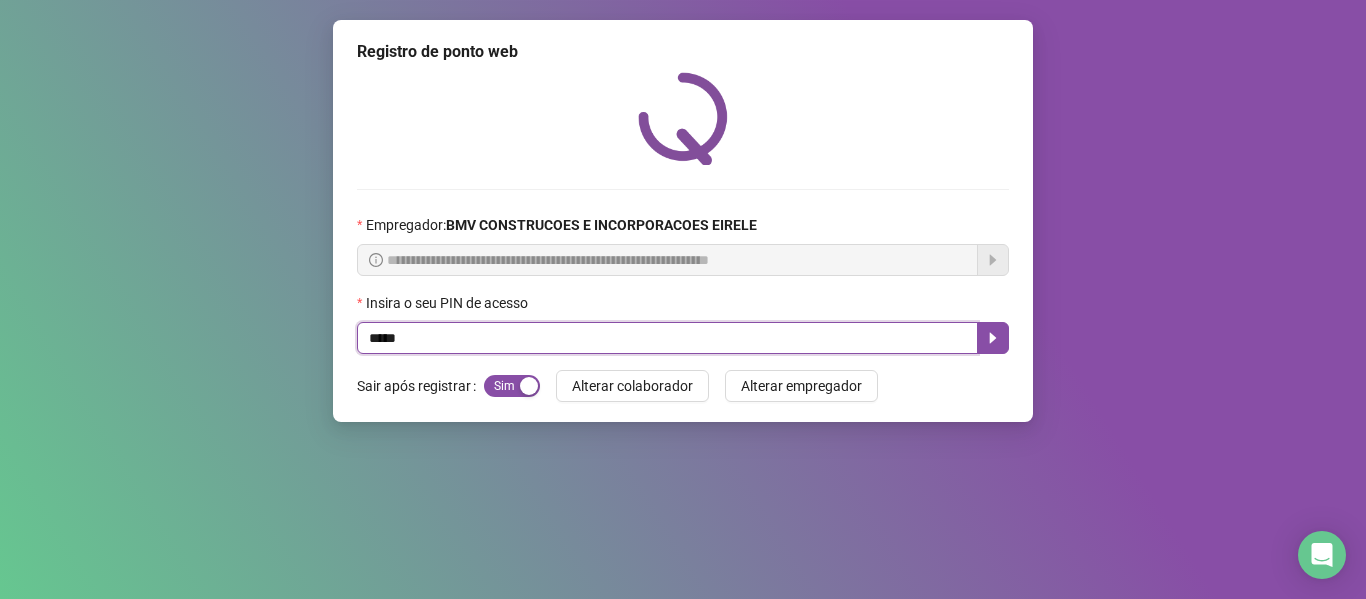 type on "*****" 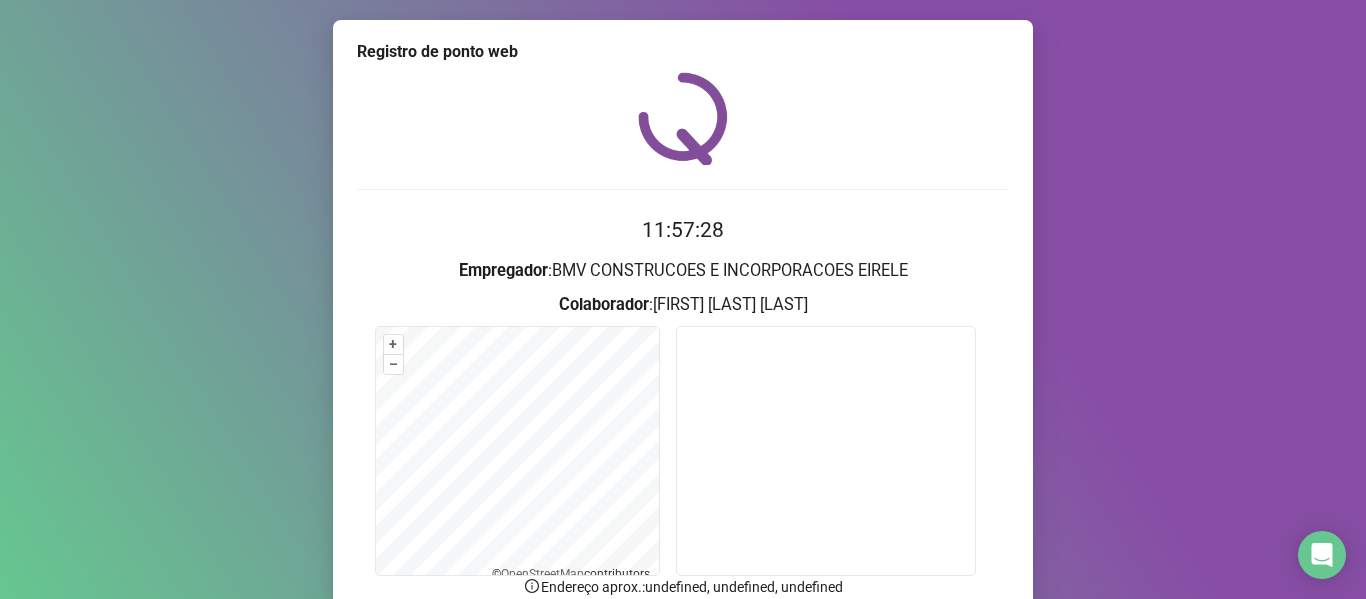 scroll, scrollTop: 176, scrollLeft: 0, axis: vertical 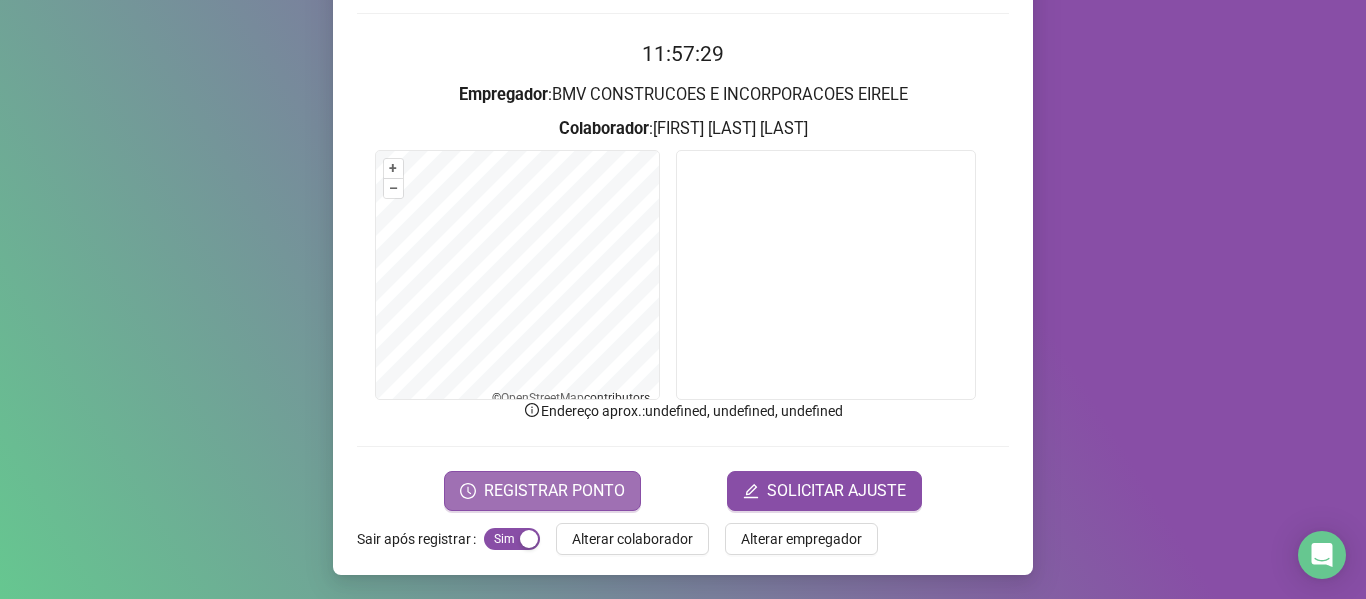 click on "REGISTRAR PONTO" at bounding box center [542, 491] 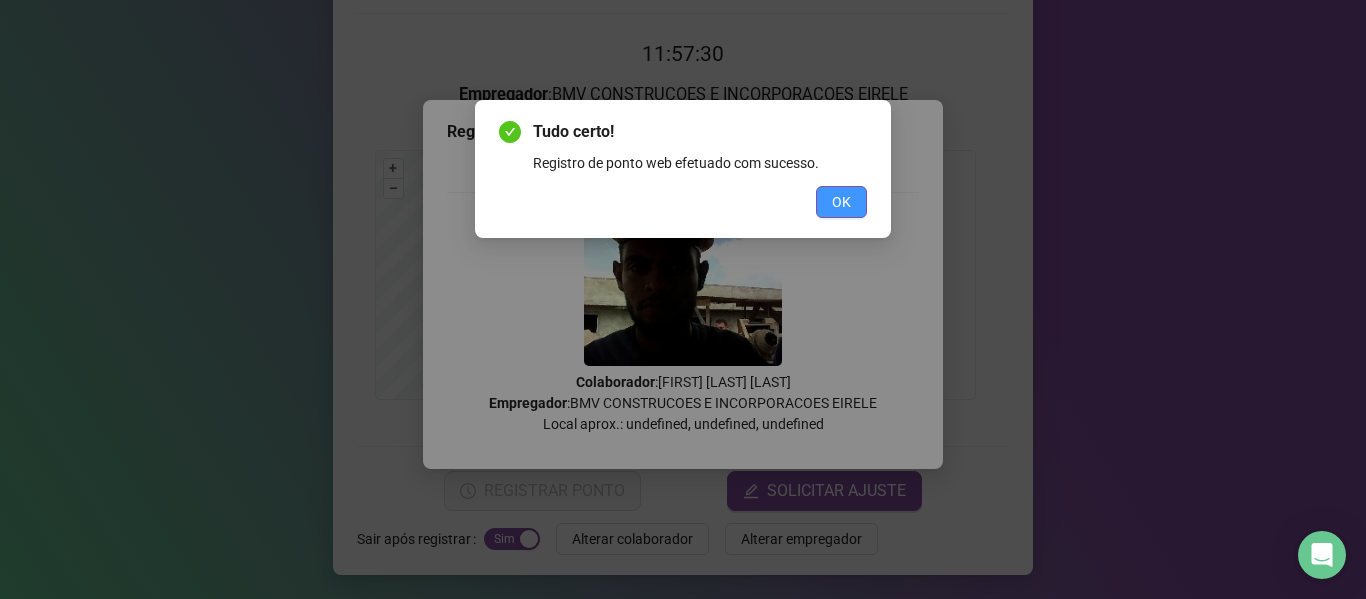 click on "OK" at bounding box center [841, 202] 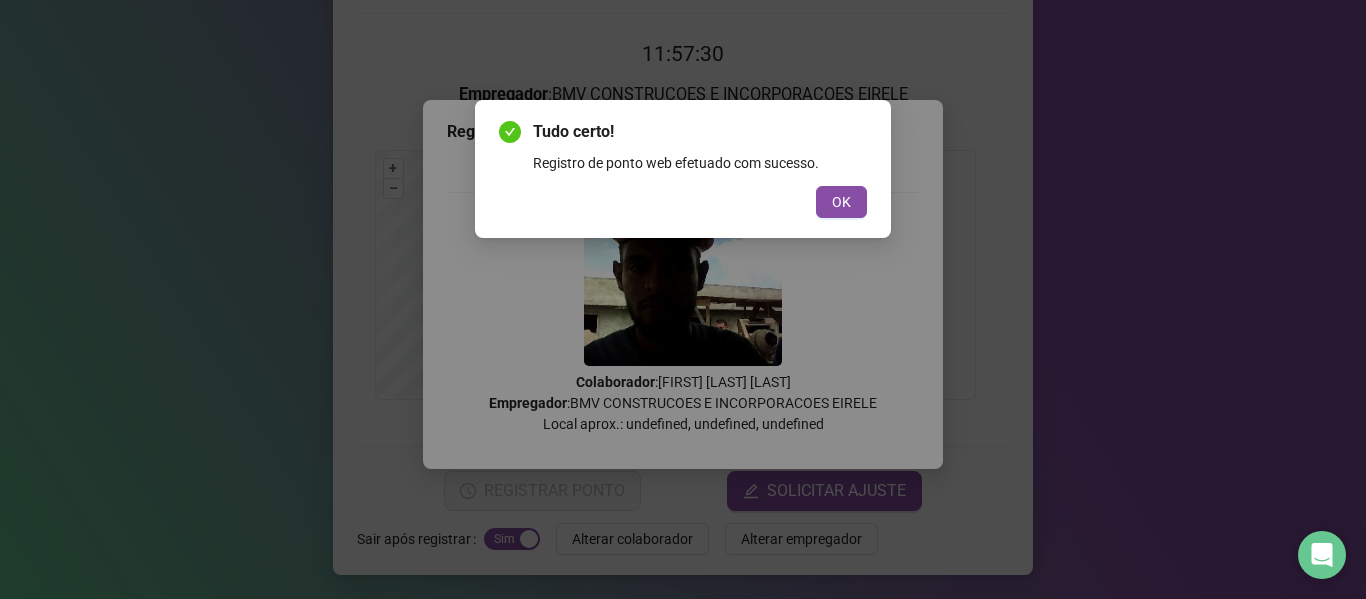scroll, scrollTop: 0, scrollLeft: 0, axis: both 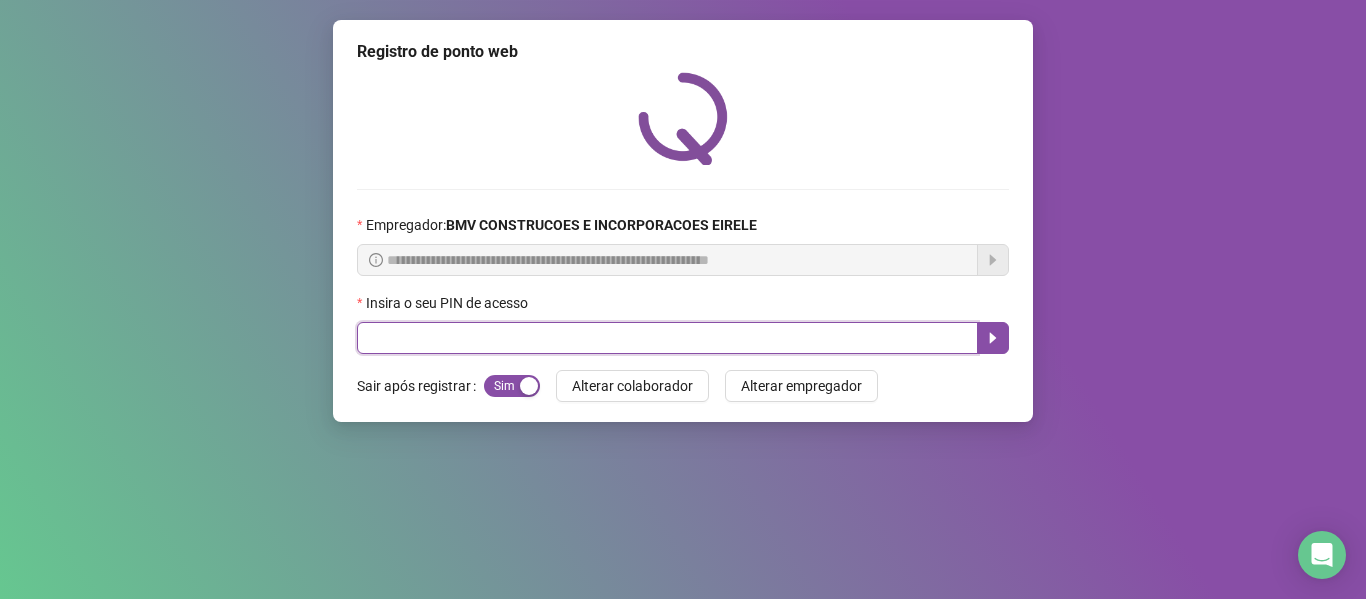 click at bounding box center [667, 338] 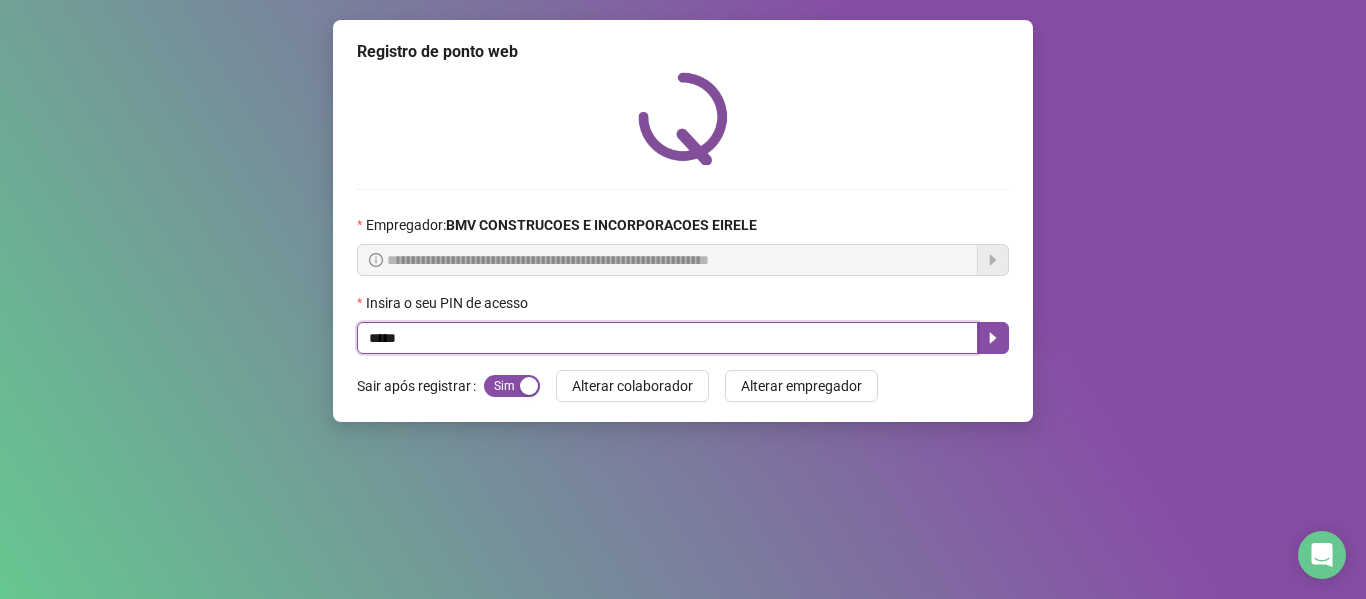type on "*****" 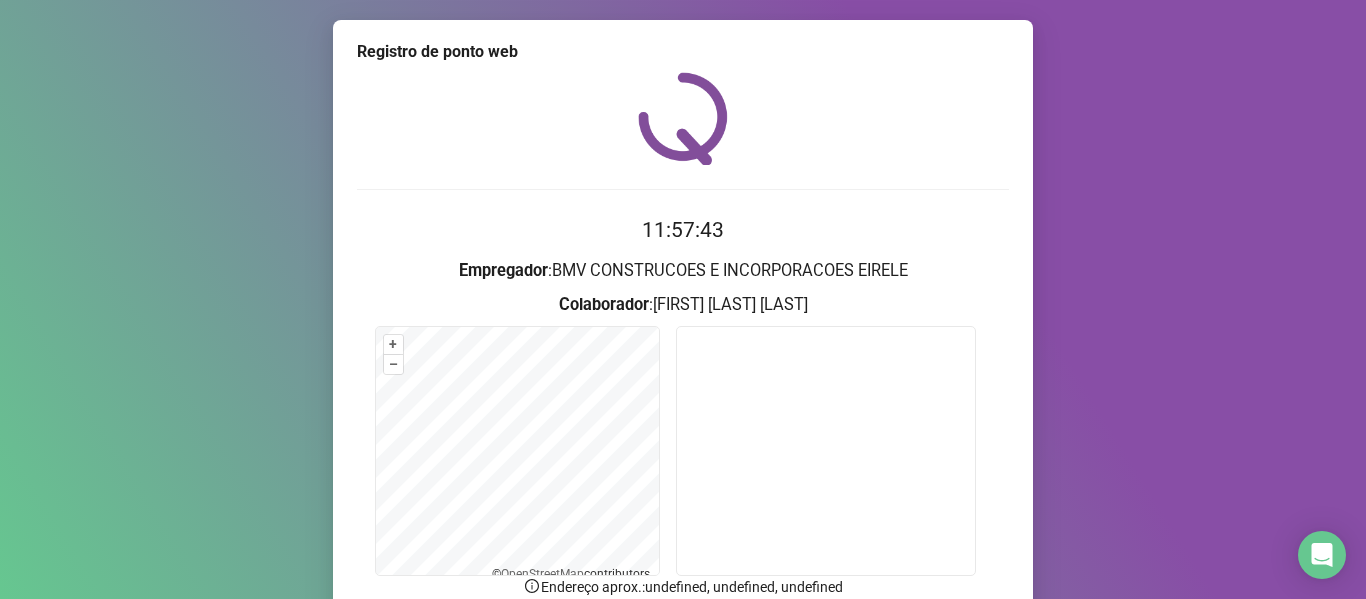 scroll, scrollTop: 176, scrollLeft: 0, axis: vertical 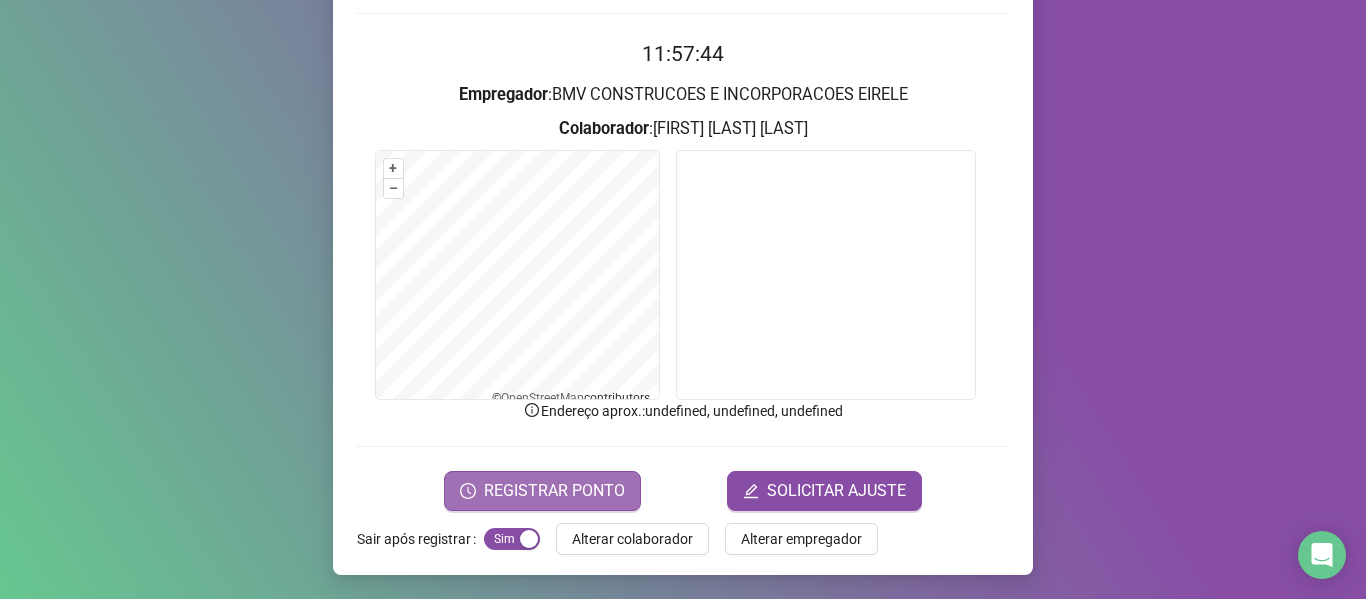 click on "REGISTRAR PONTO" at bounding box center (542, 491) 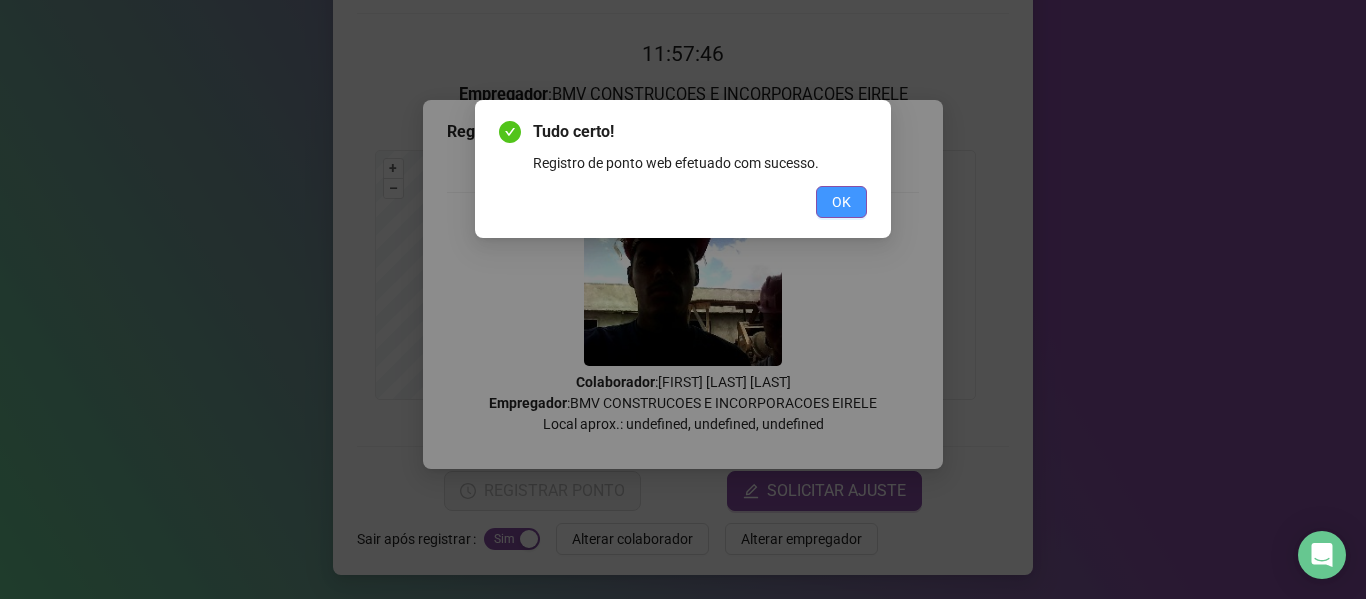 click on "OK" at bounding box center (841, 202) 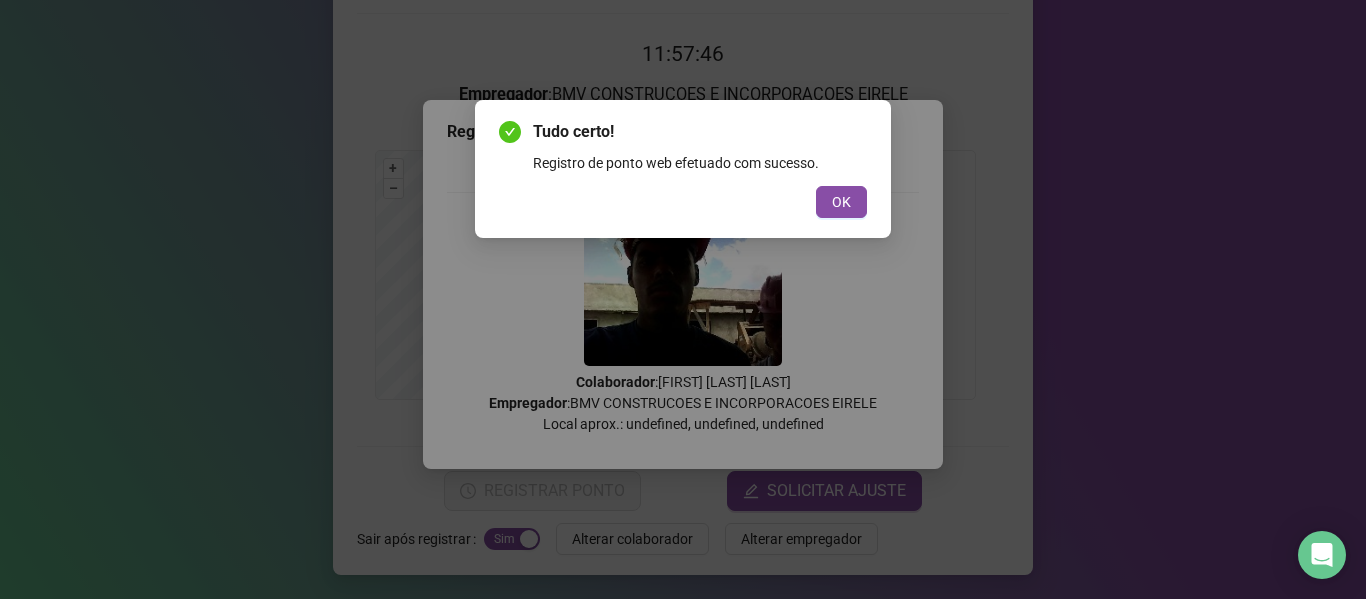 scroll, scrollTop: 0, scrollLeft: 0, axis: both 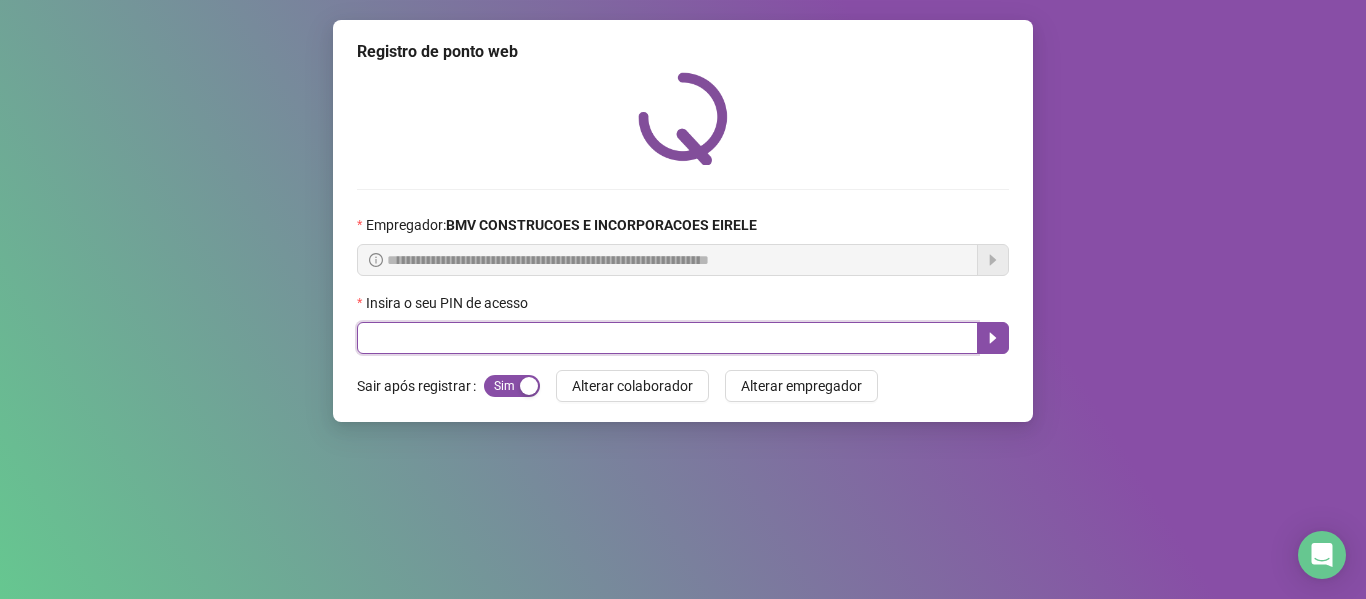 click at bounding box center [667, 338] 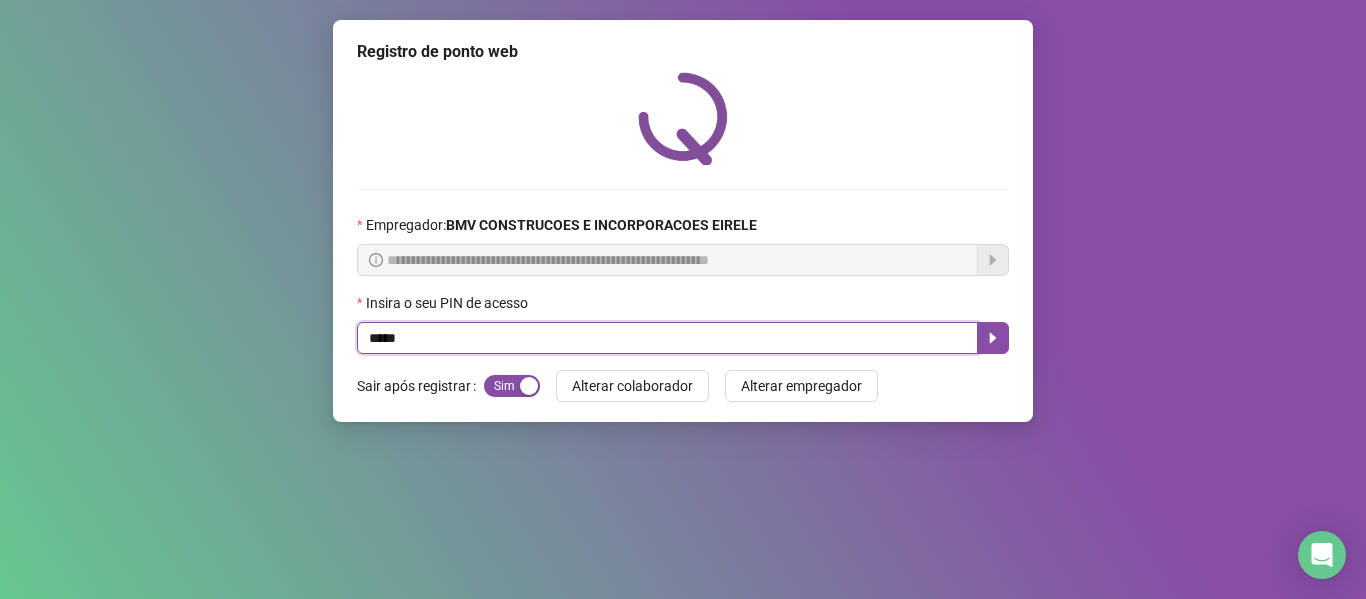 type on "*****" 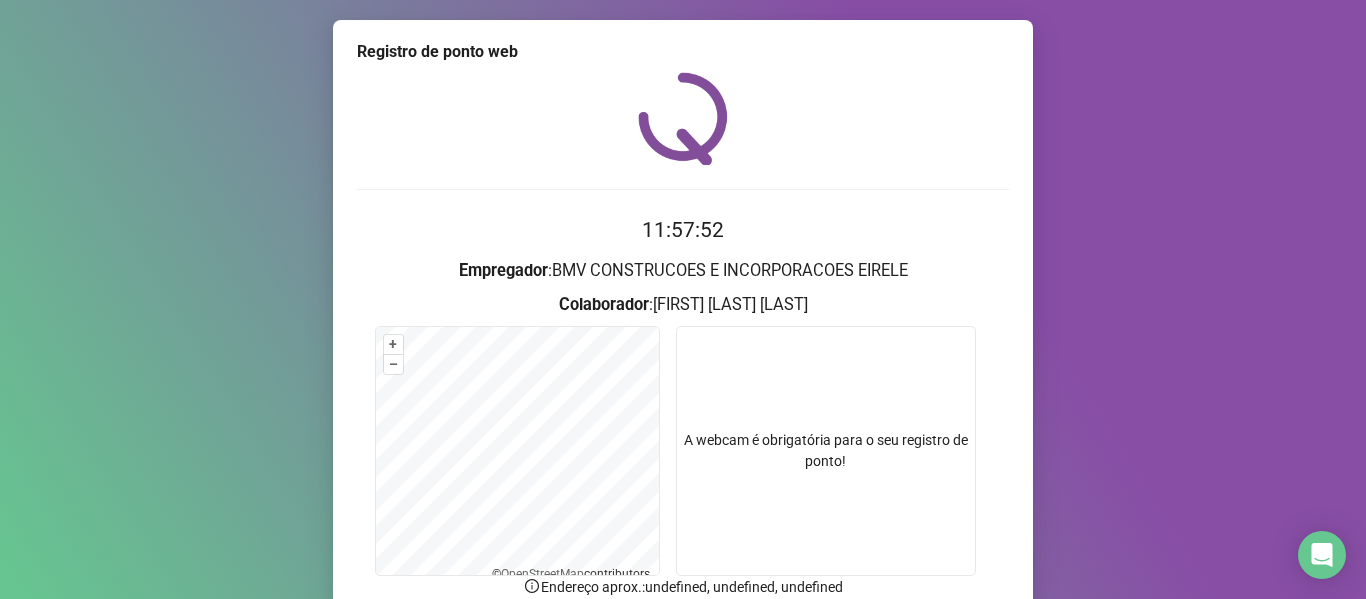scroll, scrollTop: 176, scrollLeft: 0, axis: vertical 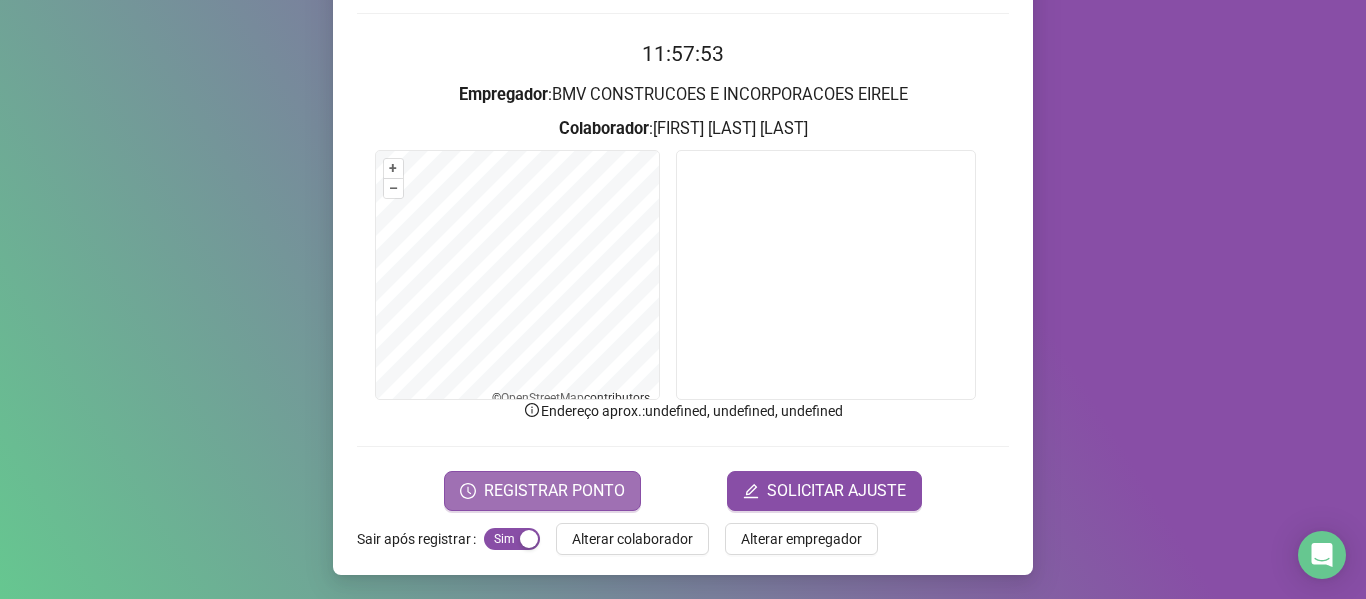 click on "REGISTRAR PONTO" at bounding box center (542, 491) 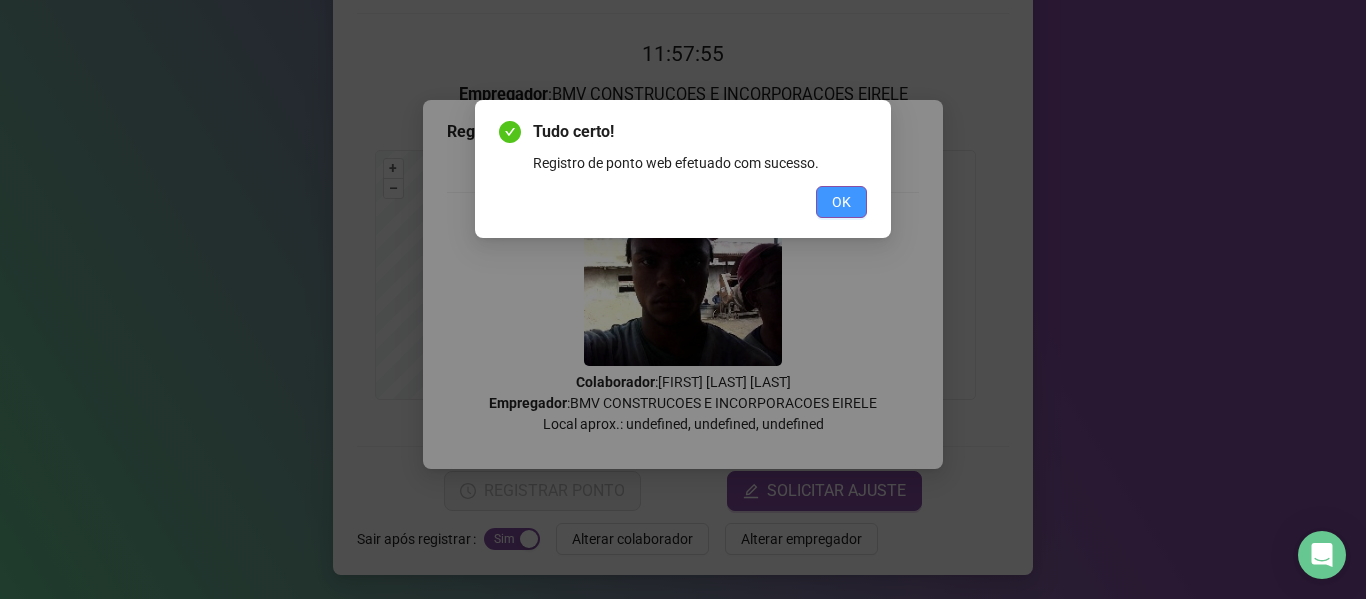 click on "OK" at bounding box center [841, 202] 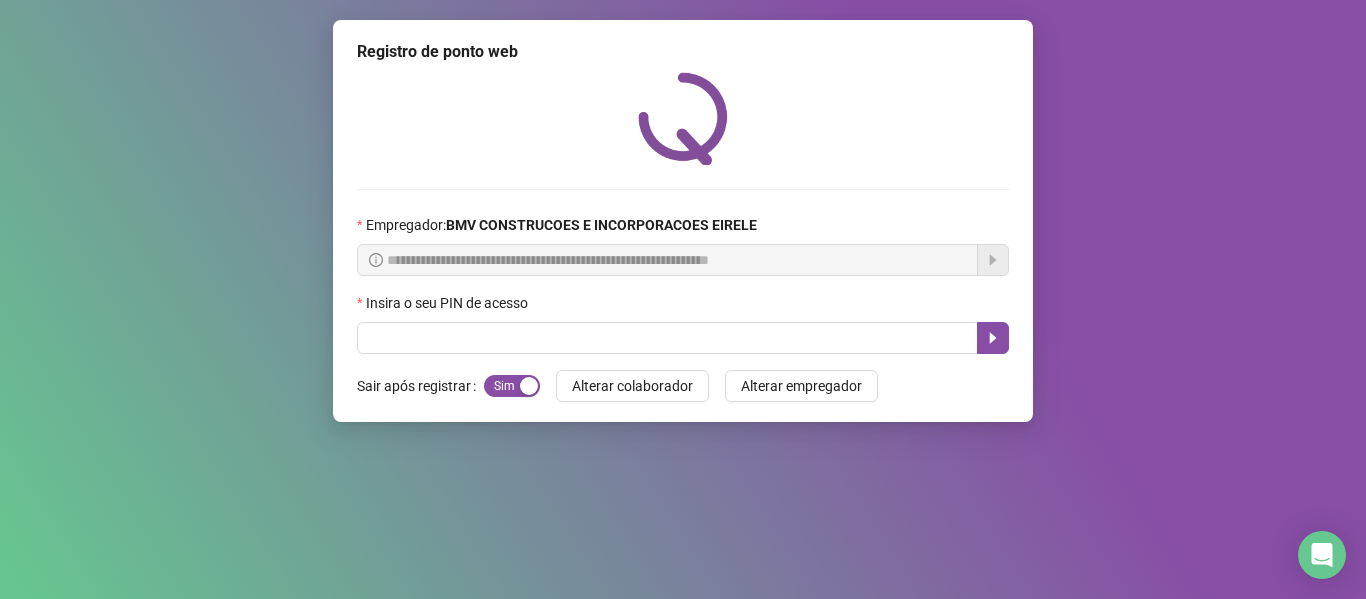 scroll, scrollTop: 0, scrollLeft: 0, axis: both 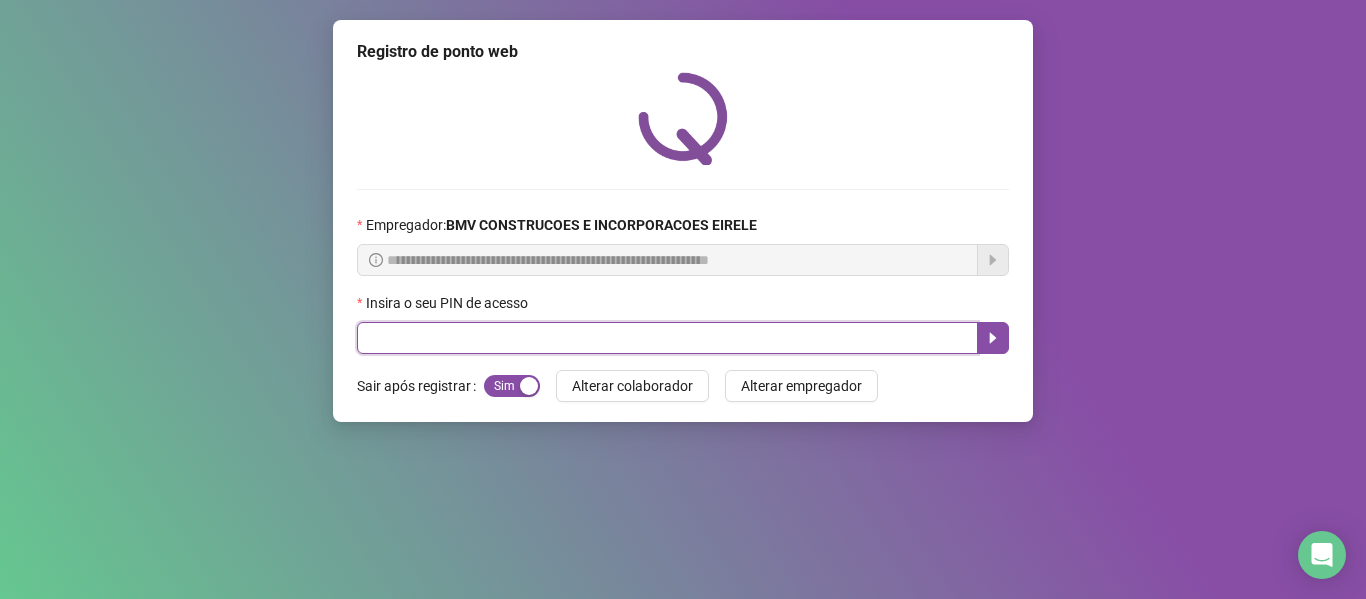 click at bounding box center (667, 338) 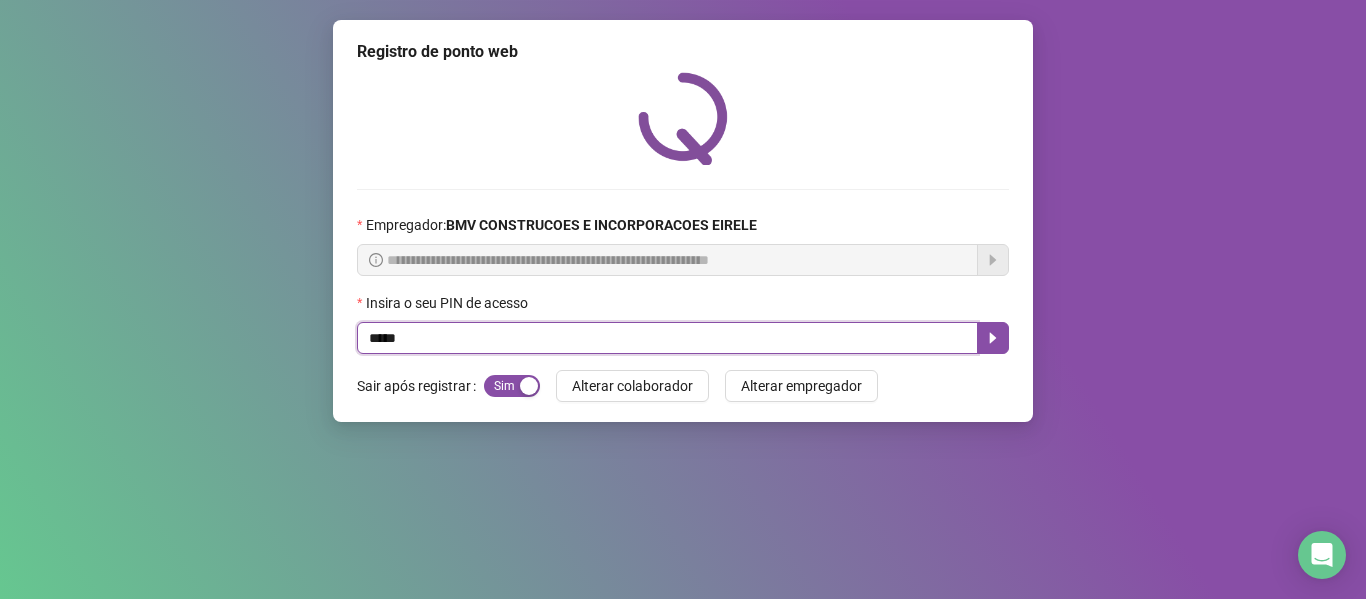 type on "*****" 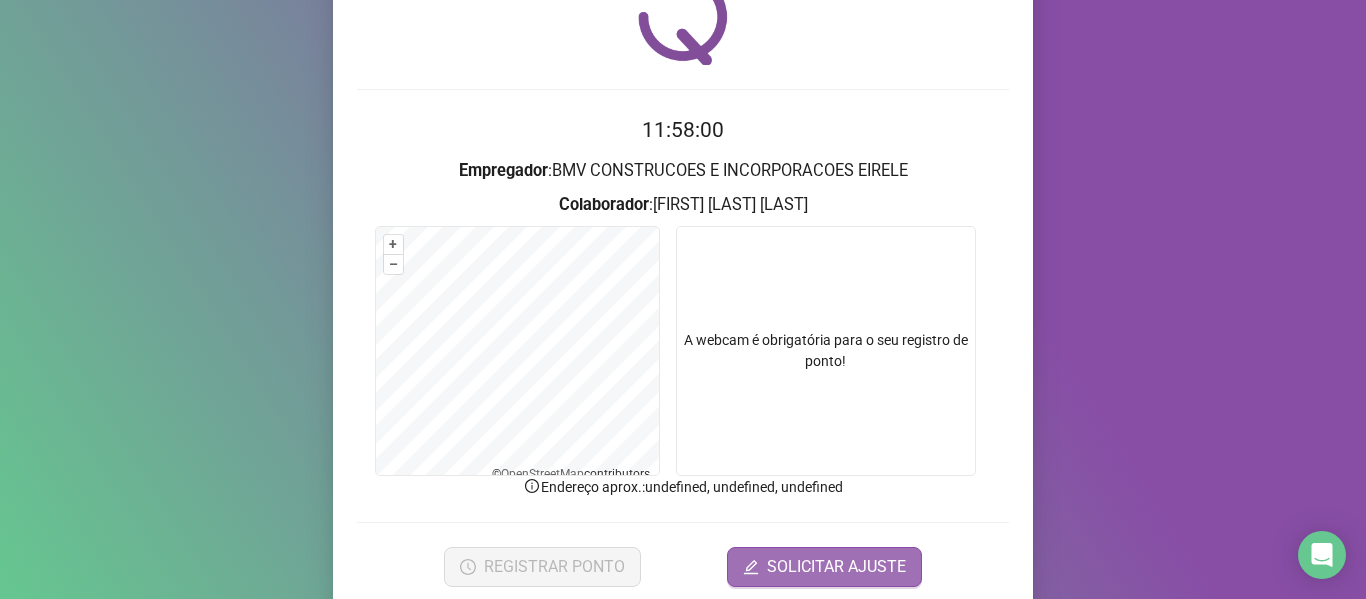 scroll, scrollTop: 176, scrollLeft: 0, axis: vertical 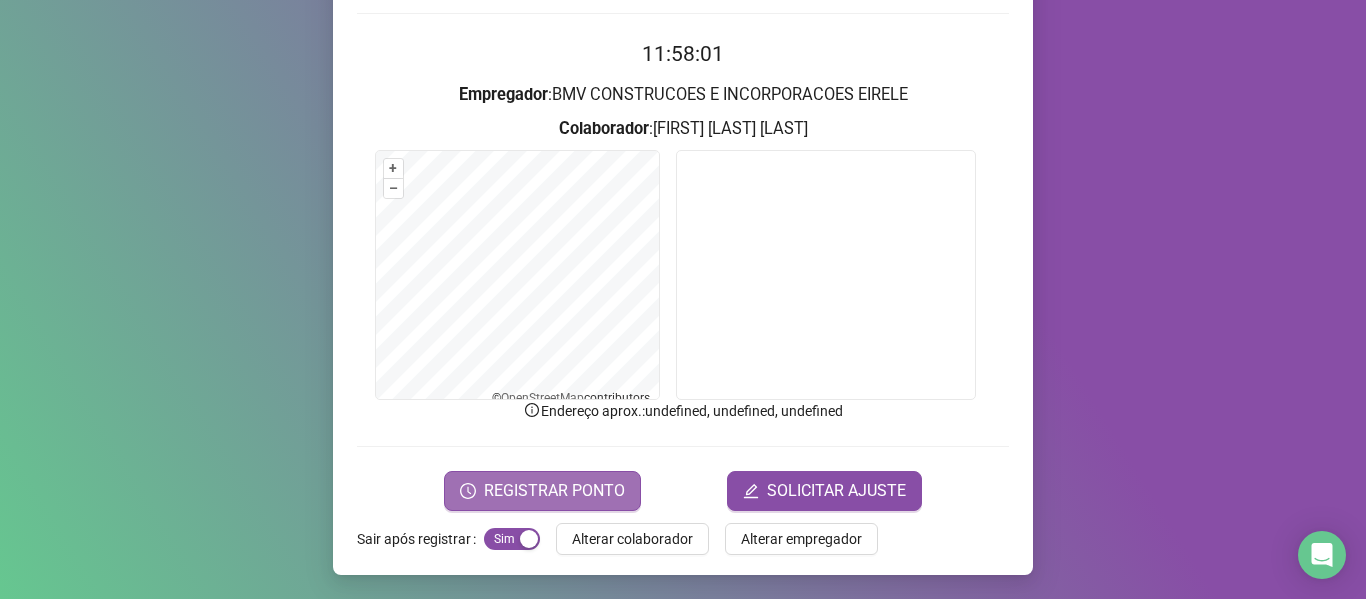 click on "REGISTRAR PONTO" at bounding box center [554, 491] 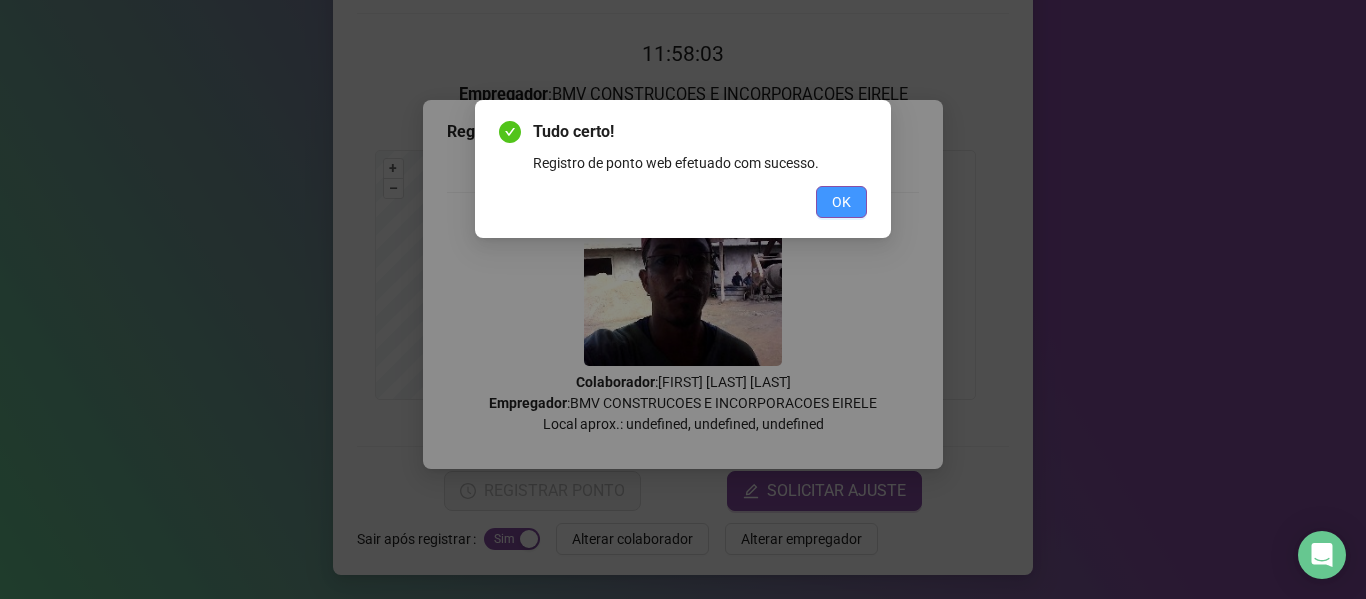 click on "OK" at bounding box center (841, 202) 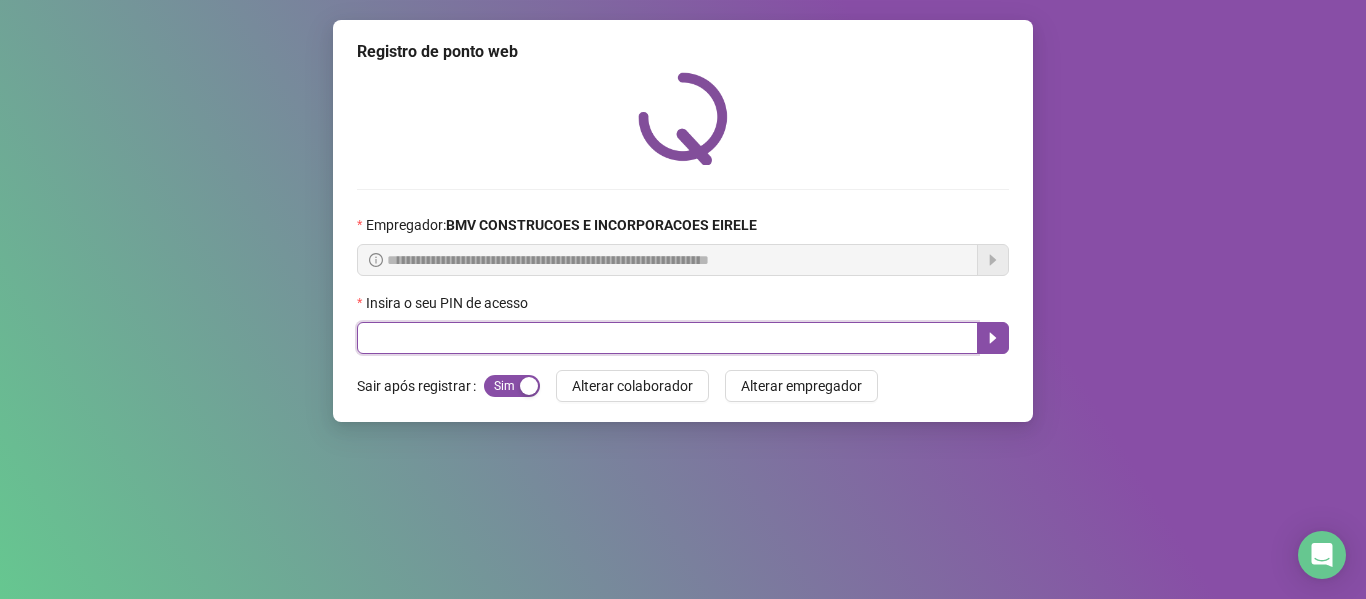 click at bounding box center [667, 338] 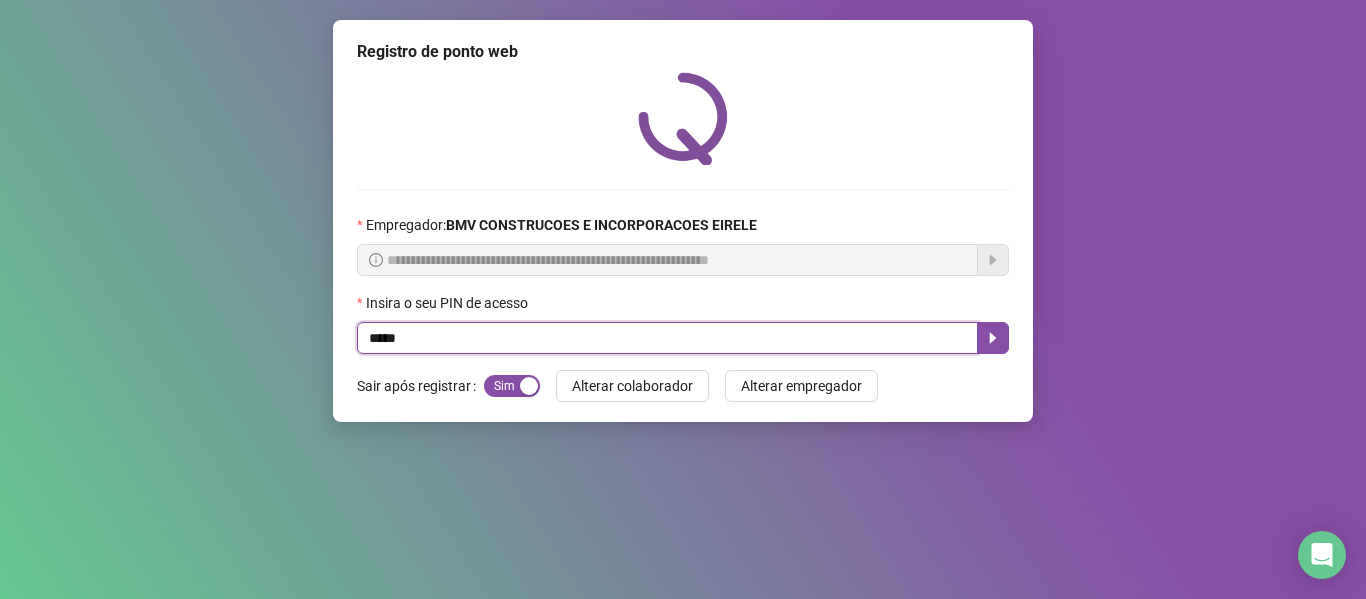 type on "*****" 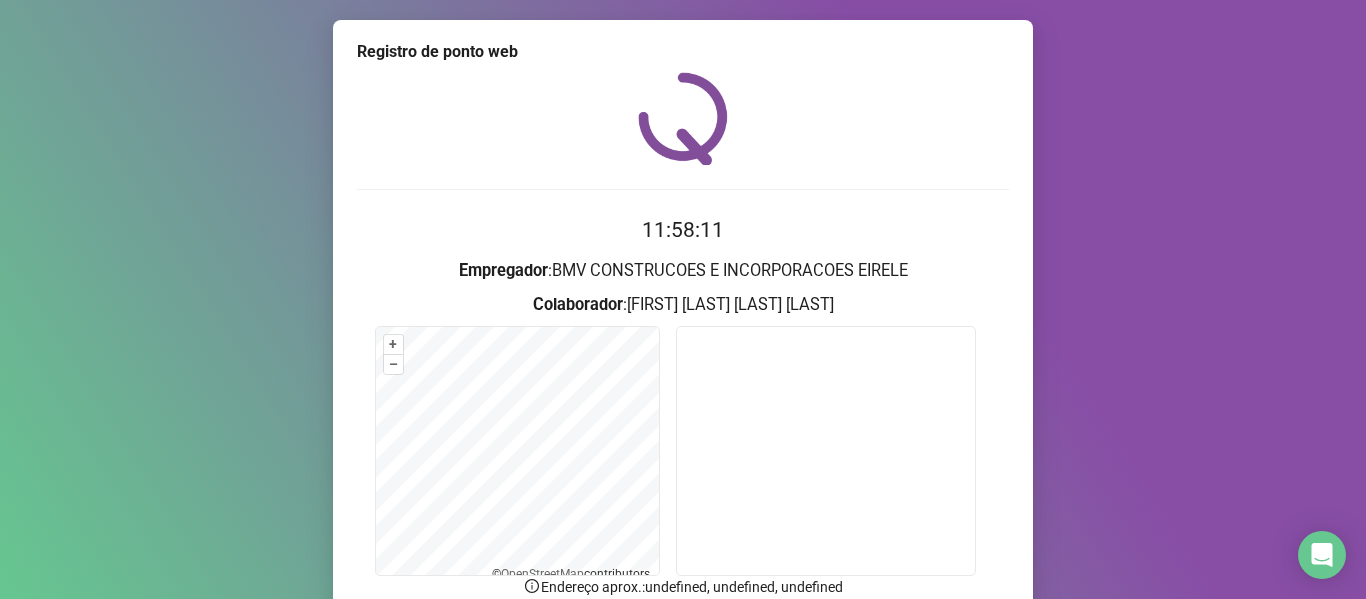 scroll, scrollTop: 176, scrollLeft: 0, axis: vertical 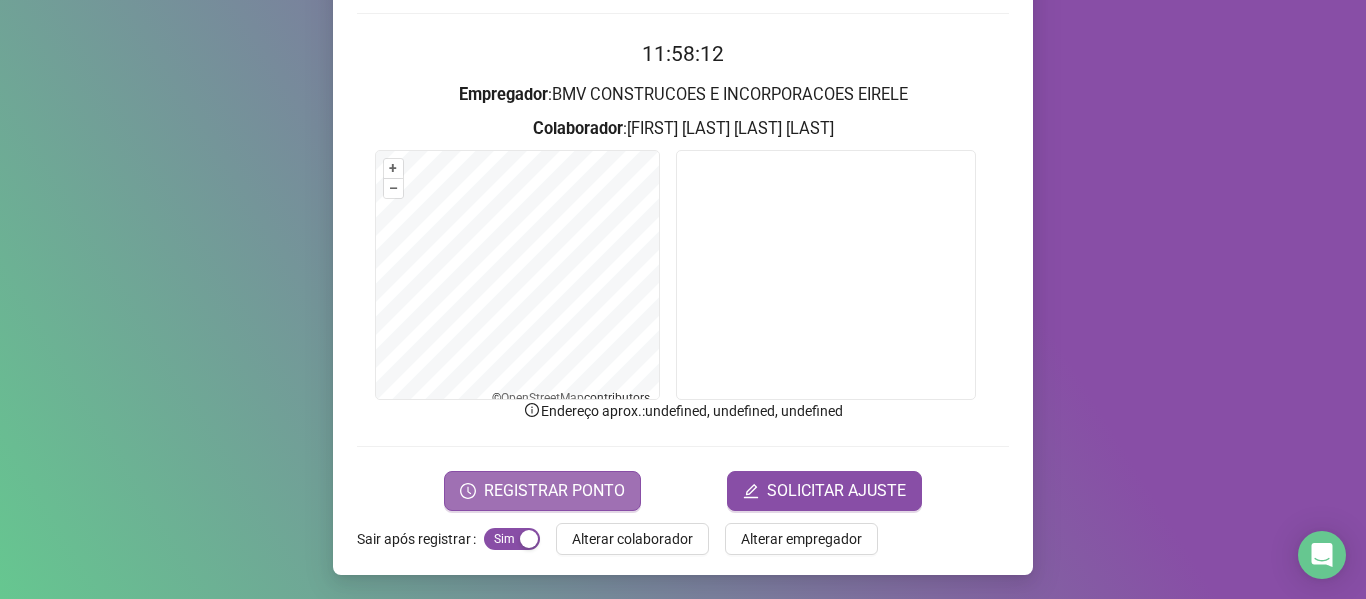 click on "REGISTRAR PONTO" at bounding box center [542, 491] 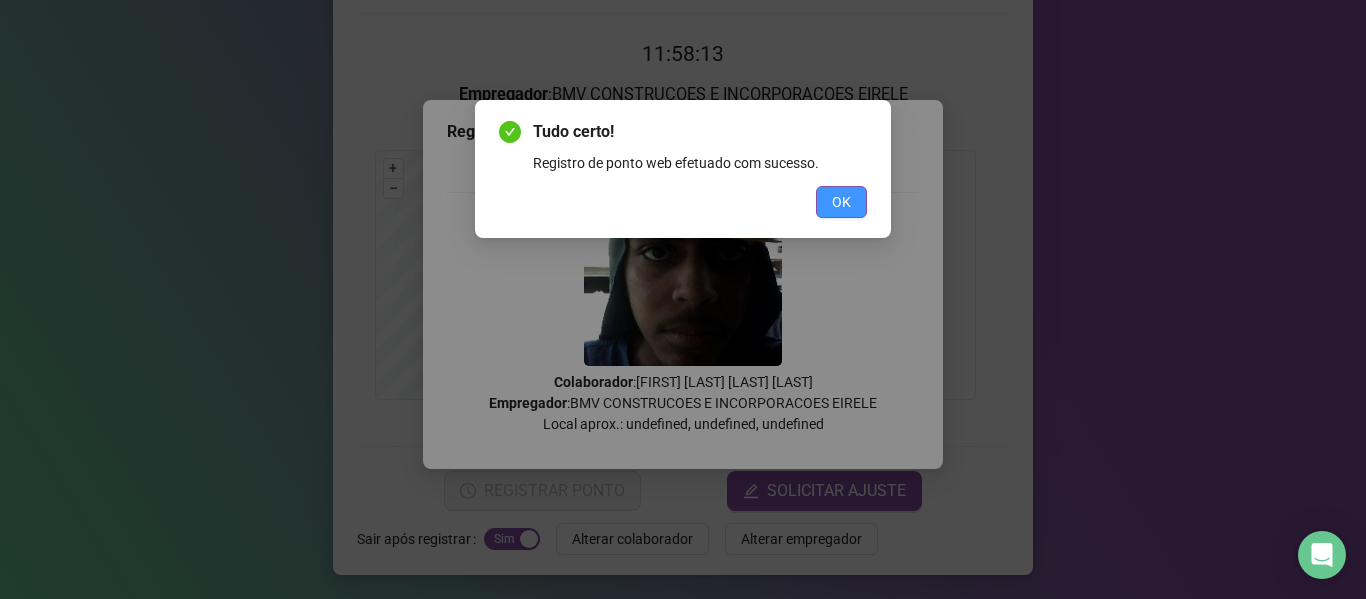 click on "OK" at bounding box center (841, 202) 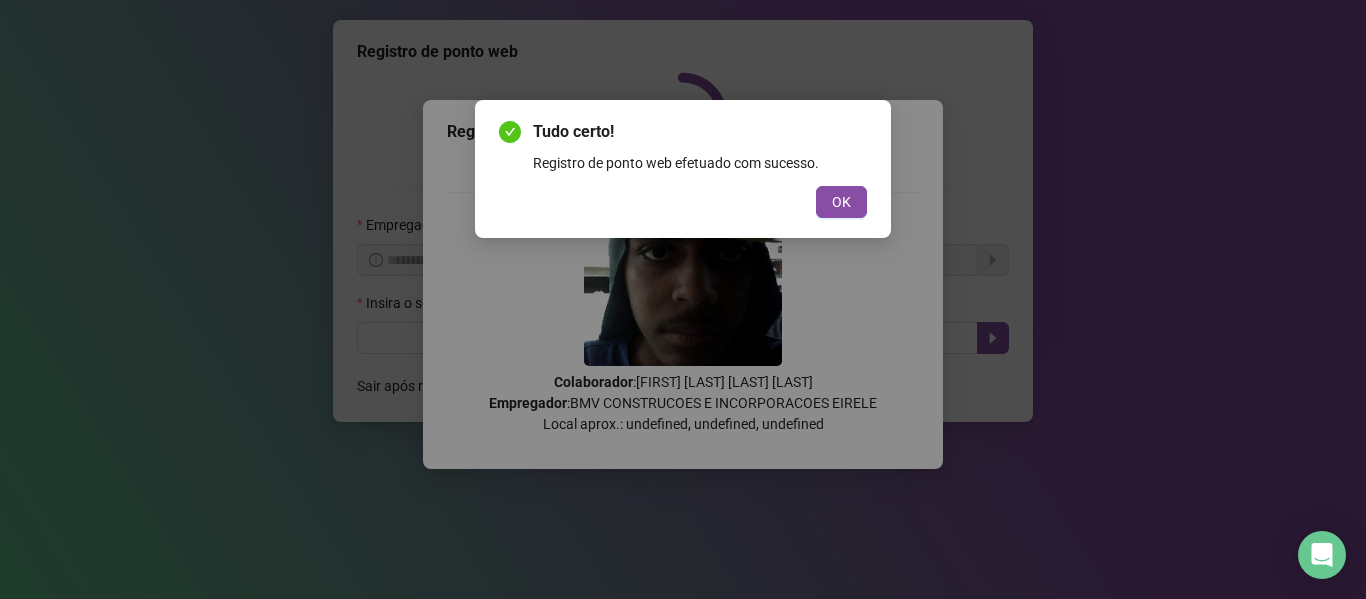 scroll, scrollTop: 0, scrollLeft: 0, axis: both 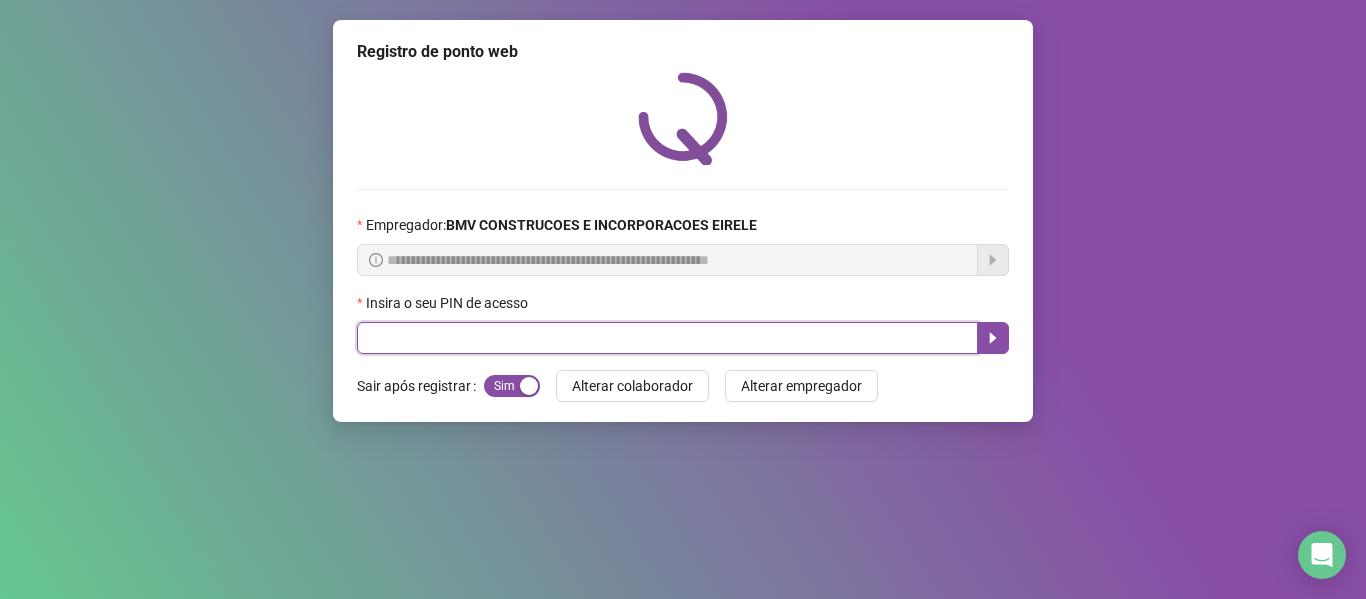 click at bounding box center [667, 338] 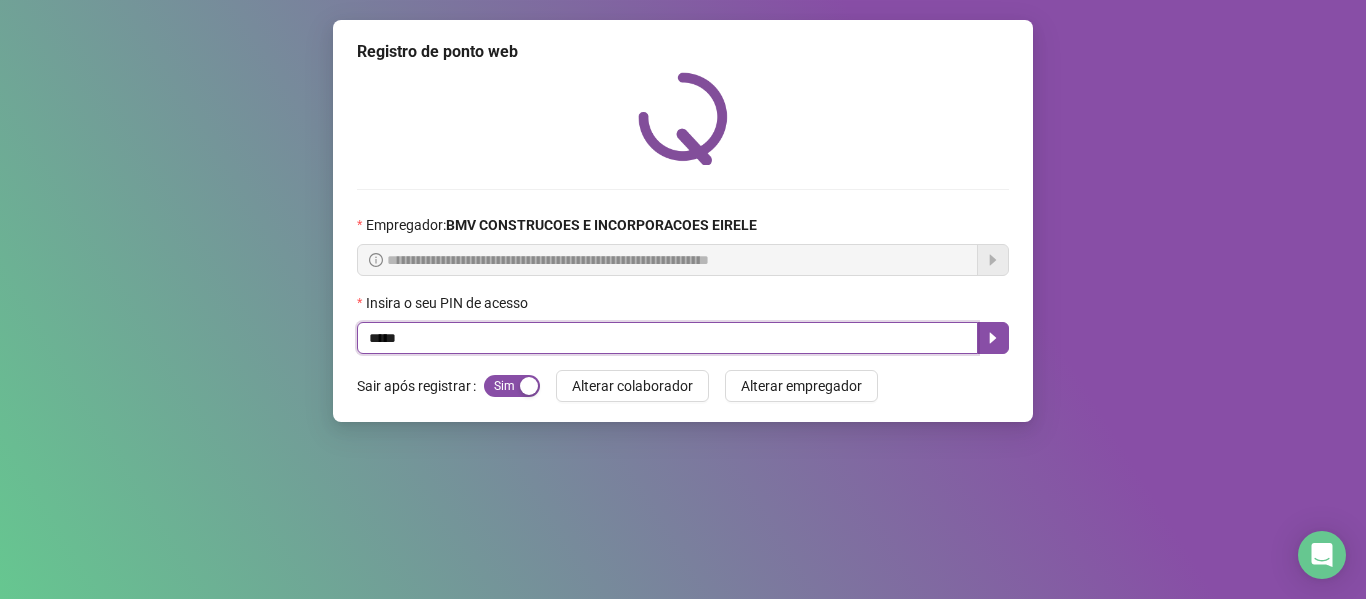 type on "*****" 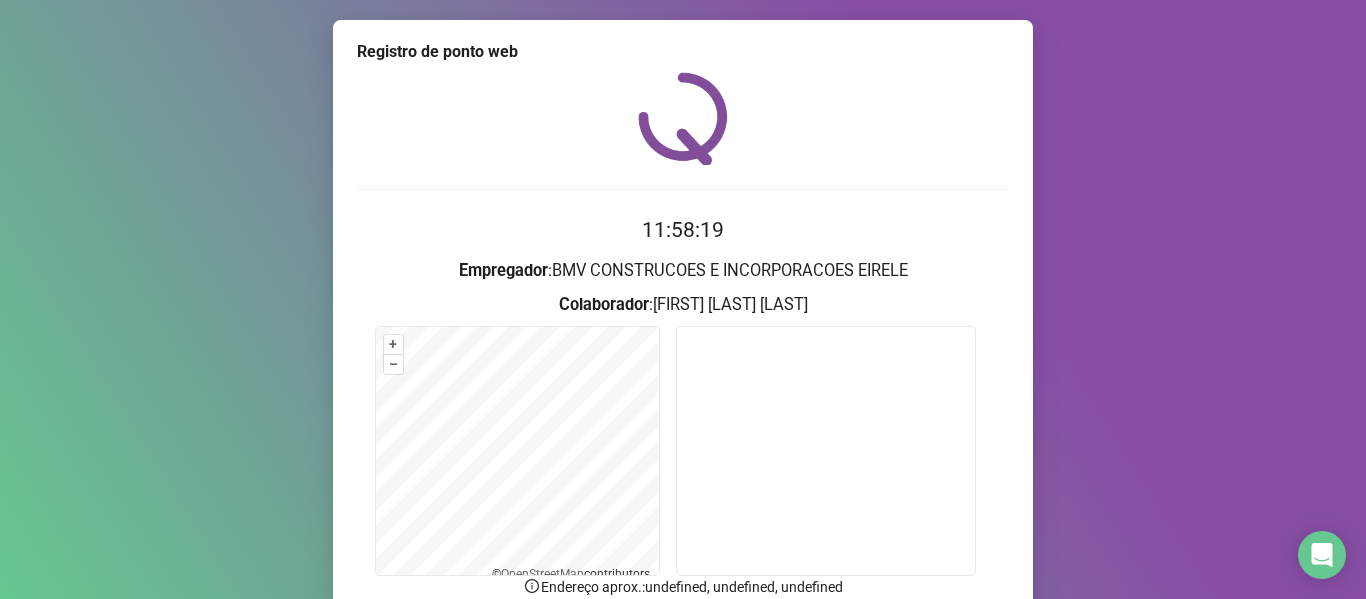 scroll, scrollTop: 150, scrollLeft: 0, axis: vertical 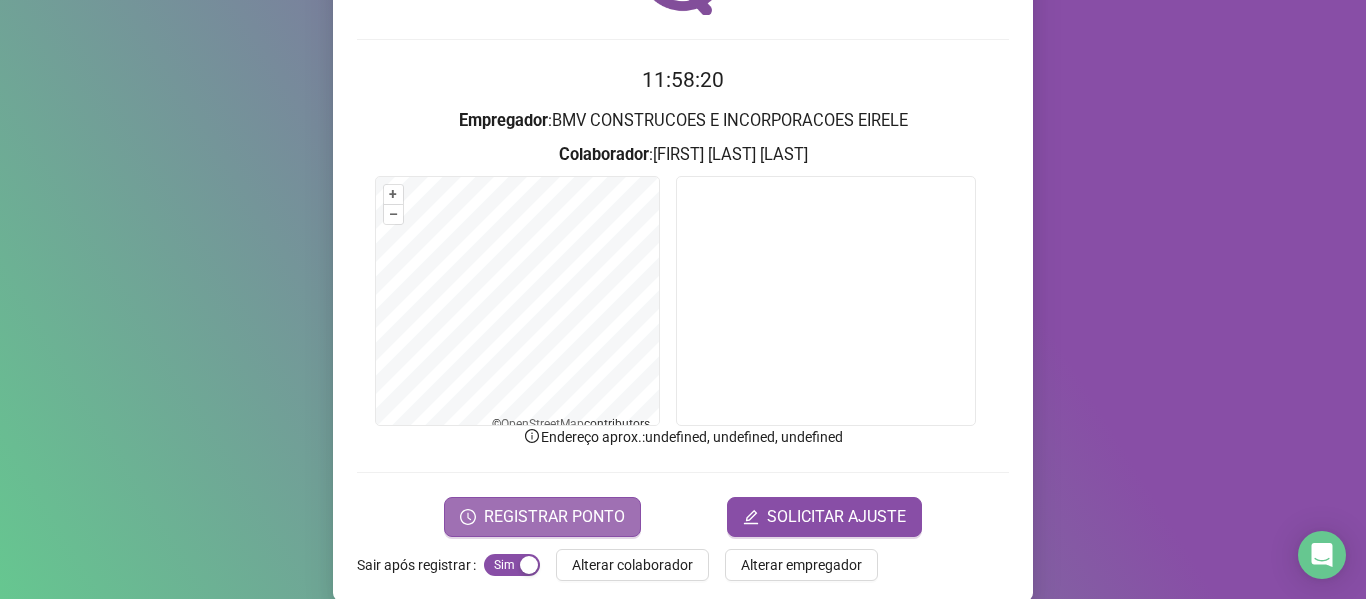 click on "REGISTRAR PONTO" at bounding box center [554, 517] 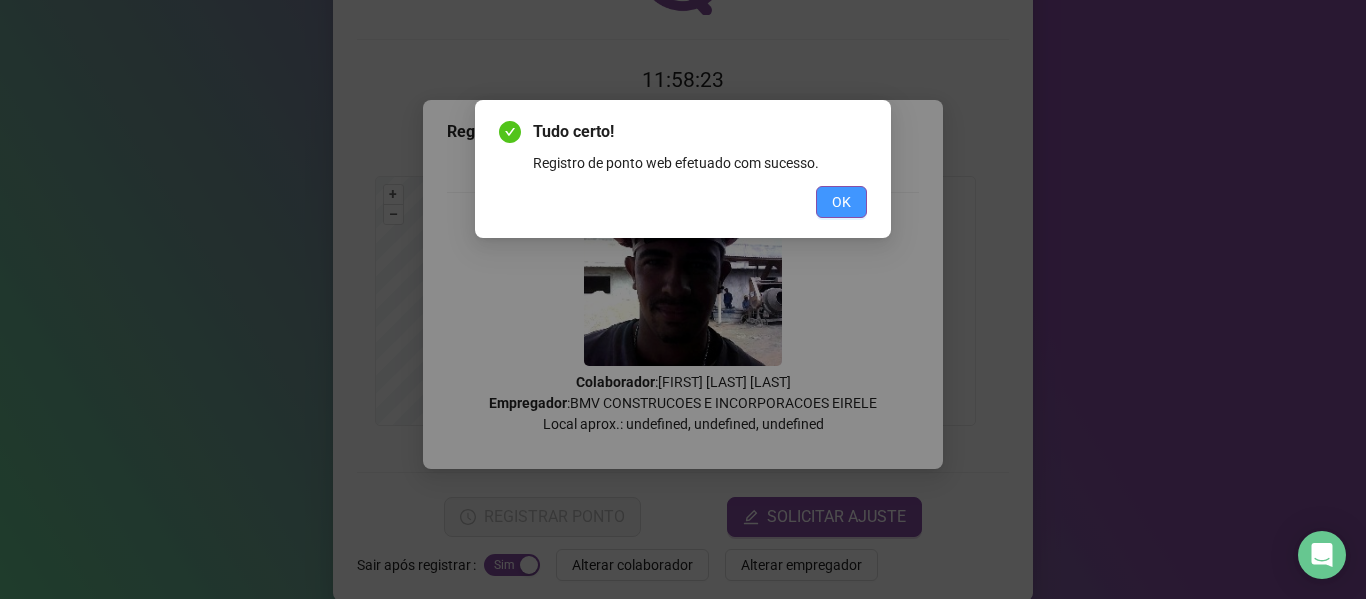 click on "OK" at bounding box center (841, 202) 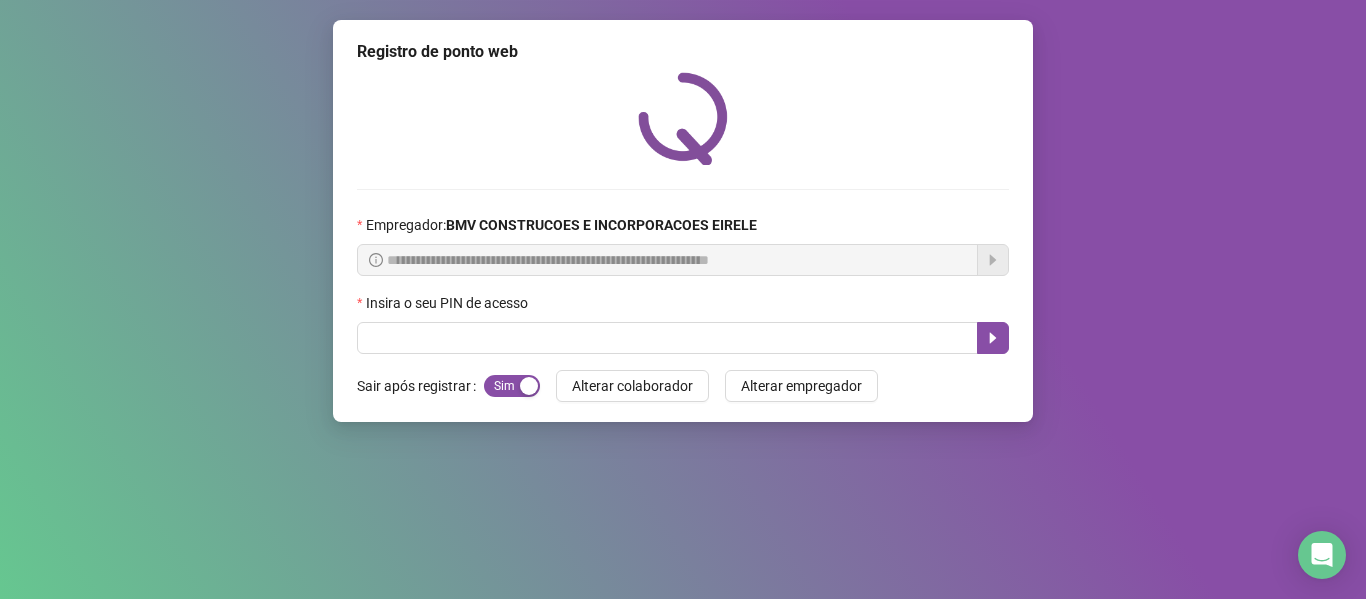 scroll, scrollTop: 0, scrollLeft: 0, axis: both 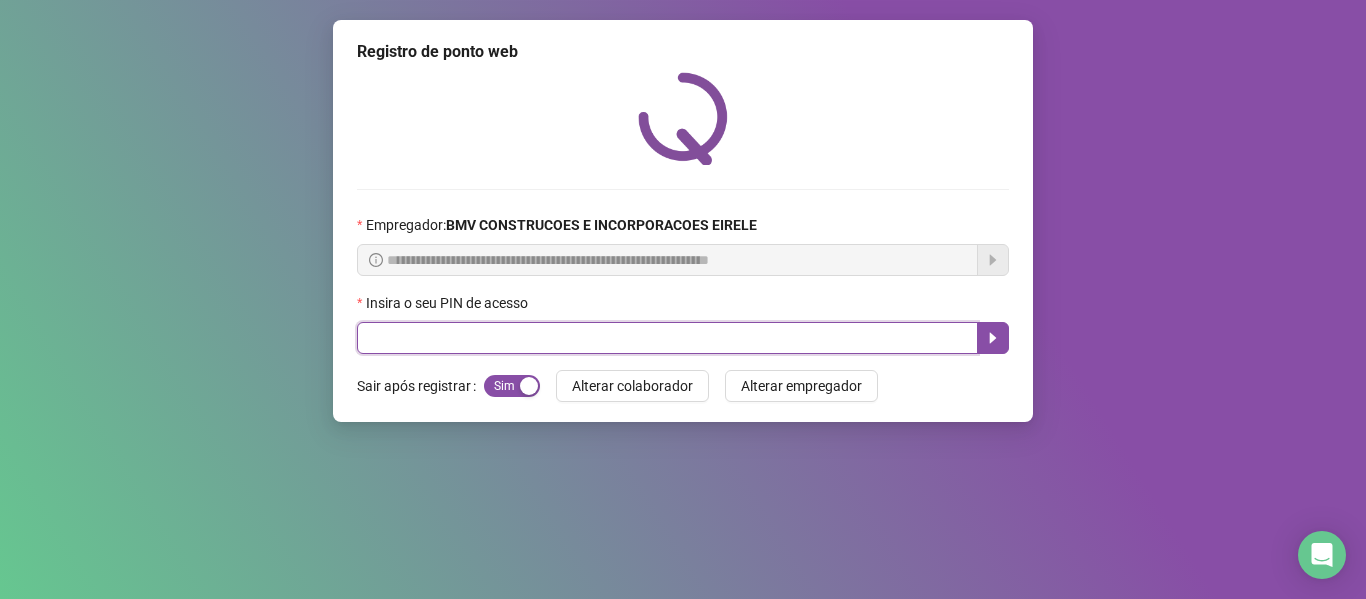 click at bounding box center (667, 338) 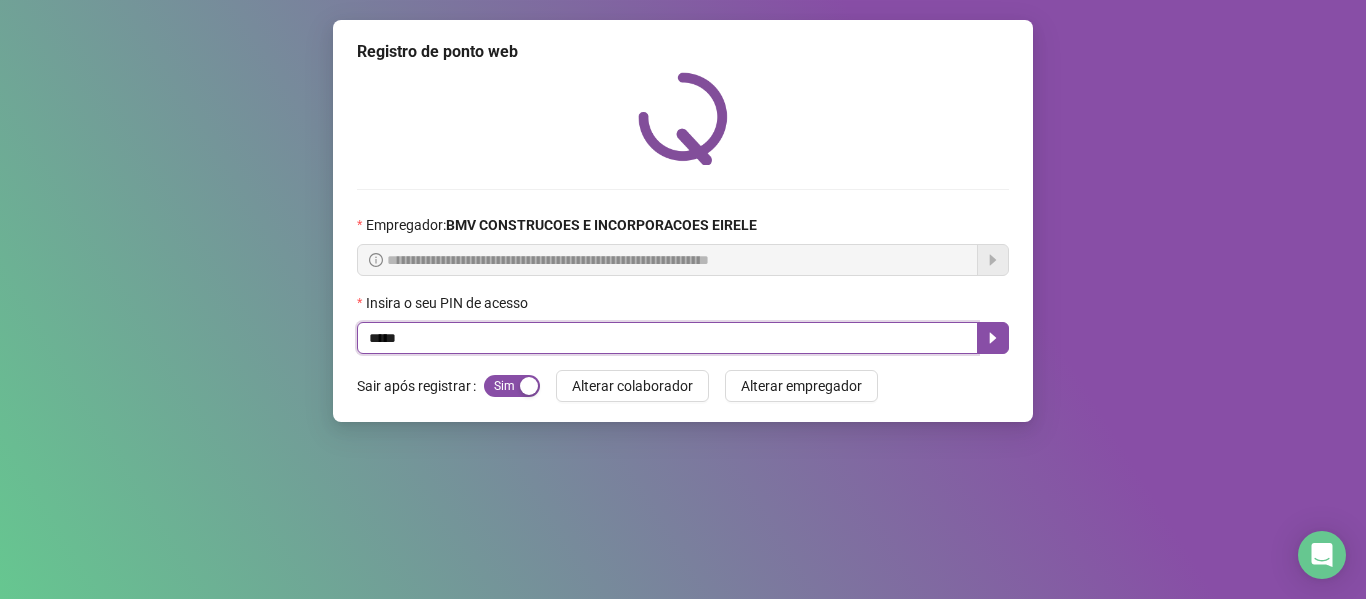 type on "*****" 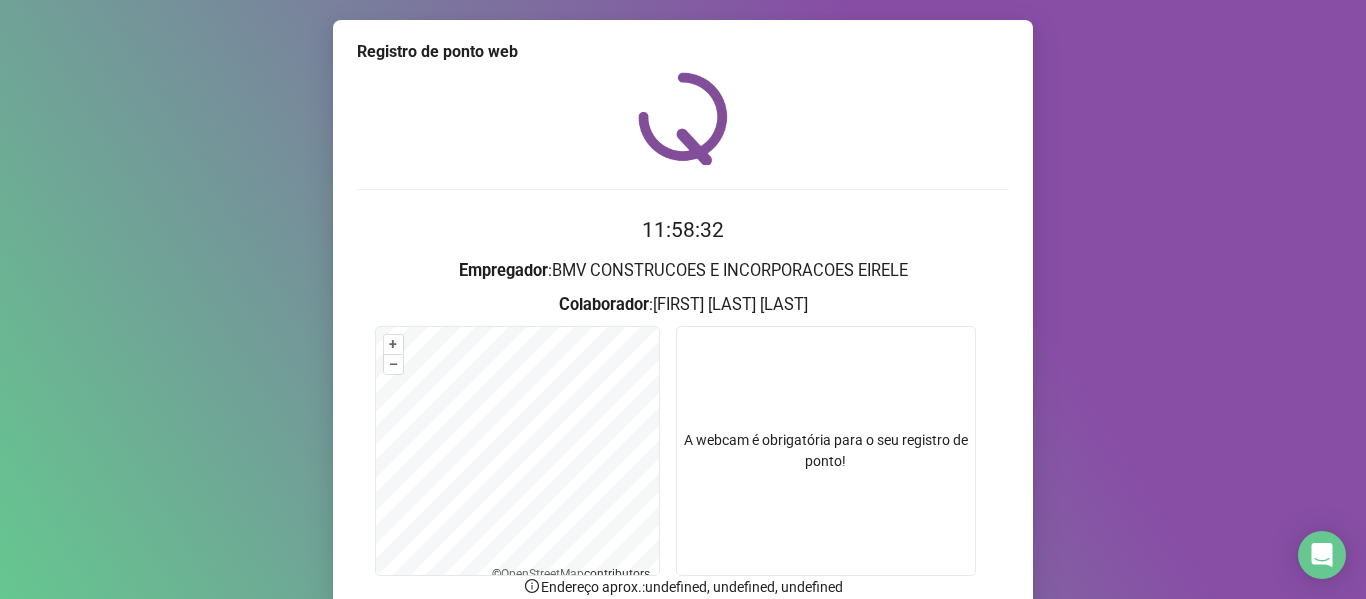 scroll, scrollTop: 176, scrollLeft: 0, axis: vertical 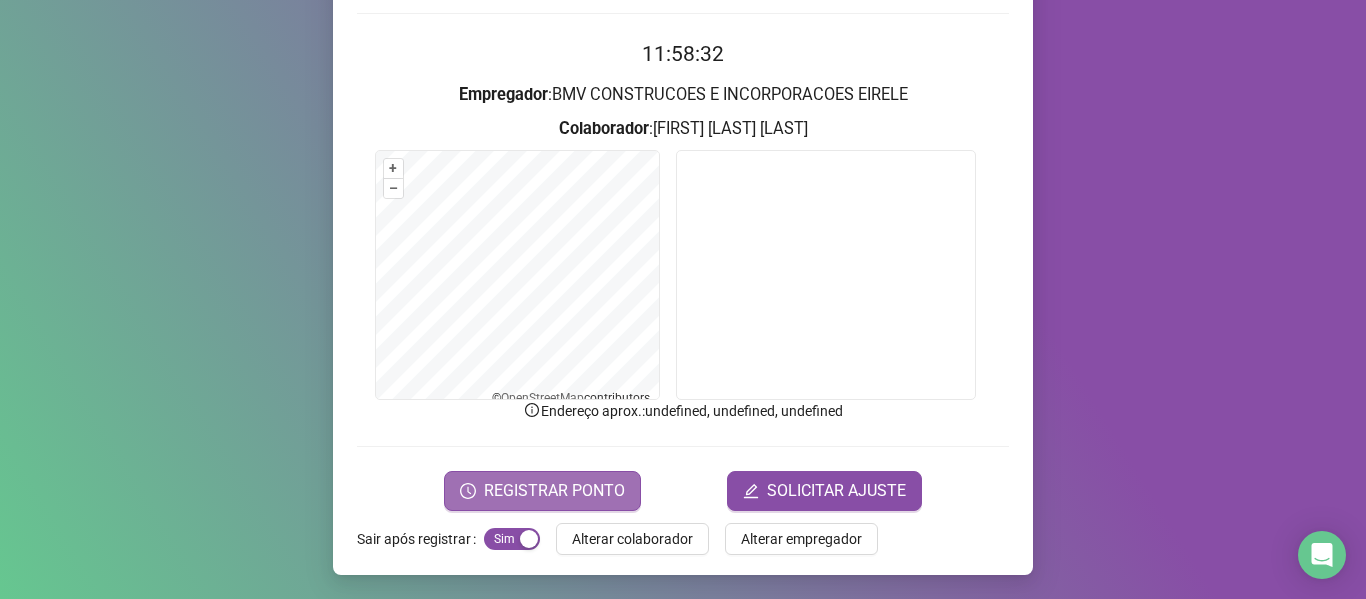 click on "REGISTRAR PONTO" at bounding box center [554, 491] 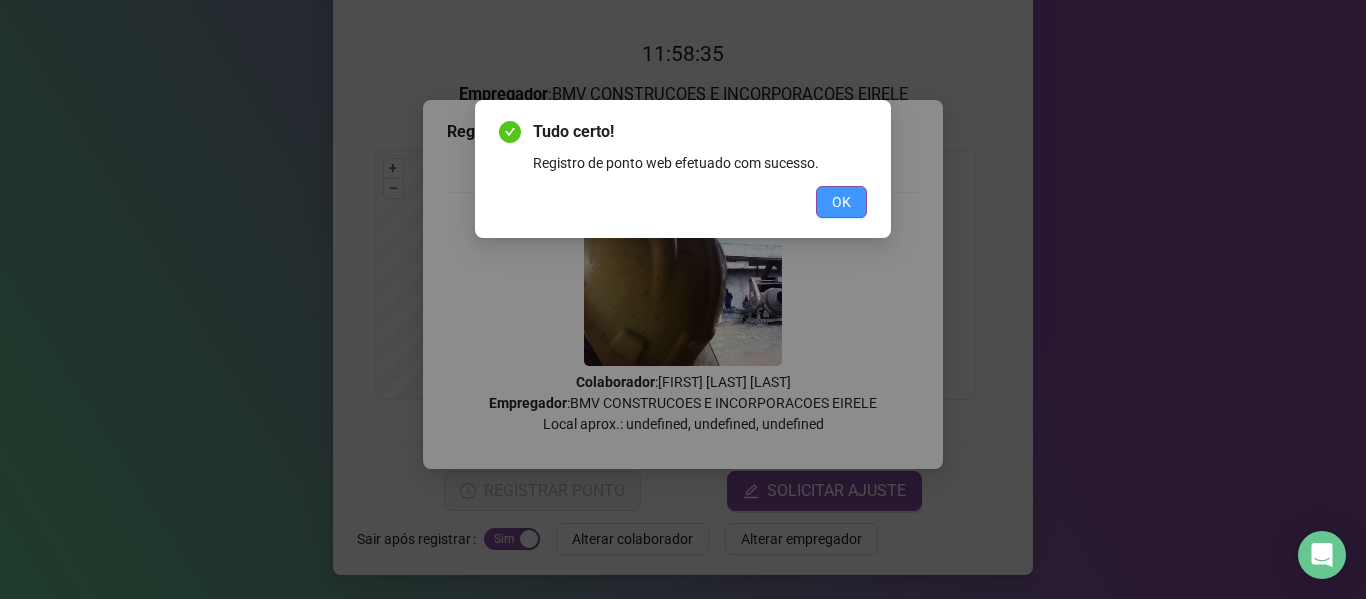 click on "OK" at bounding box center [841, 202] 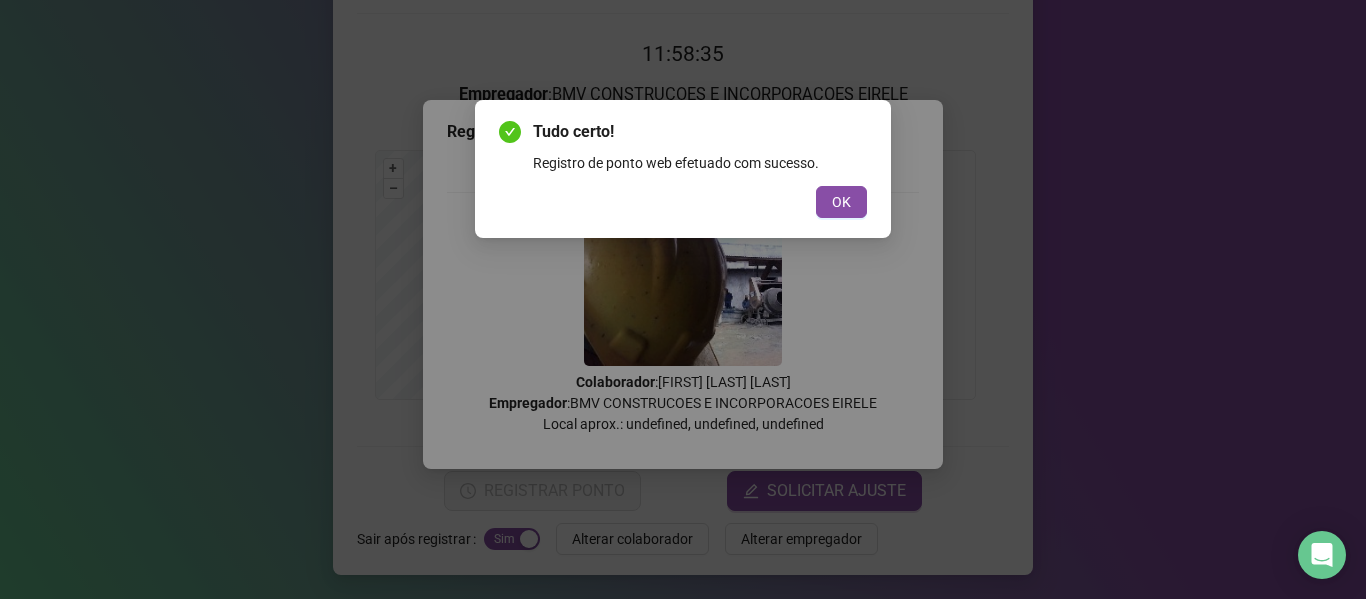 scroll, scrollTop: 0, scrollLeft: 0, axis: both 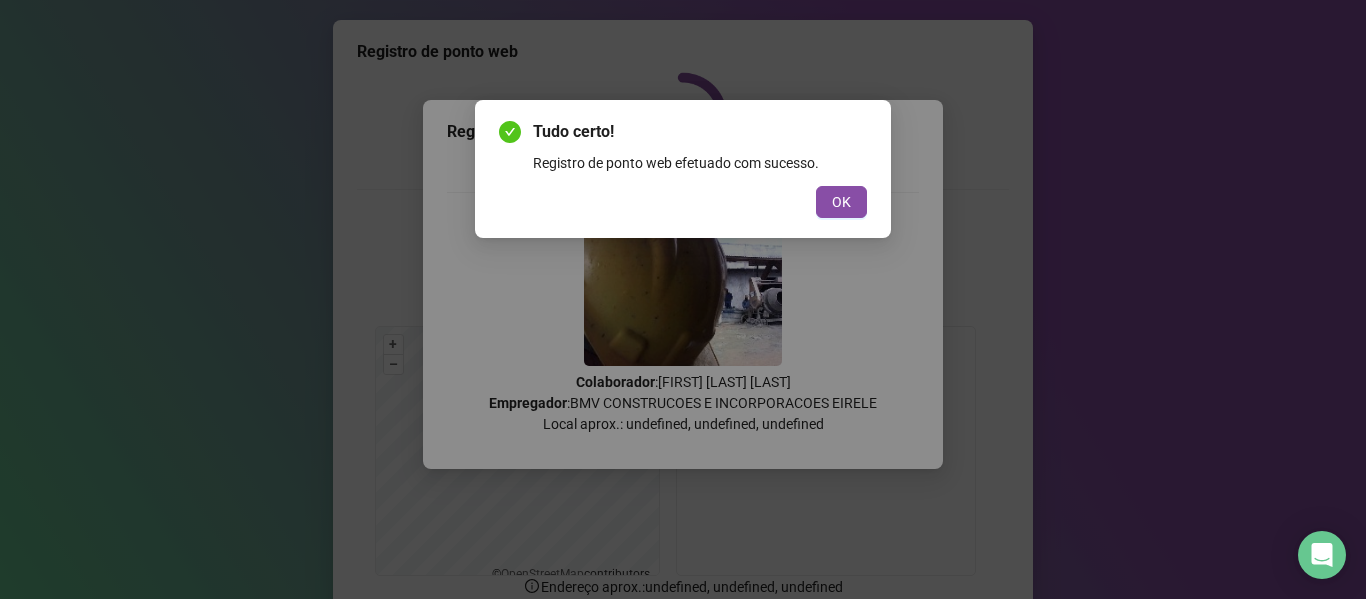 type 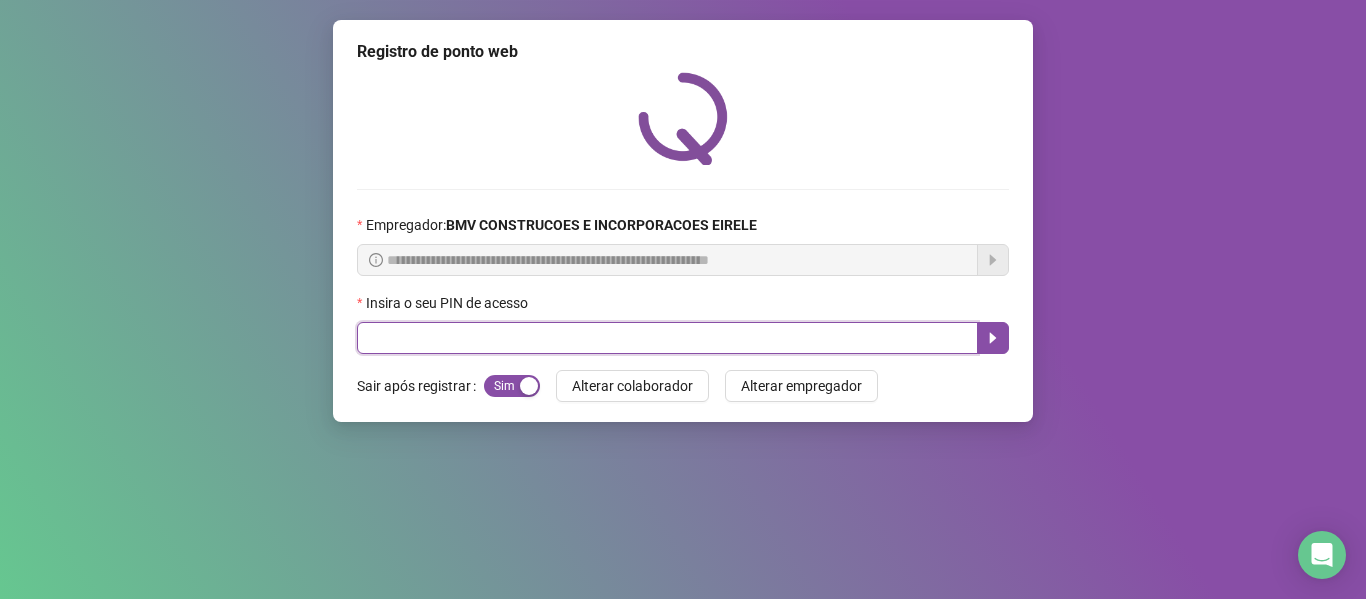 click at bounding box center (667, 338) 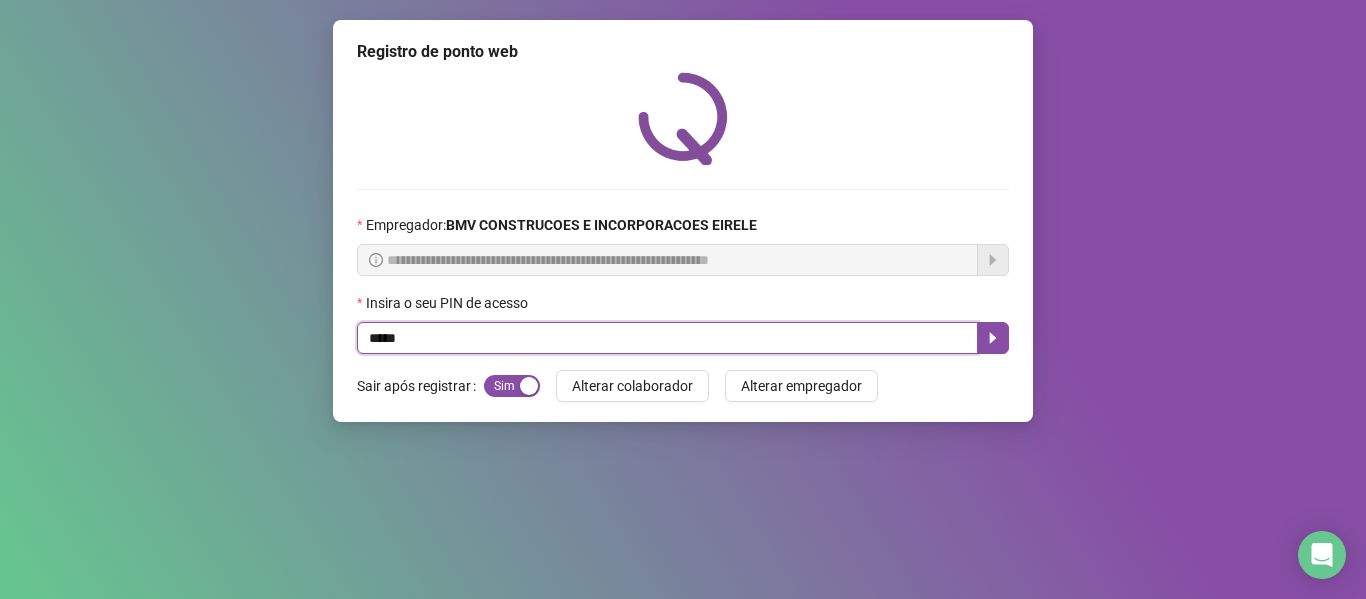 type on "*****" 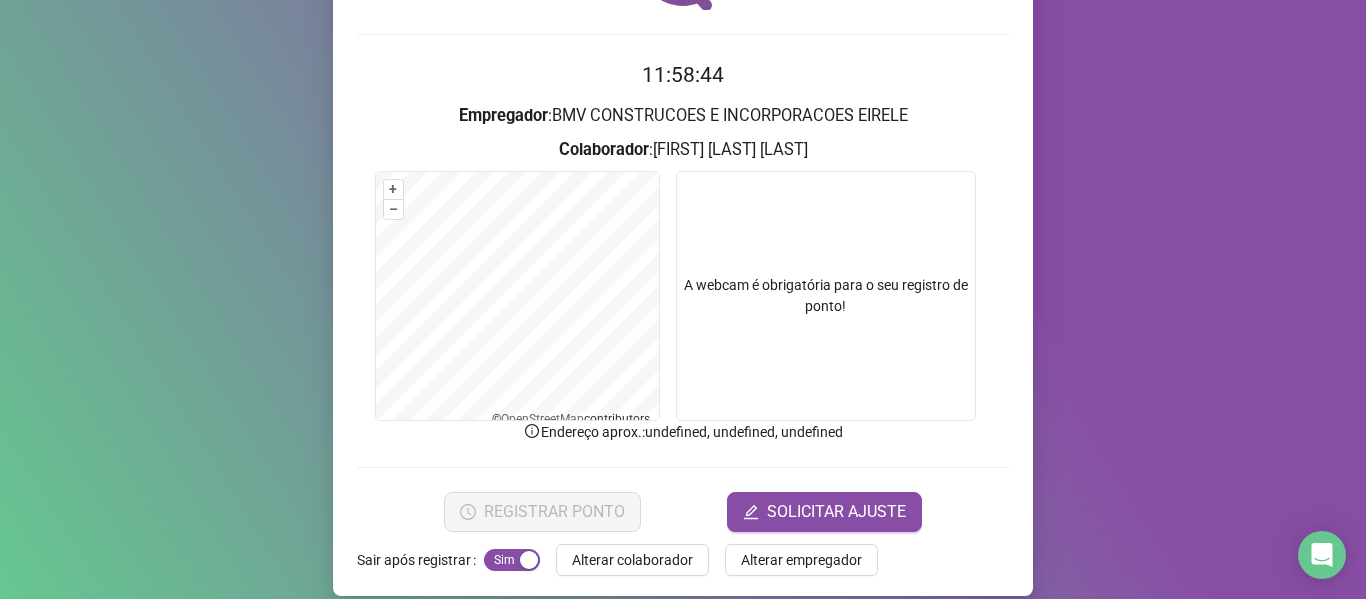 scroll, scrollTop: 176, scrollLeft: 0, axis: vertical 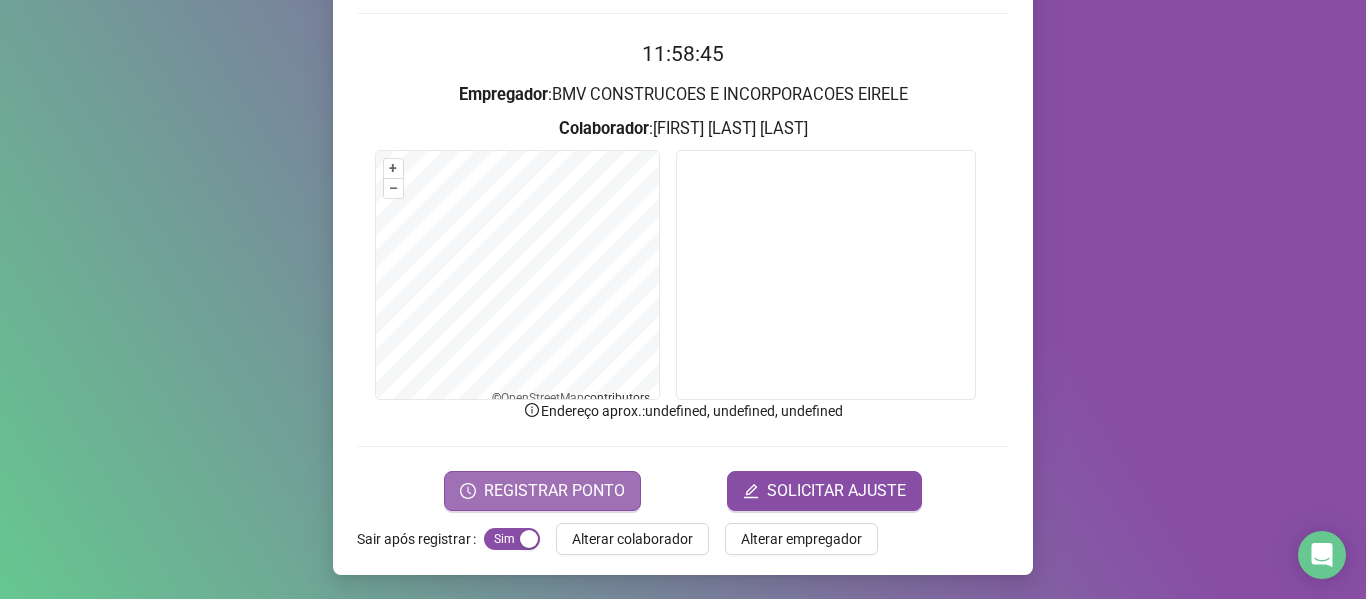 click on "REGISTRAR PONTO" at bounding box center [542, 491] 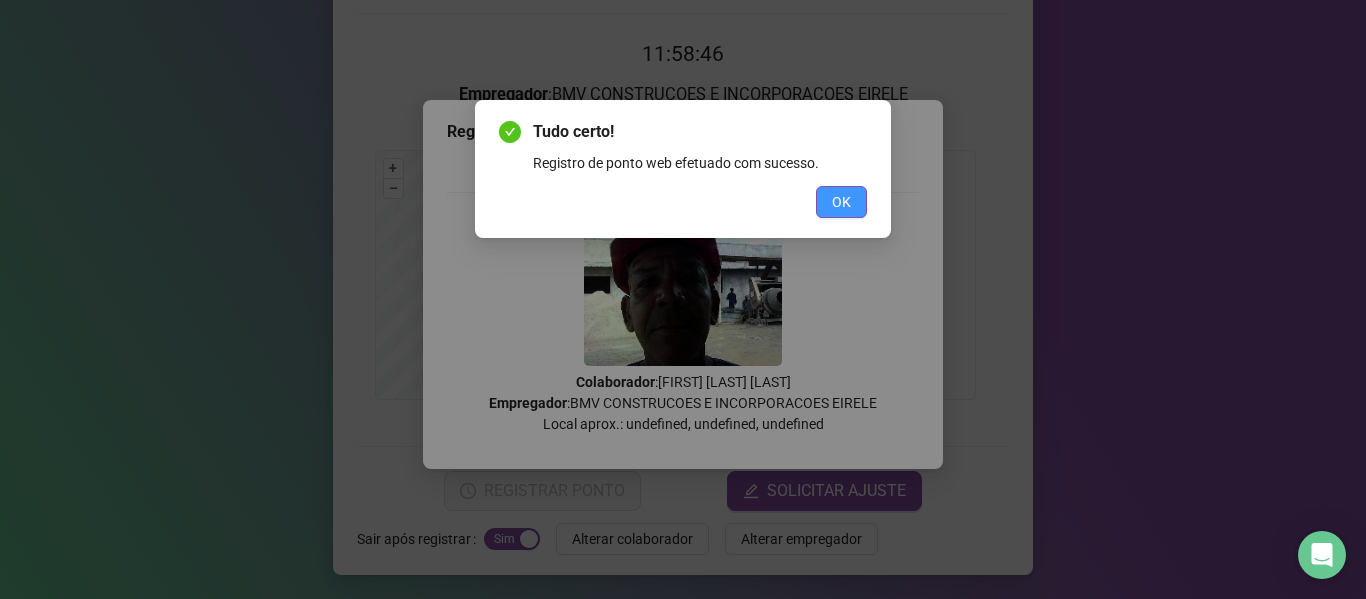 click on "OK" at bounding box center [841, 202] 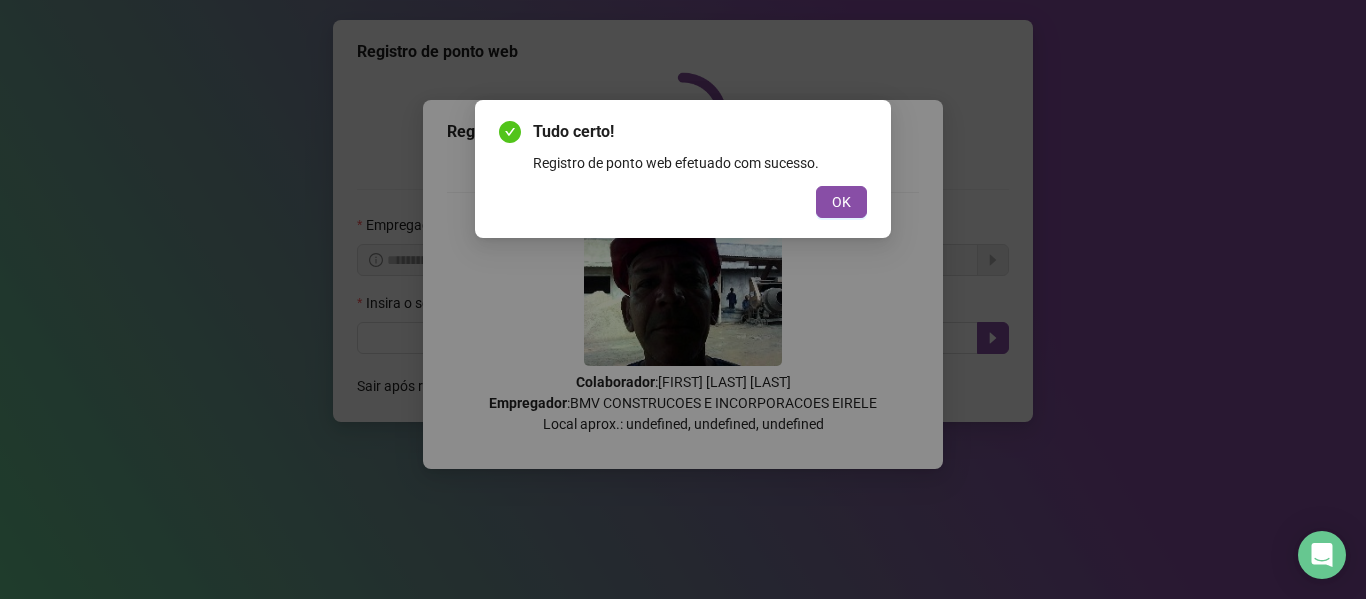 scroll, scrollTop: 0, scrollLeft: 0, axis: both 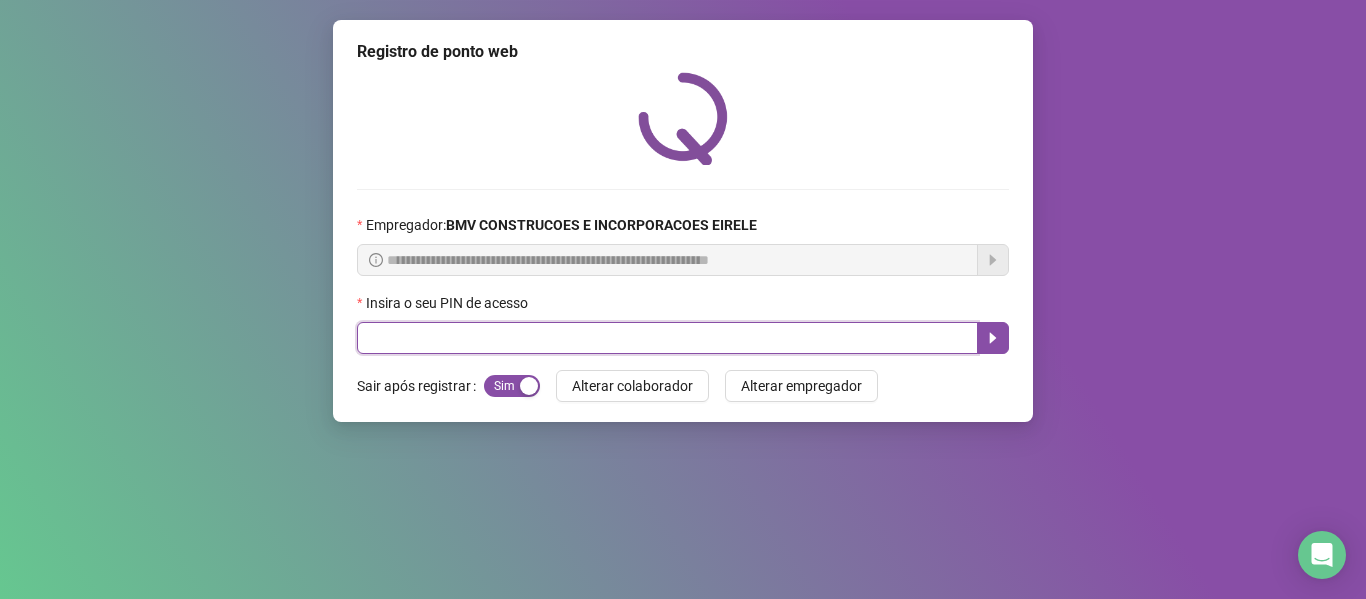 click at bounding box center (667, 338) 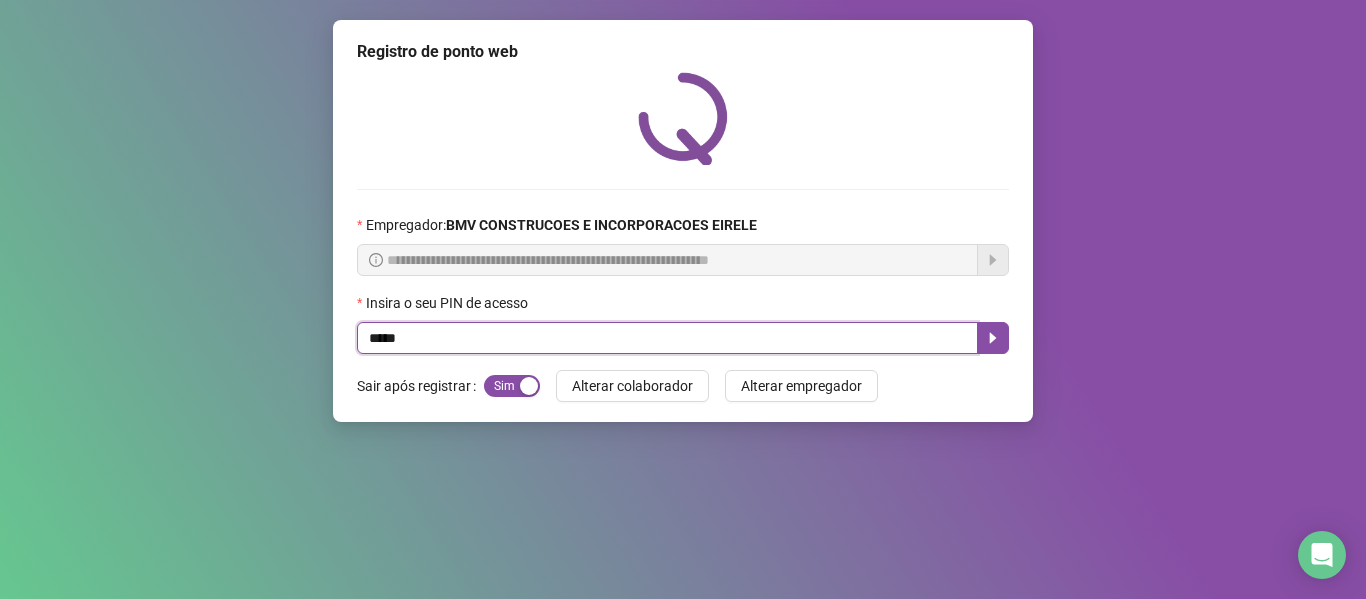type on "*****" 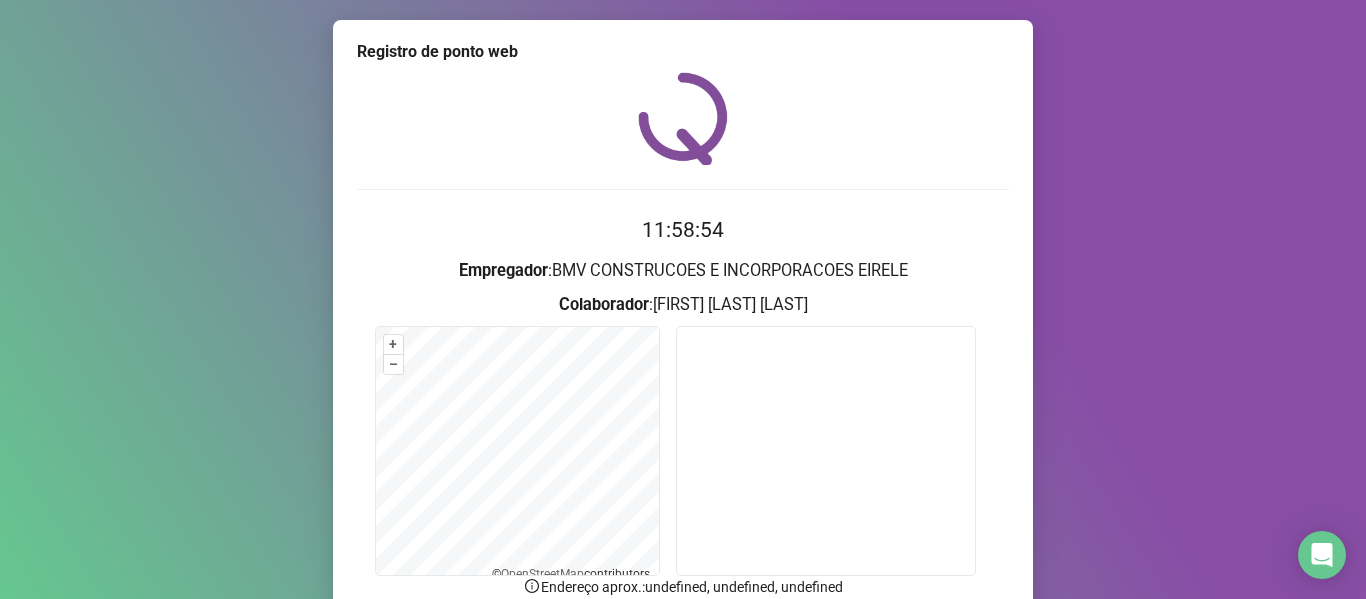 scroll, scrollTop: 122, scrollLeft: 0, axis: vertical 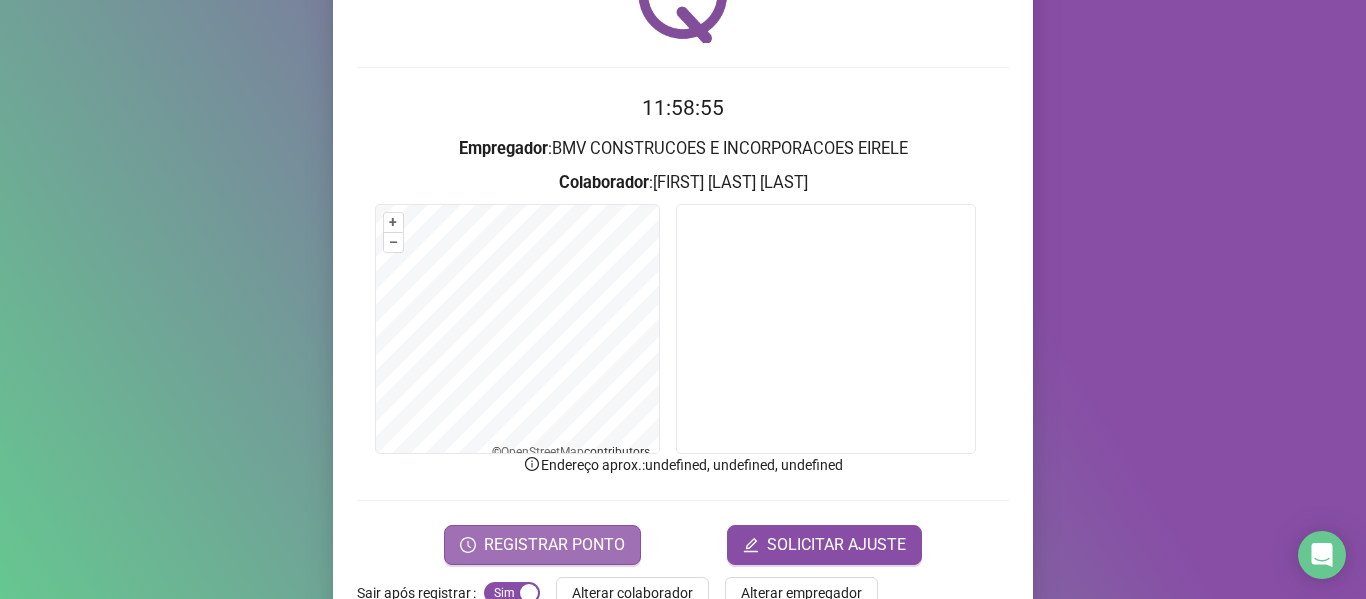 click on "REGISTRAR PONTO" at bounding box center [554, 545] 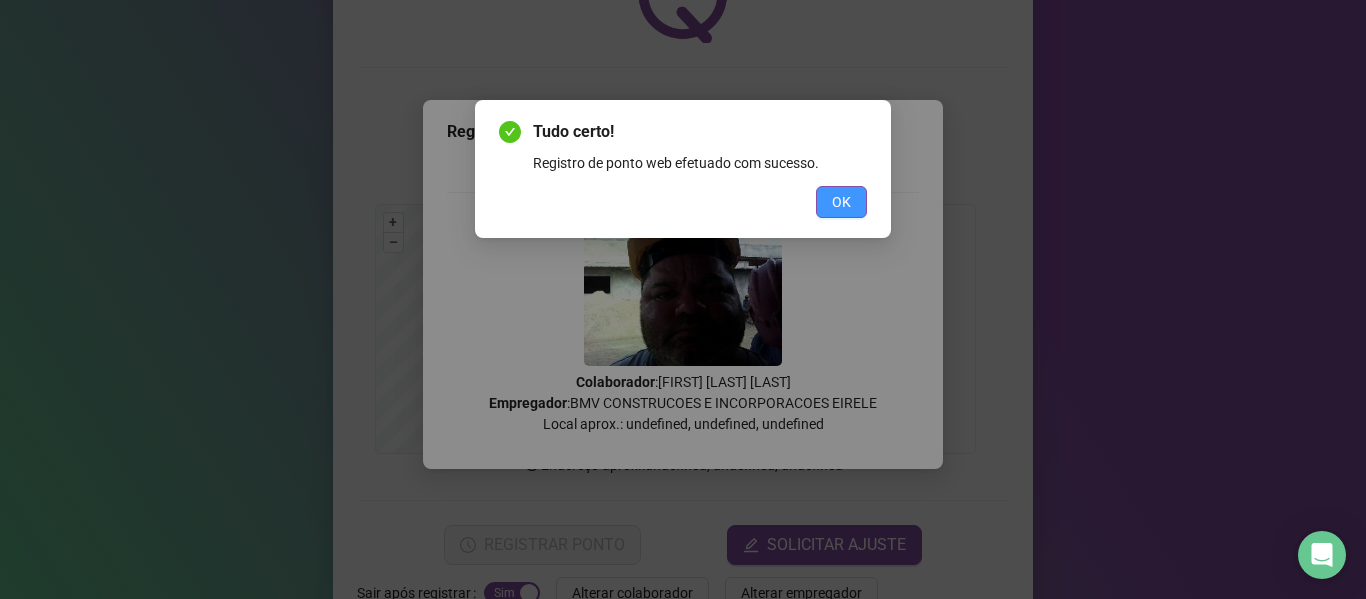 click on "OK" at bounding box center (841, 202) 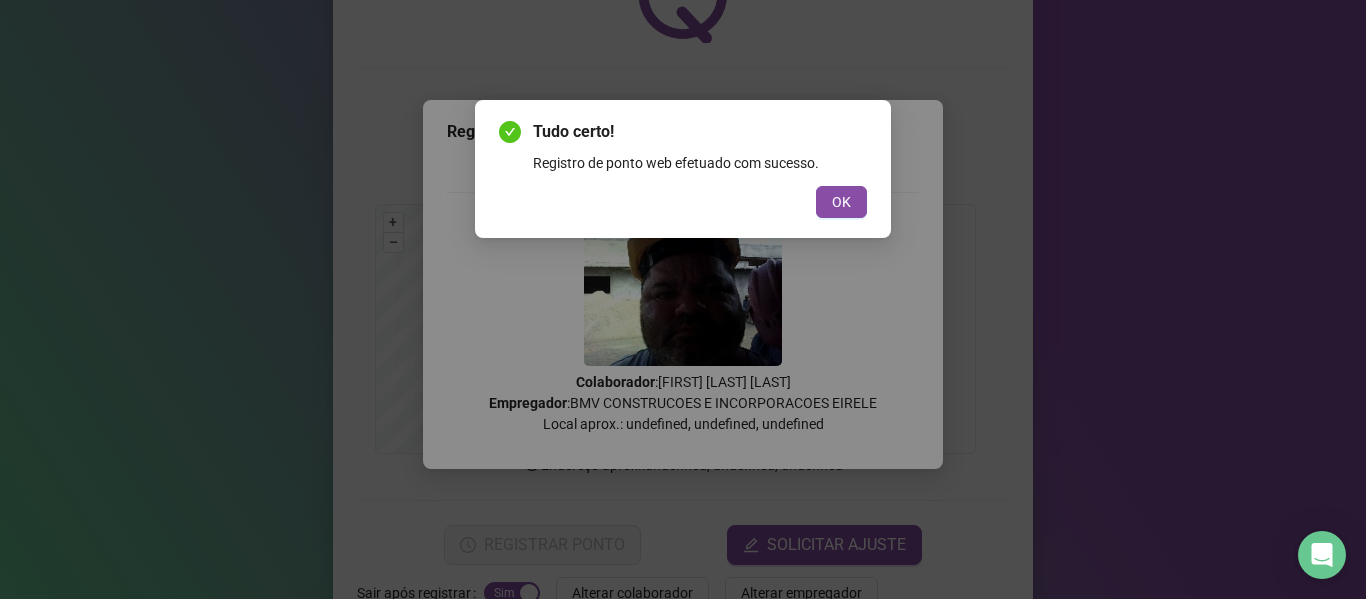 scroll, scrollTop: 0, scrollLeft: 0, axis: both 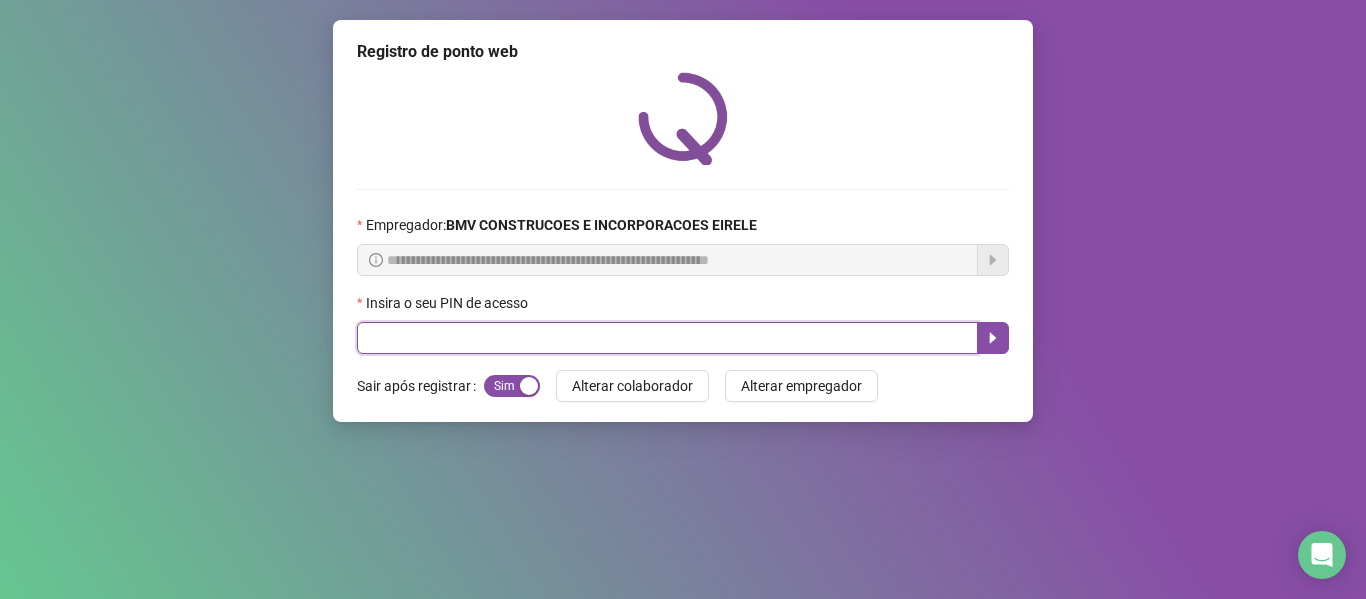 click at bounding box center [667, 338] 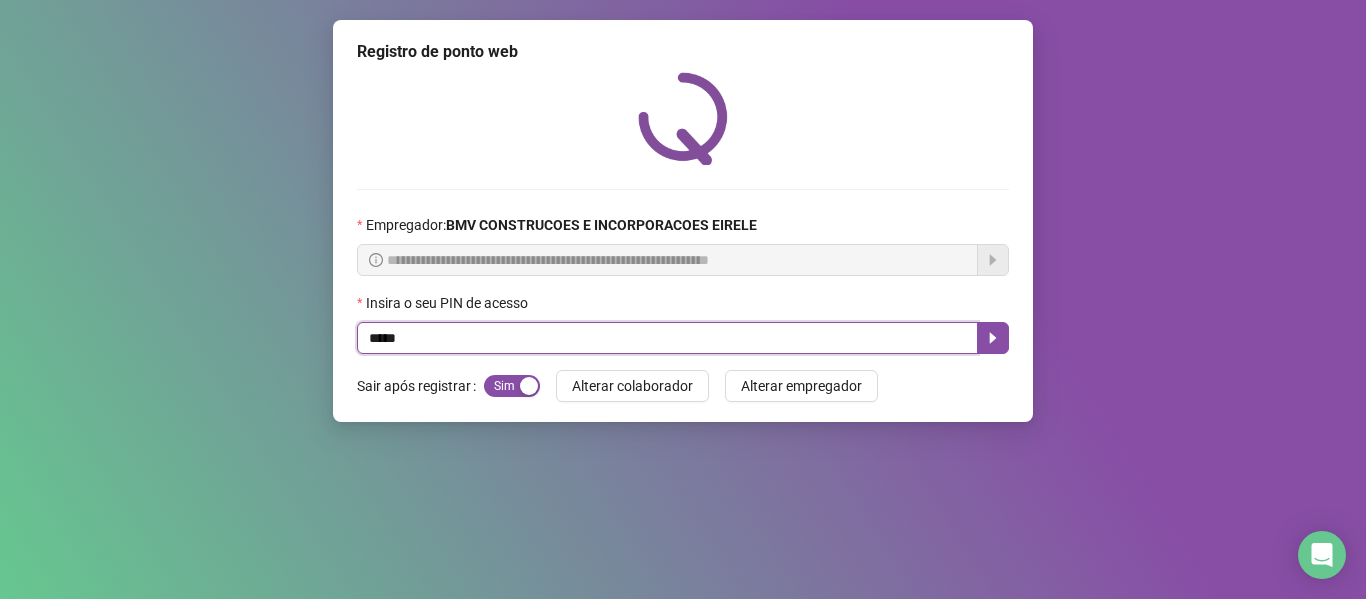 type on "*****" 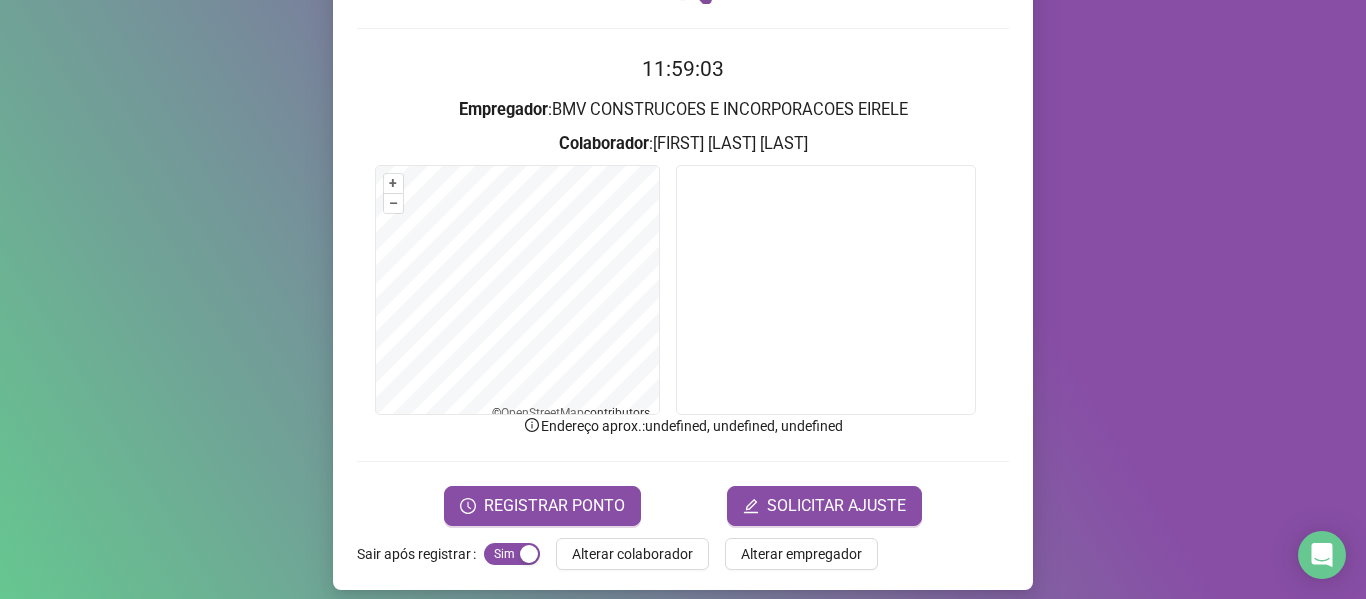 scroll, scrollTop: 176, scrollLeft: 0, axis: vertical 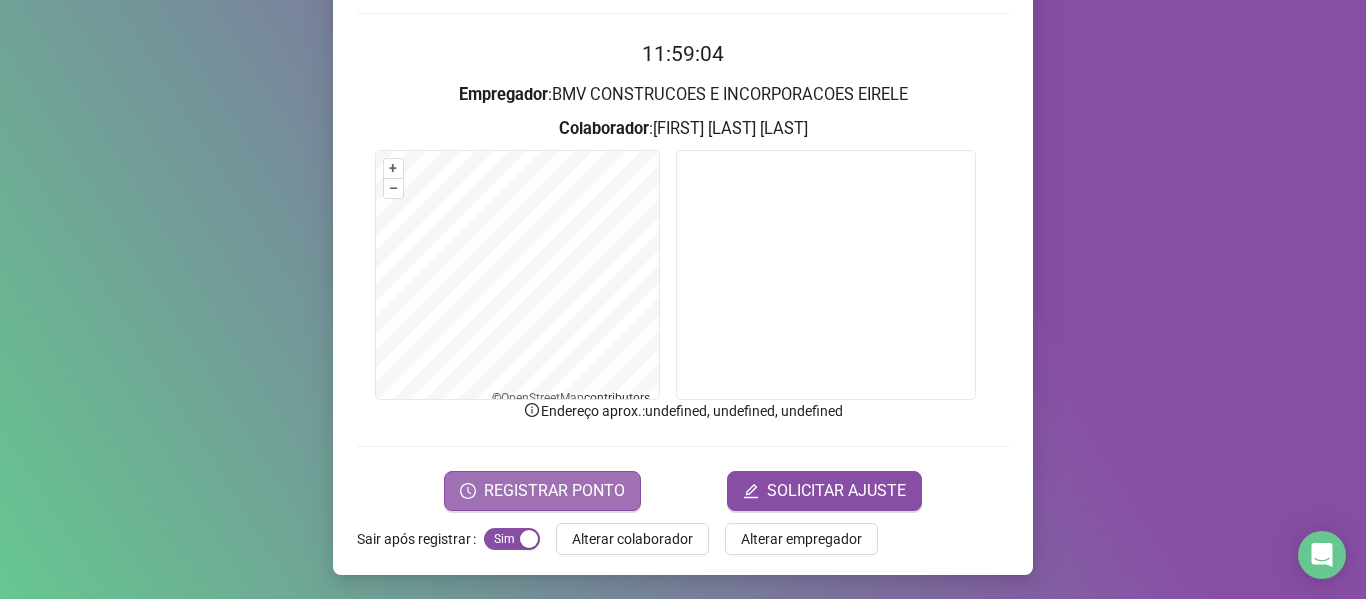 click on "REGISTRAR PONTO" at bounding box center (554, 491) 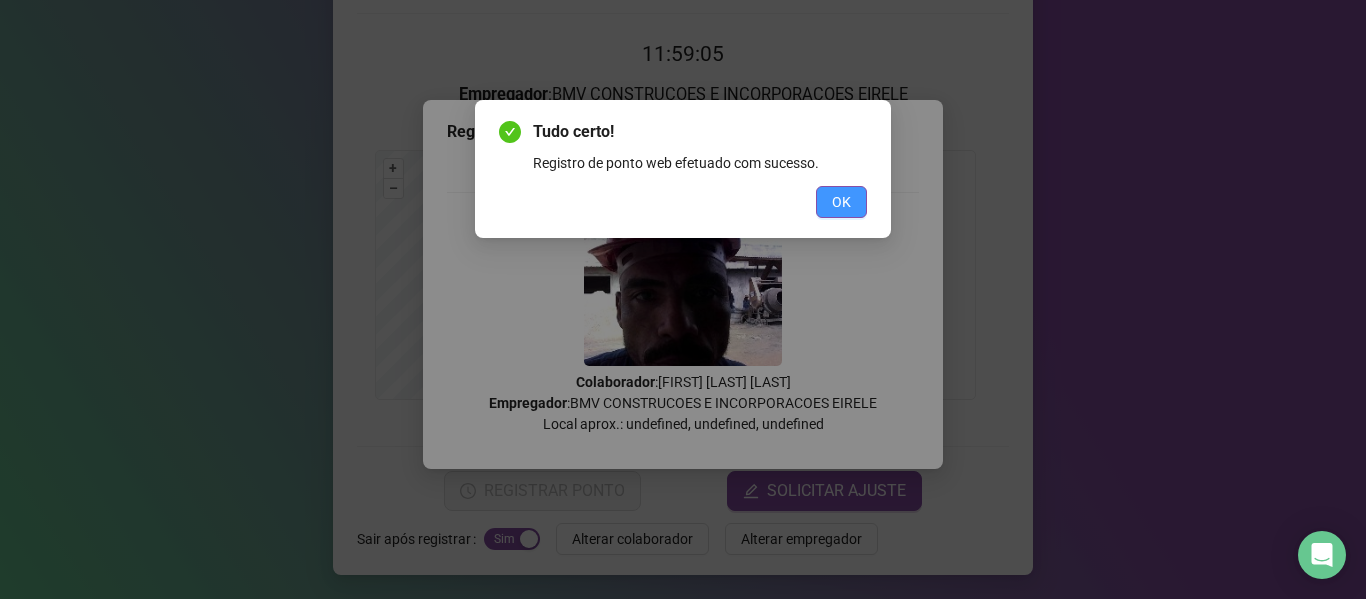 click on "OK" at bounding box center (841, 202) 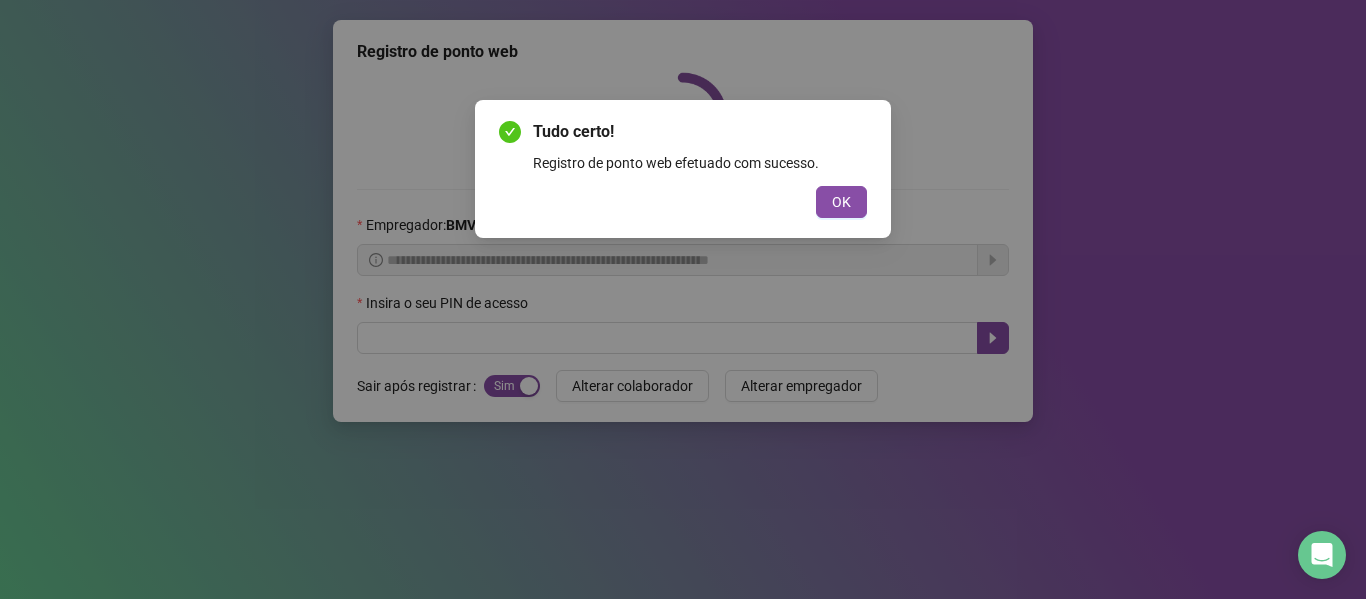 scroll, scrollTop: 0, scrollLeft: 0, axis: both 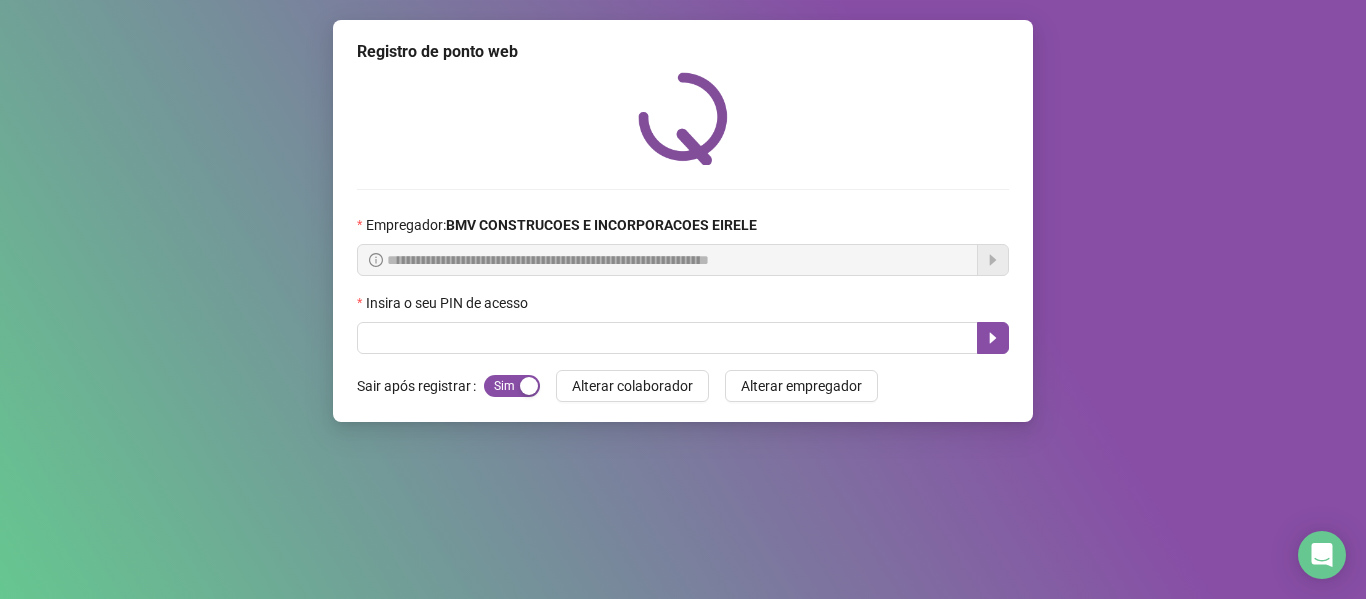 click on "**********" at bounding box center (683, 213) 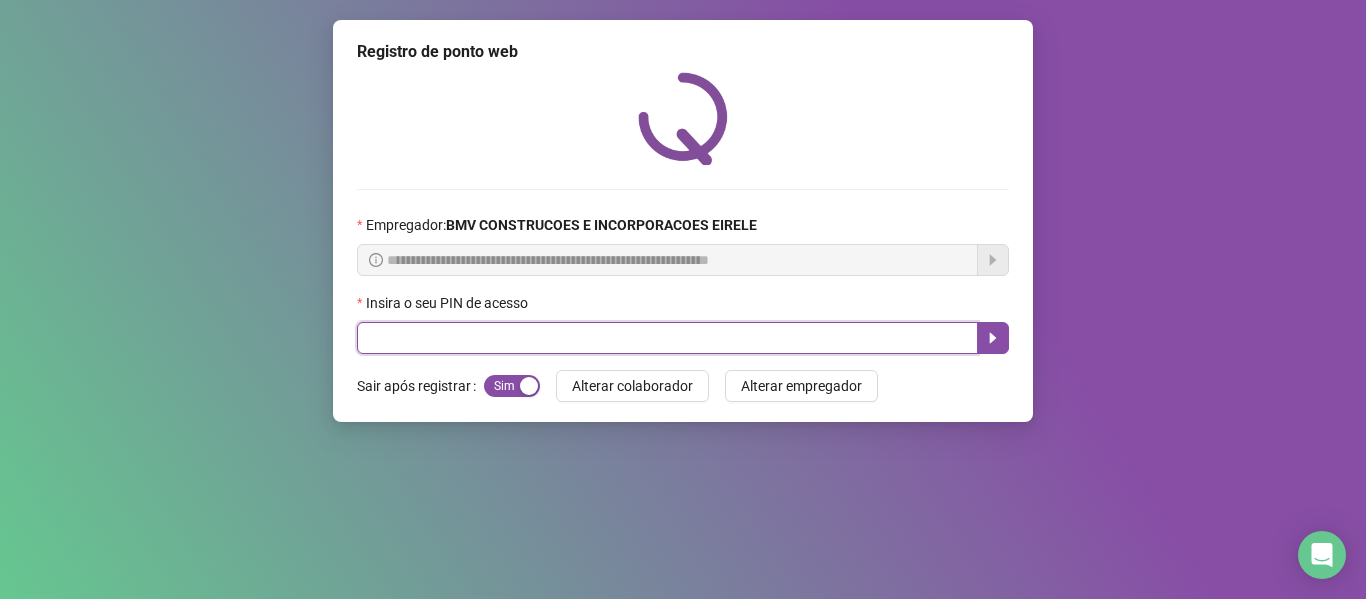 click at bounding box center [667, 338] 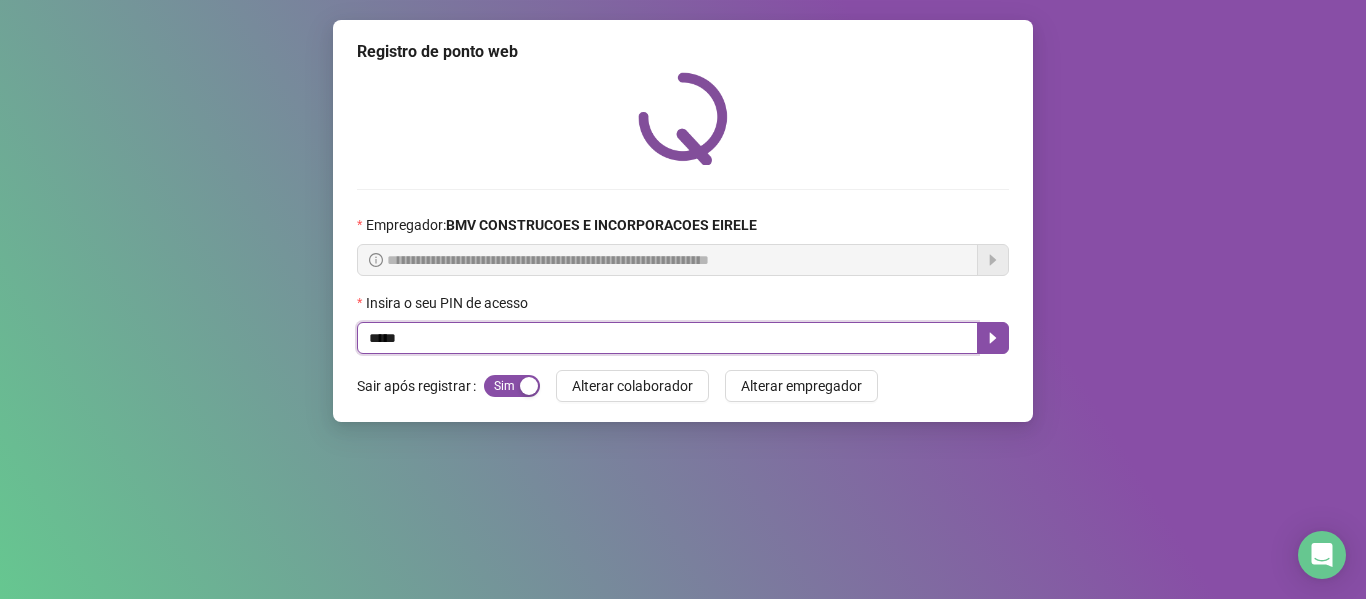 type on "*****" 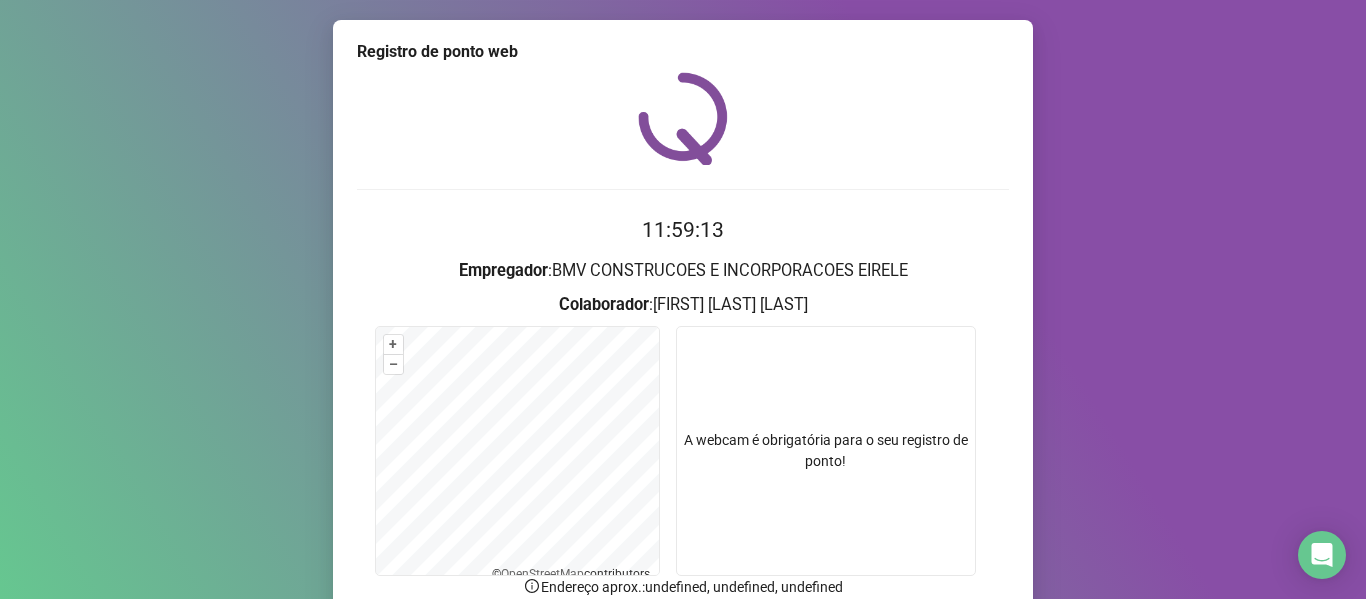 scroll, scrollTop: 176, scrollLeft: 0, axis: vertical 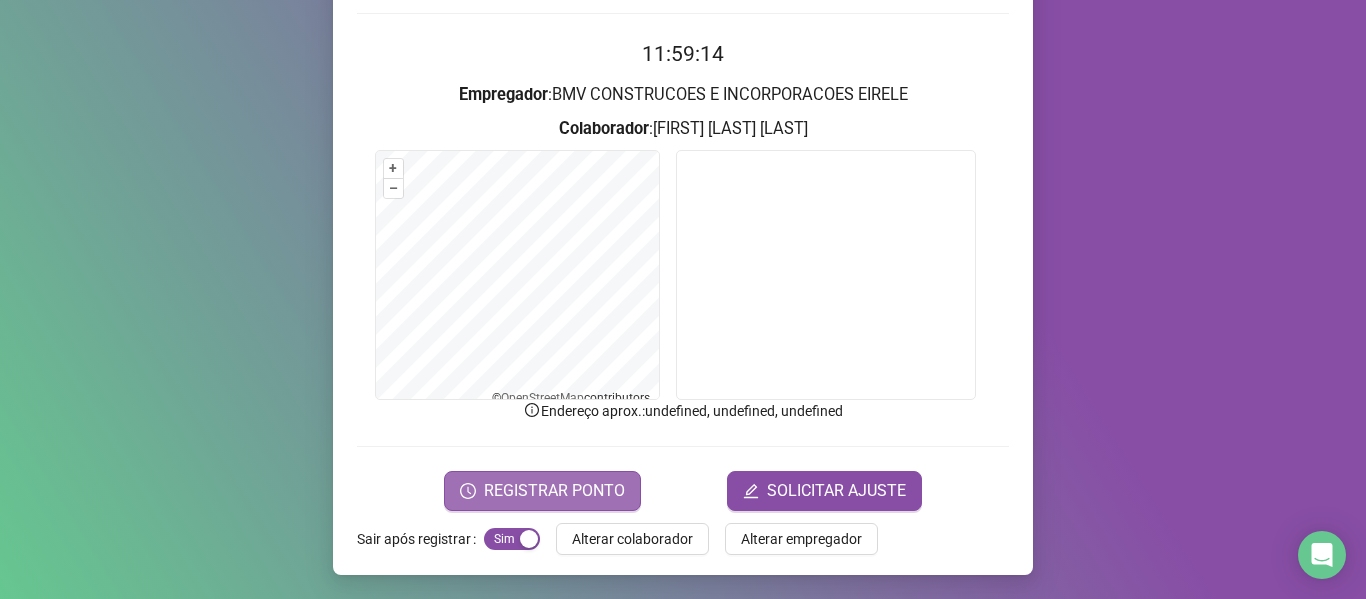 click on "REGISTRAR PONTO" at bounding box center (554, 491) 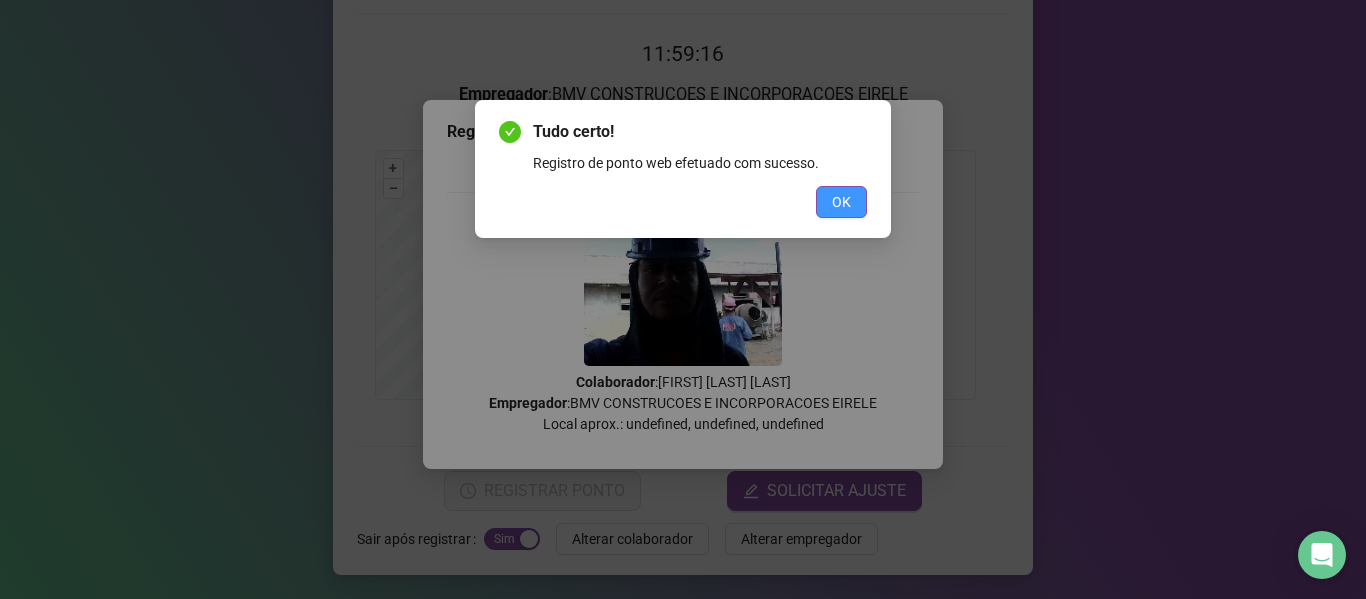 click on "OK" at bounding box center [841, 202] 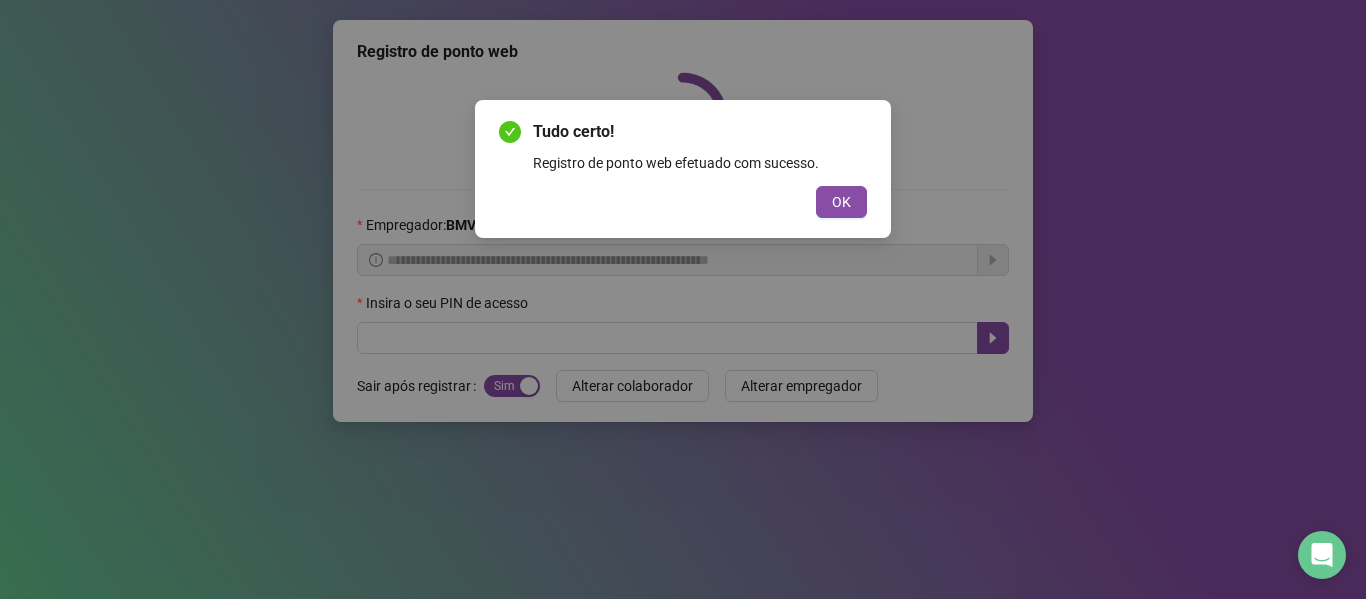 scroll, scrollTop: 0, scrollLeft: 0, axis: both 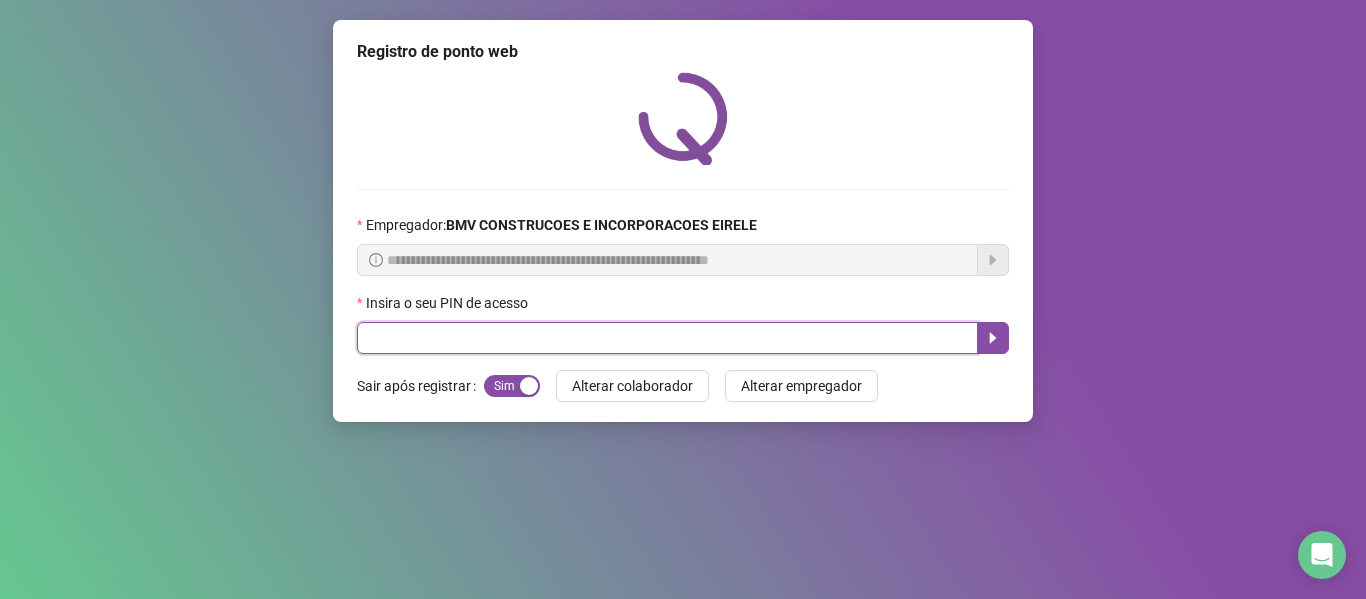 click at bounding box center [667, 338] 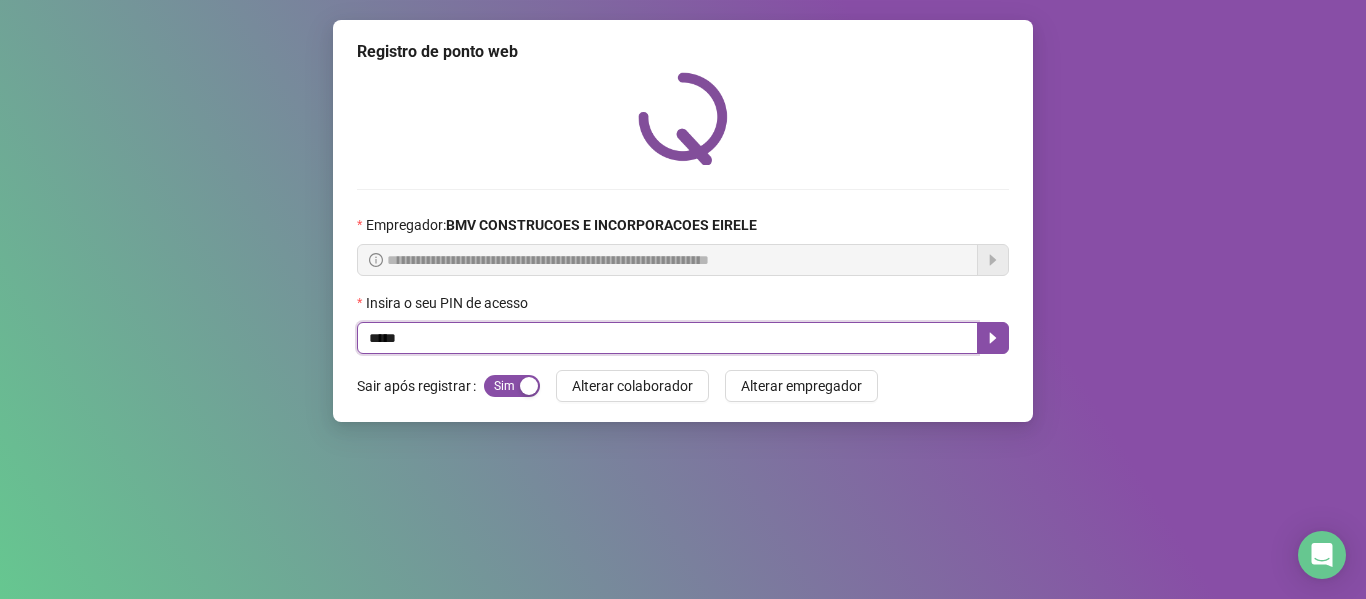 type on "*****" 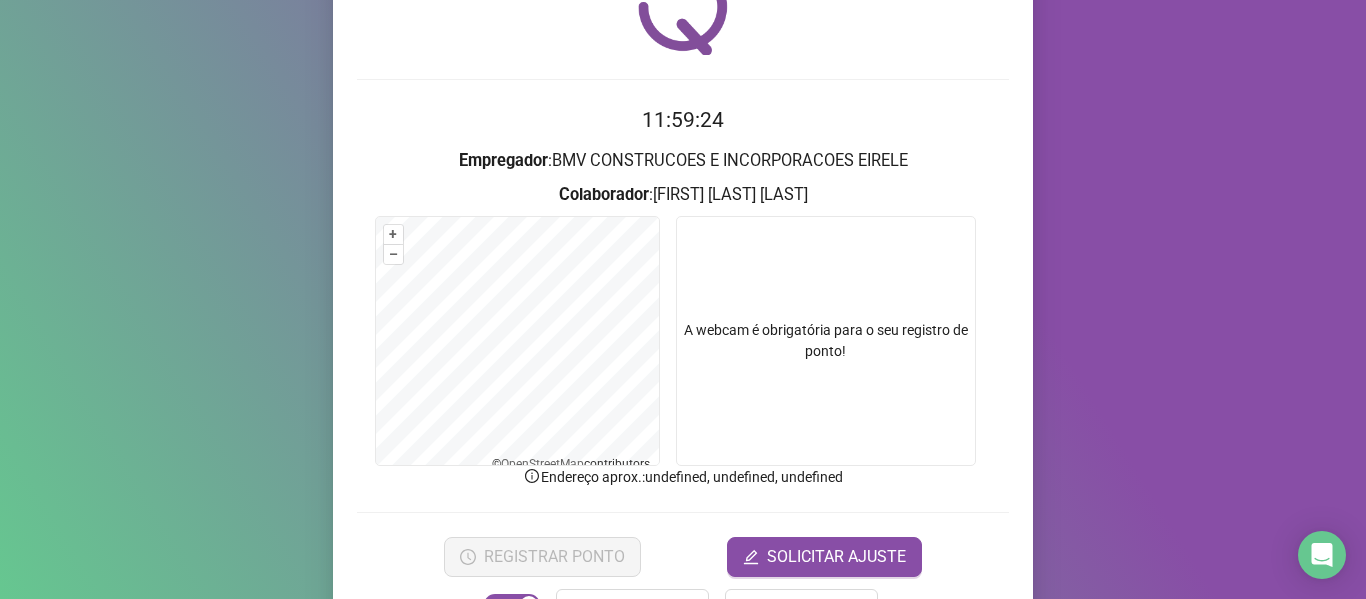 scroll, scrollTop: 176, scrollLeft: 0, axis: vertical 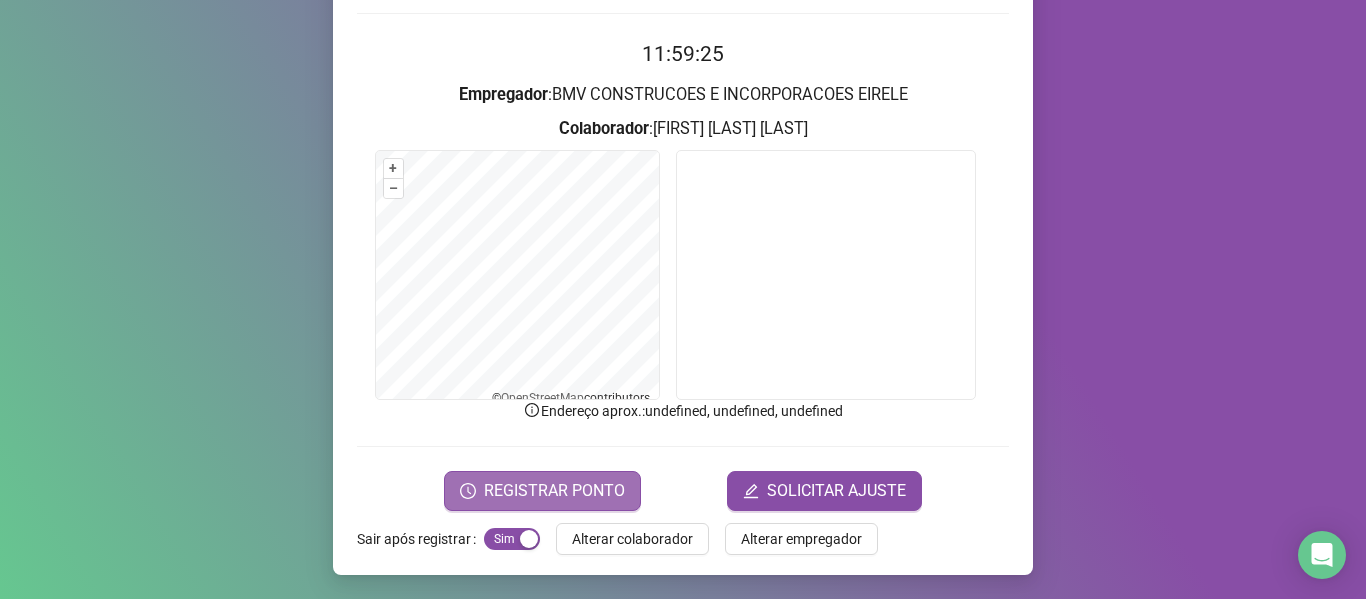 click on "REGISTRAR PONTO" at bounding box center (542, 491) 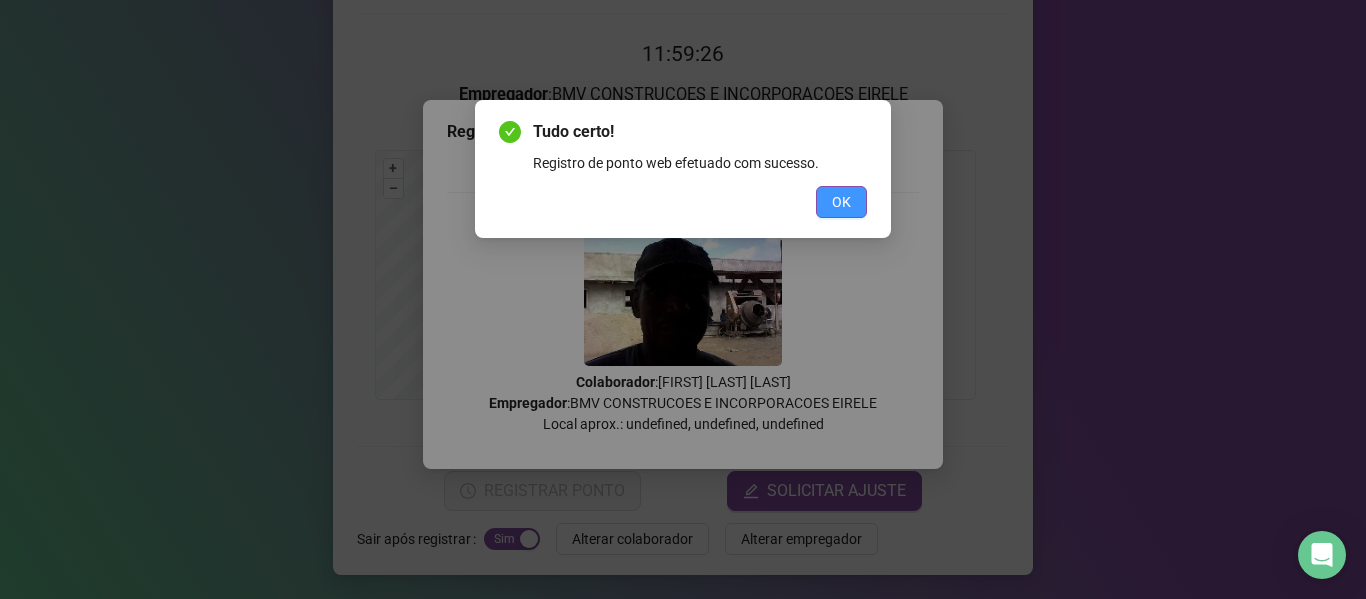 click on "OK" at bounding box center [841, 202] 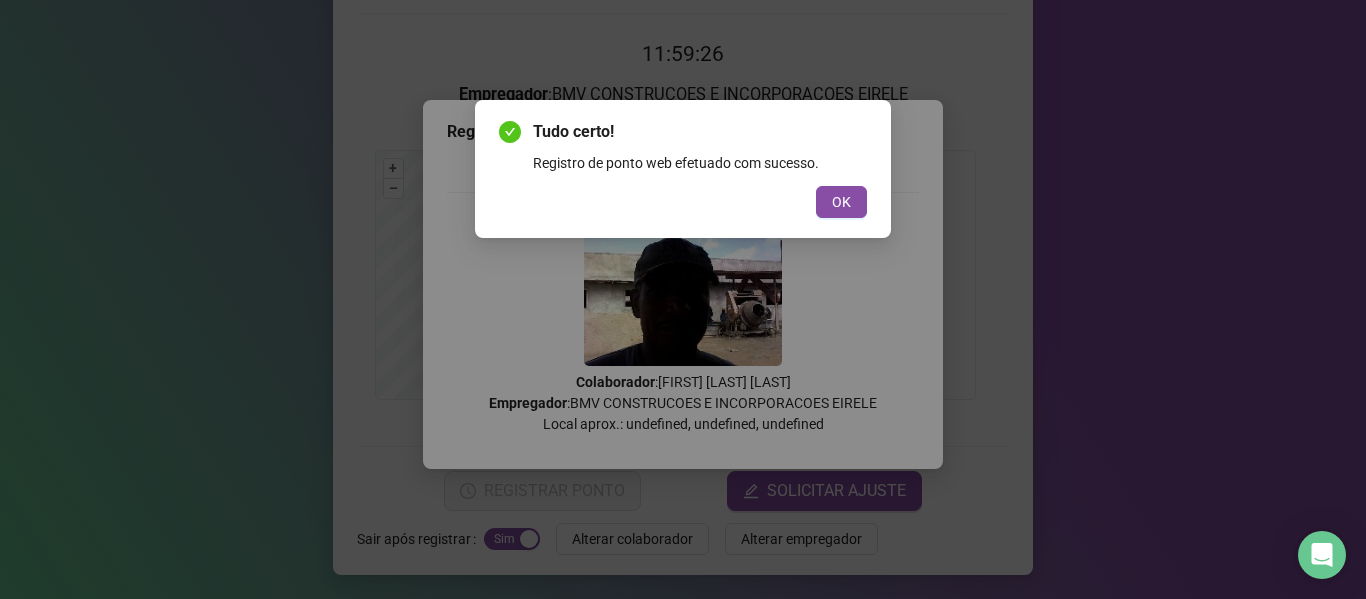scroll, scrollTop: 0, scrollLeft: 0, axis: both 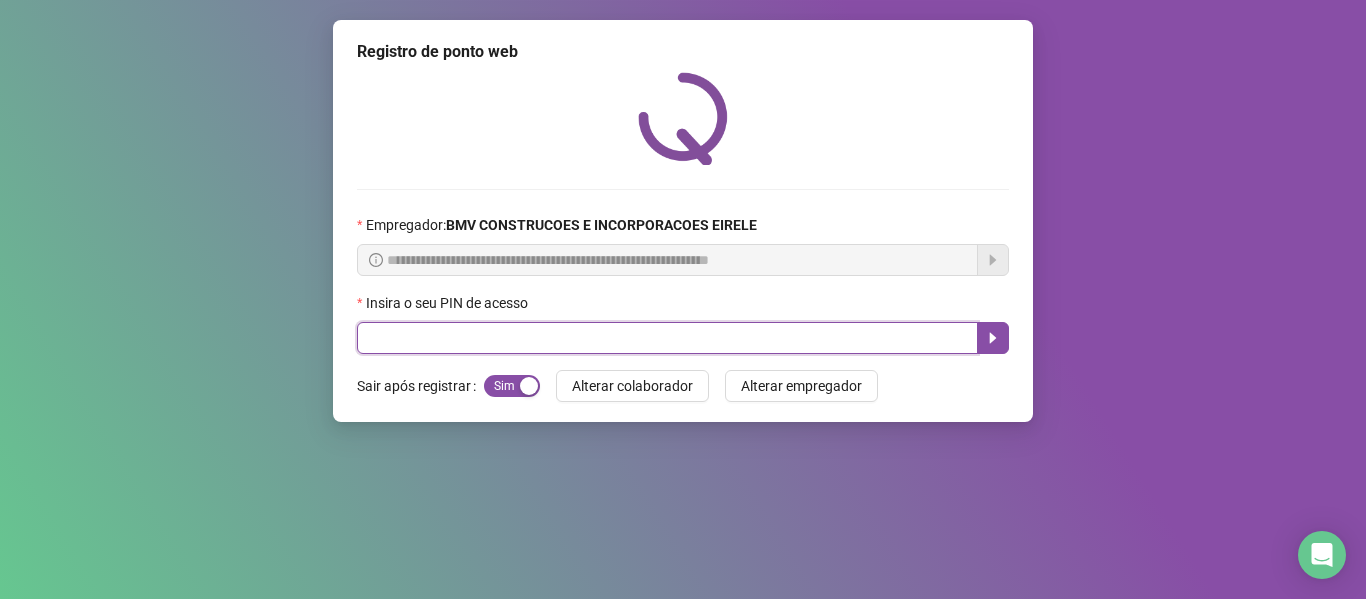 click at bounding box center [667, 338] 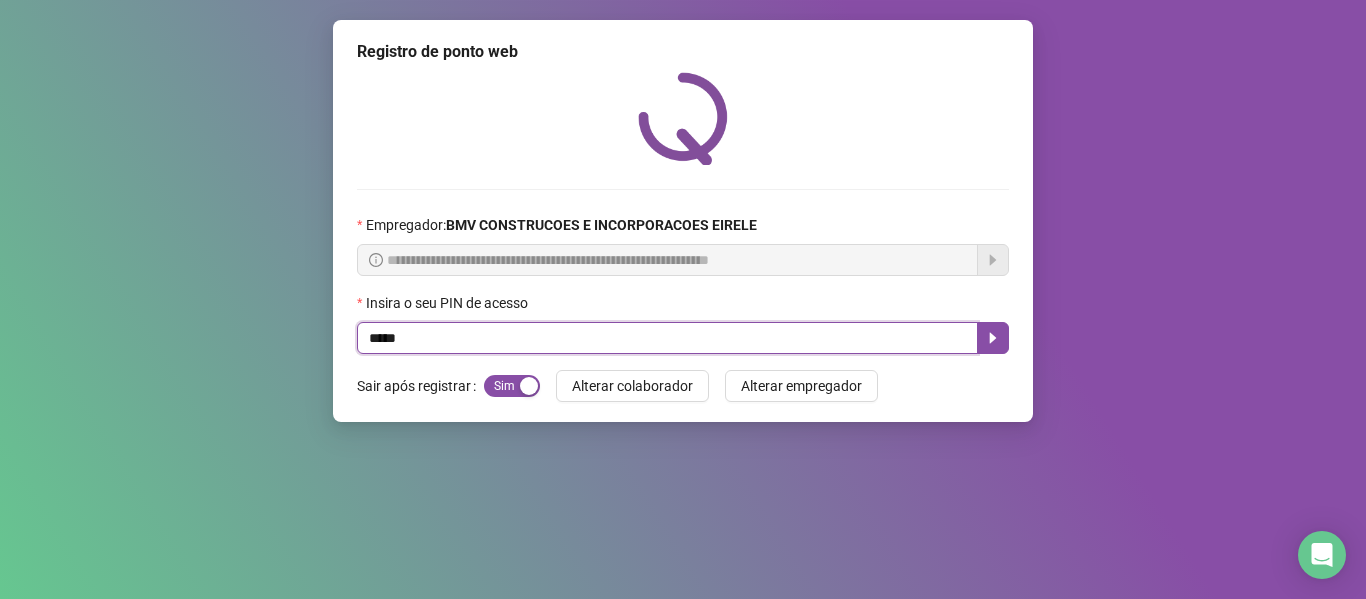 type on "*****" 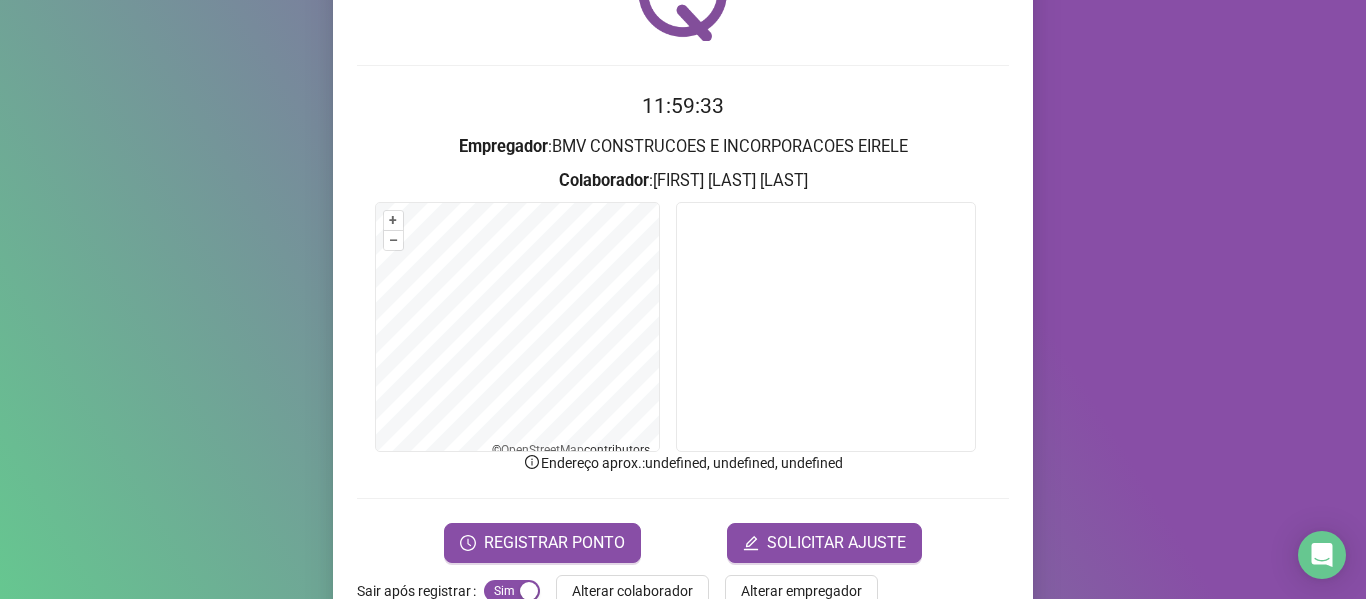 scroll, scrollTop: 153, scrollLeft: 0, axis: vertical 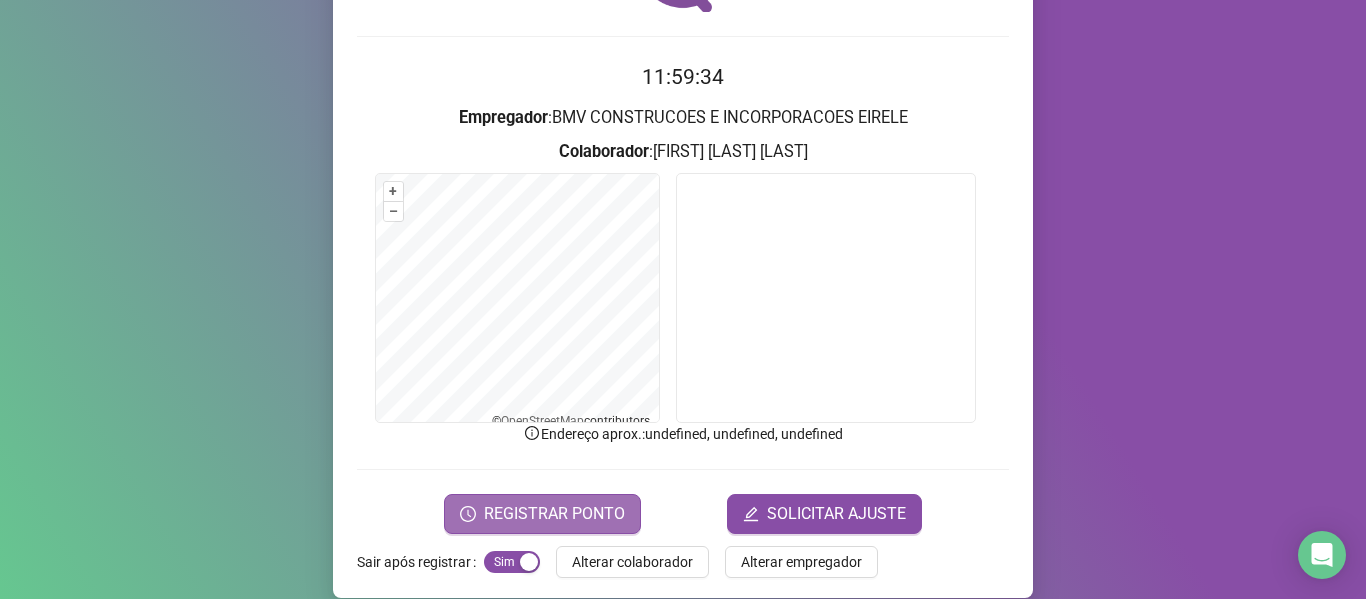 click on "REGISTRAR PONTO" at bounding box center (554, 514) 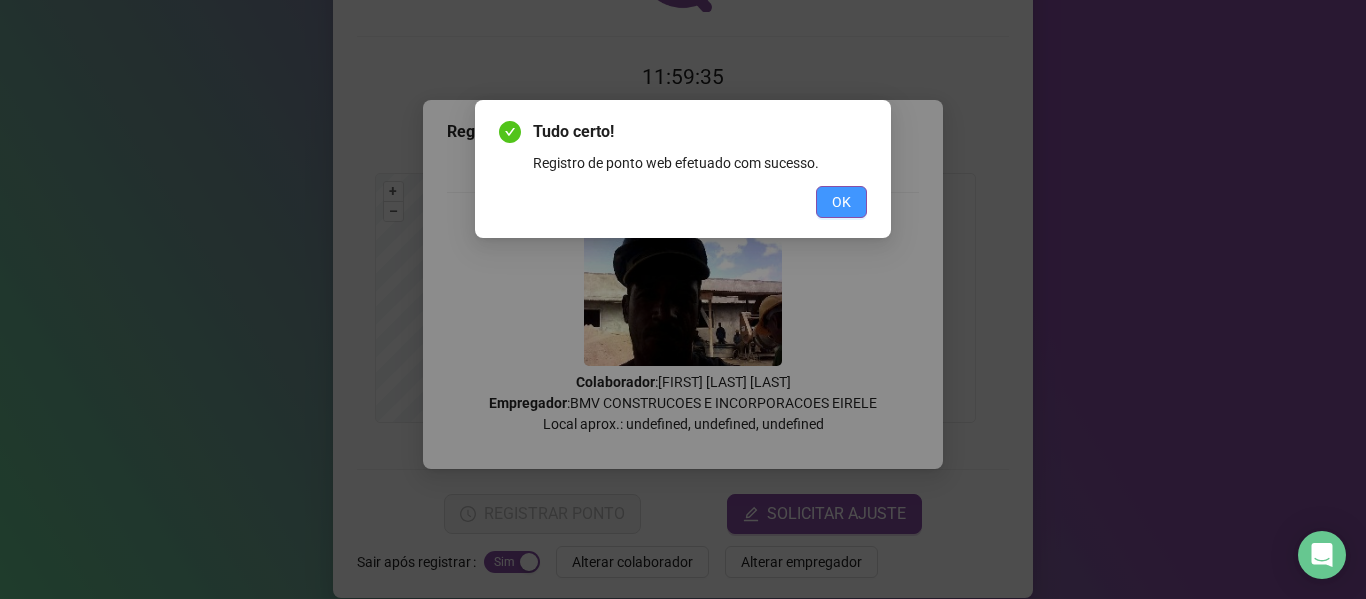 click on "OK" at bounding box center (841, 202) 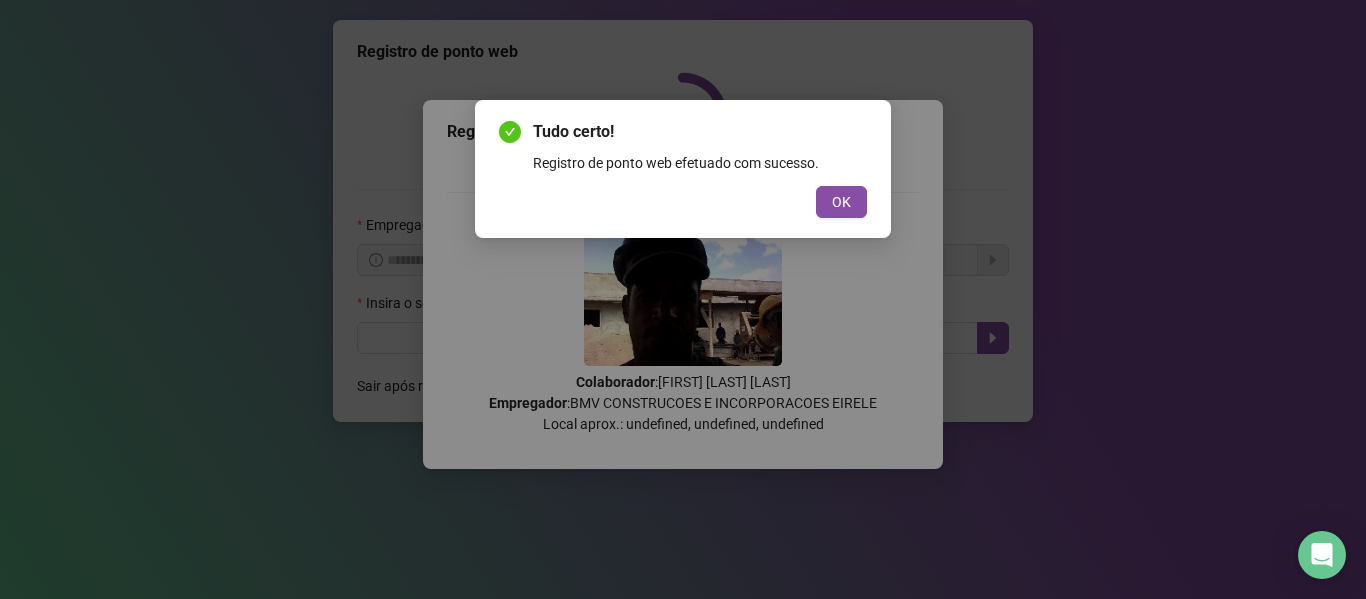 scroll, scrollTop: 0, scrollLeft: 0, axis: both 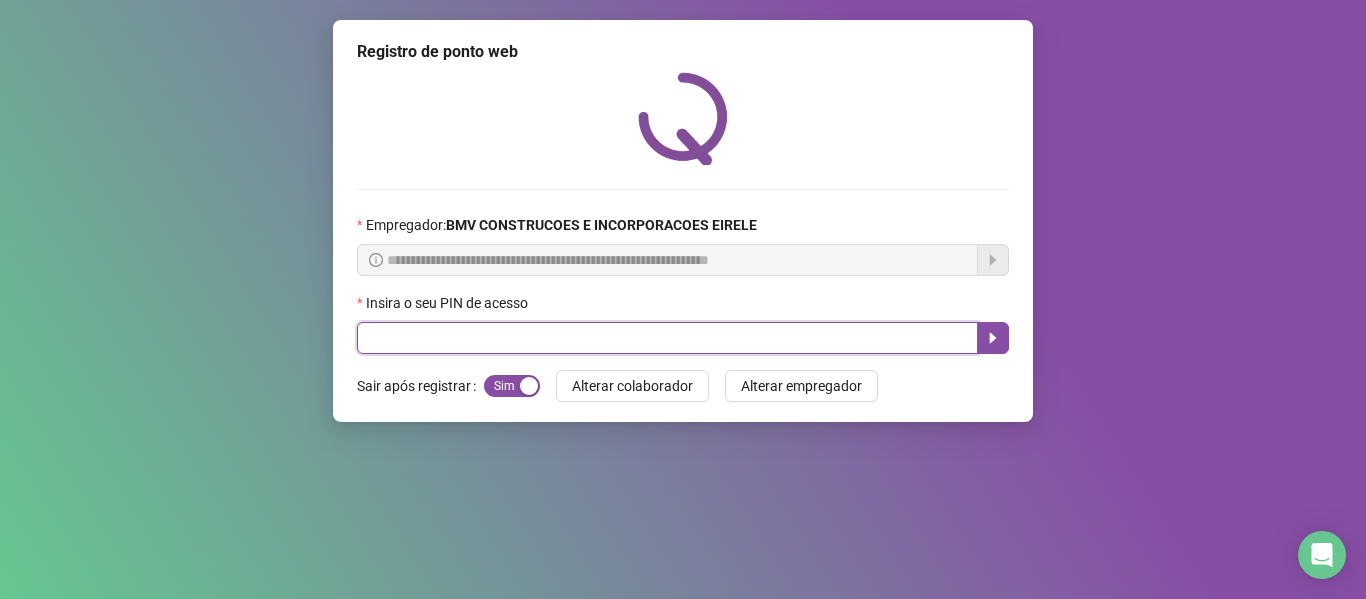 click at bounding box center (667, 338) 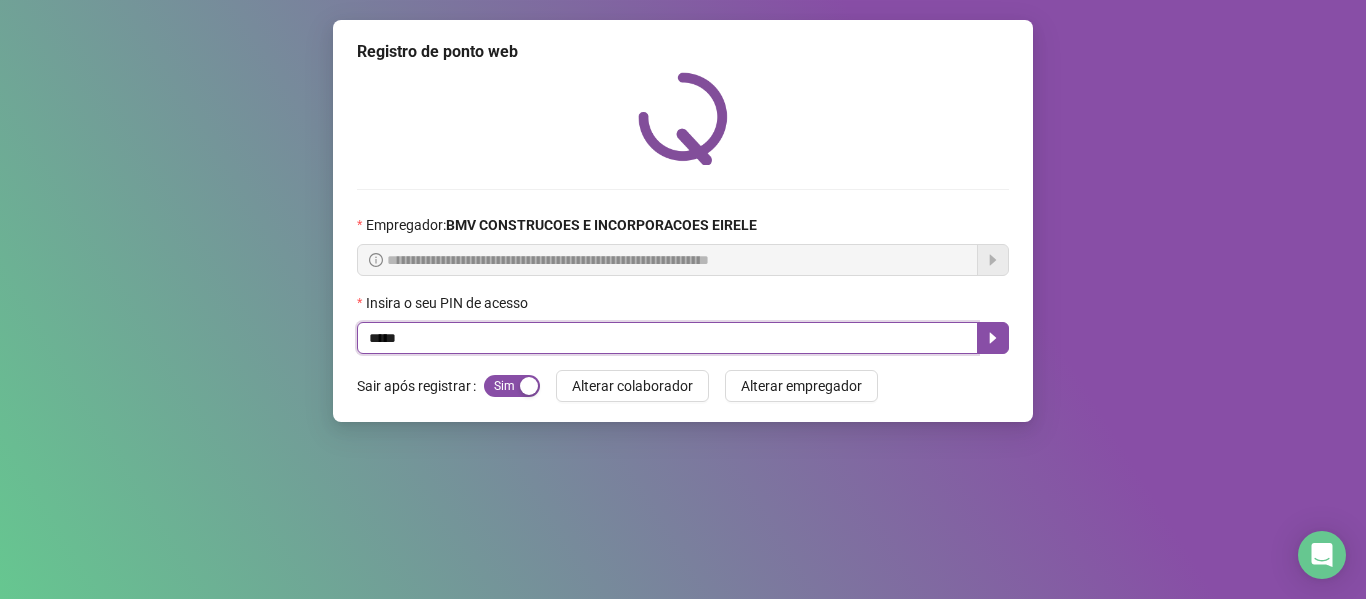 type on "*****" 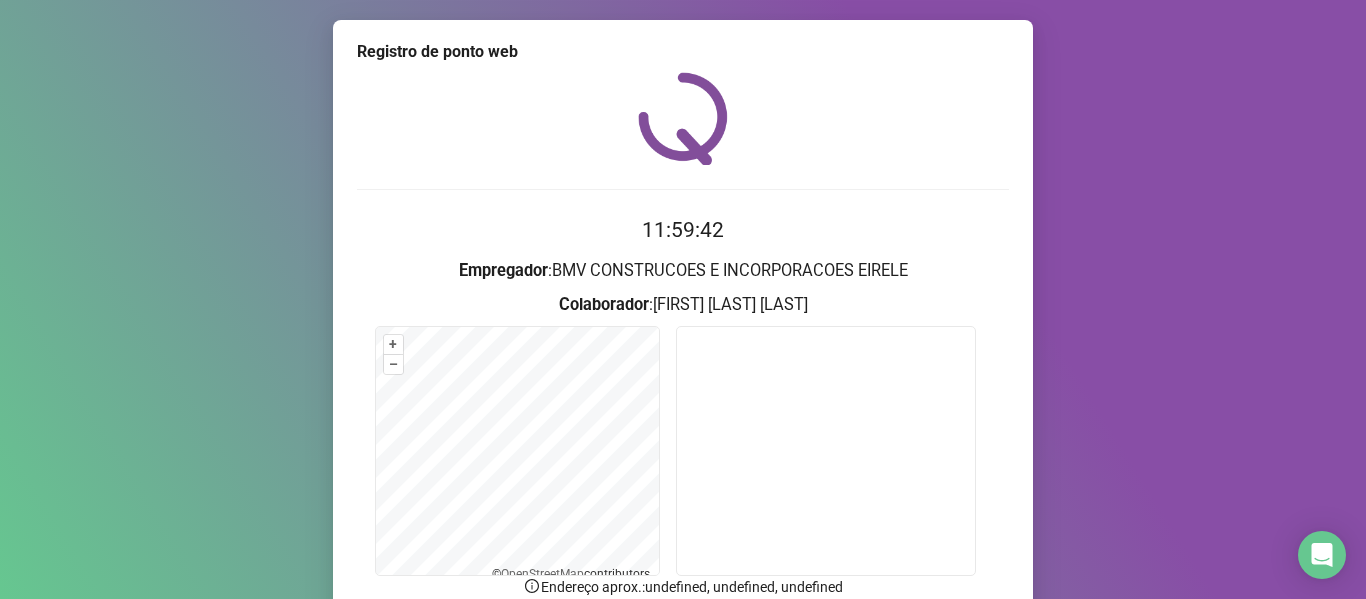 scroll, scrollTop: 176, scrollLeft: 0, axis: vertical 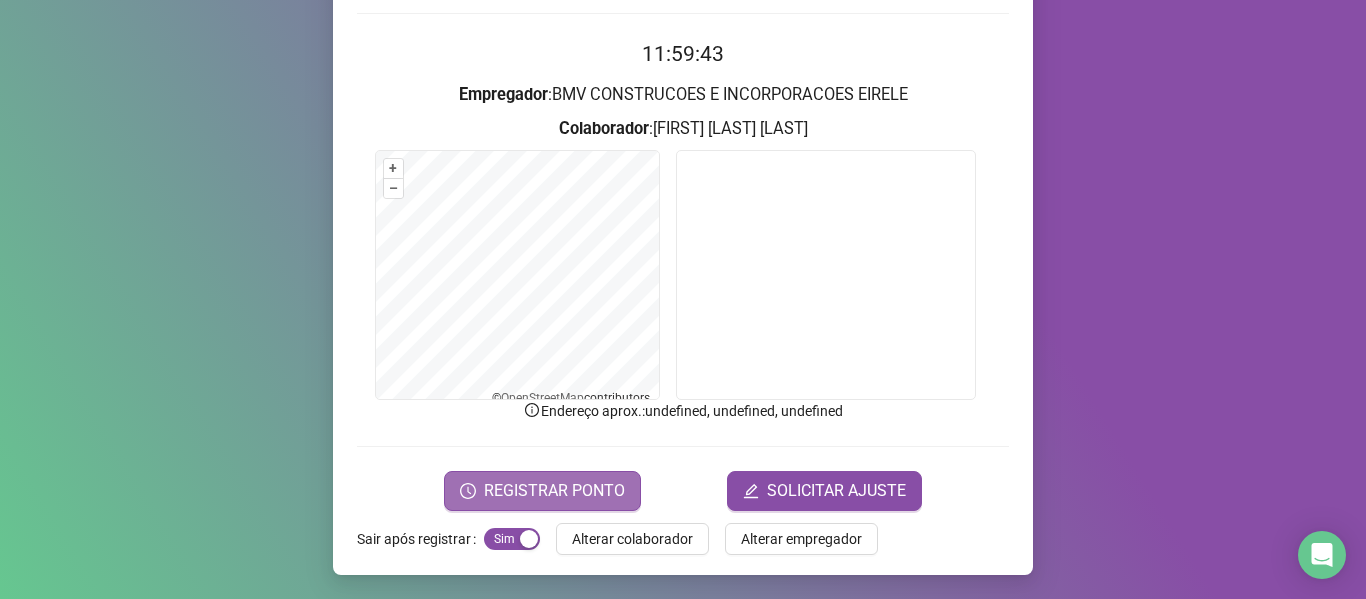 click on "REGISTRAR PONTO" at bounding box center [554, 491] 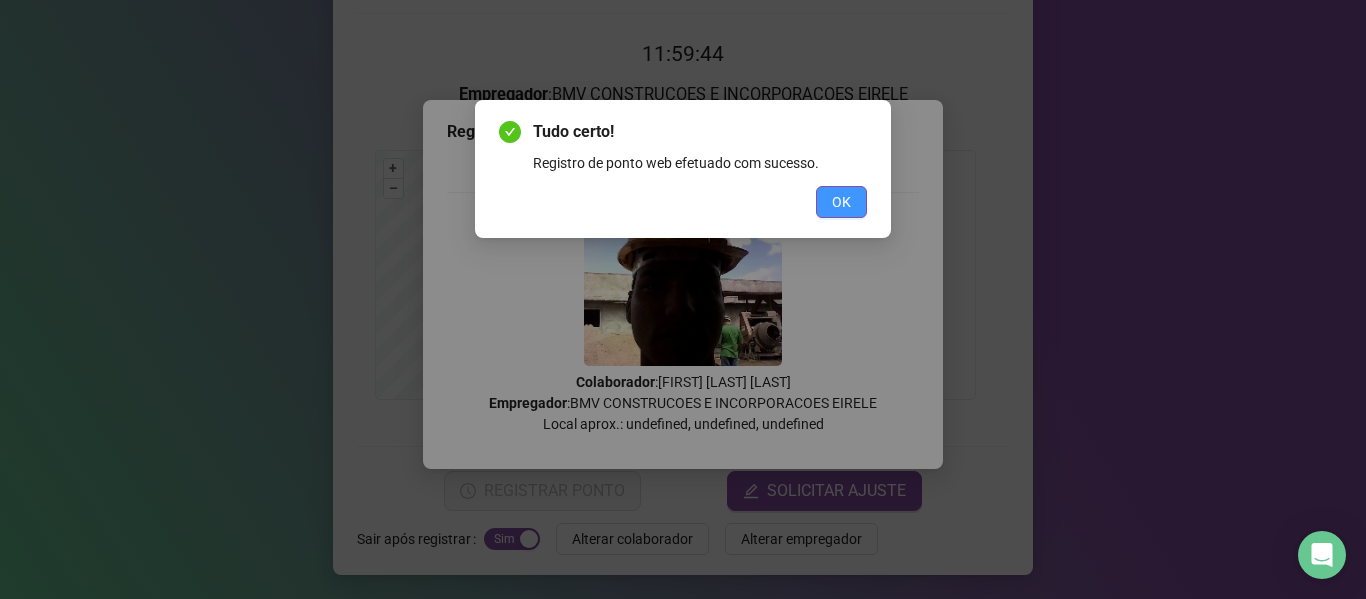 click on "OK" at bounding box center (841, 202) 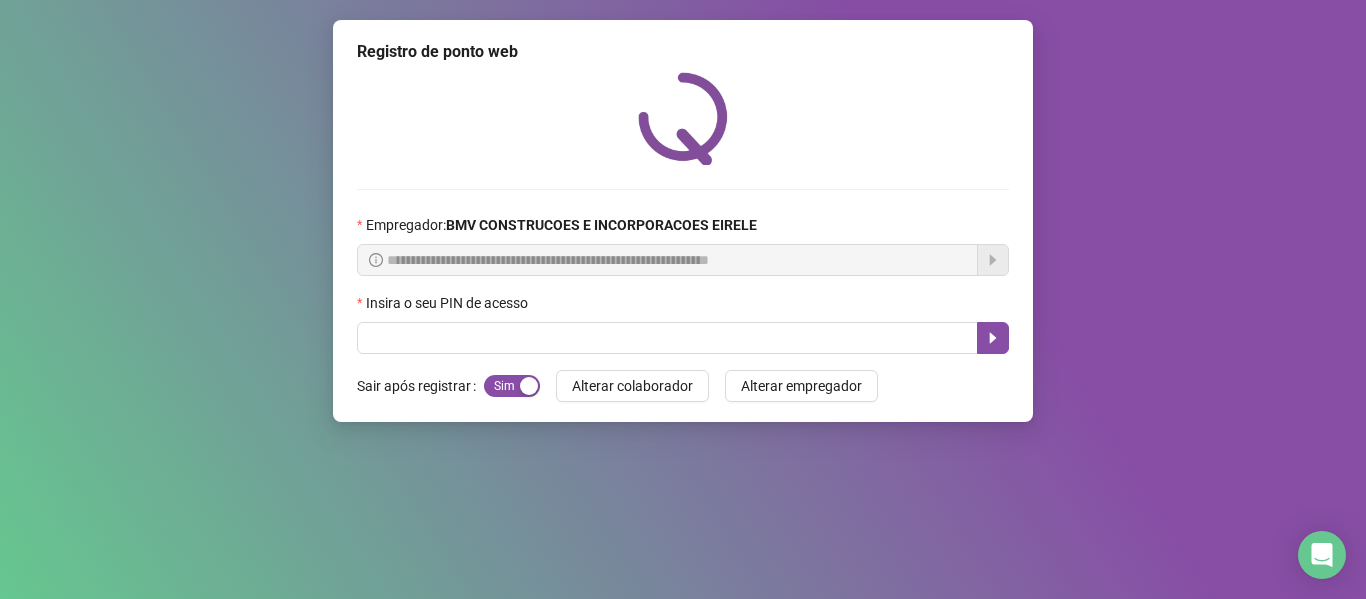 scroll, scrollTop: 0, scrollLeft: 0, axis: both 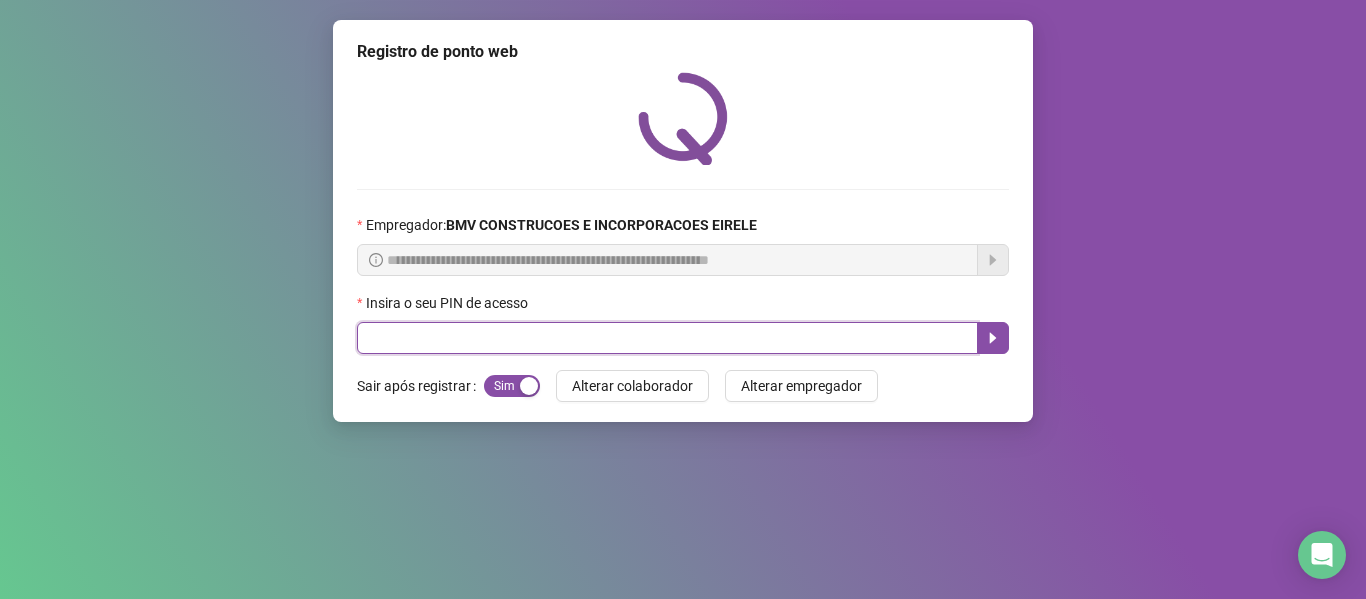 click at bounding box center (667, 338) 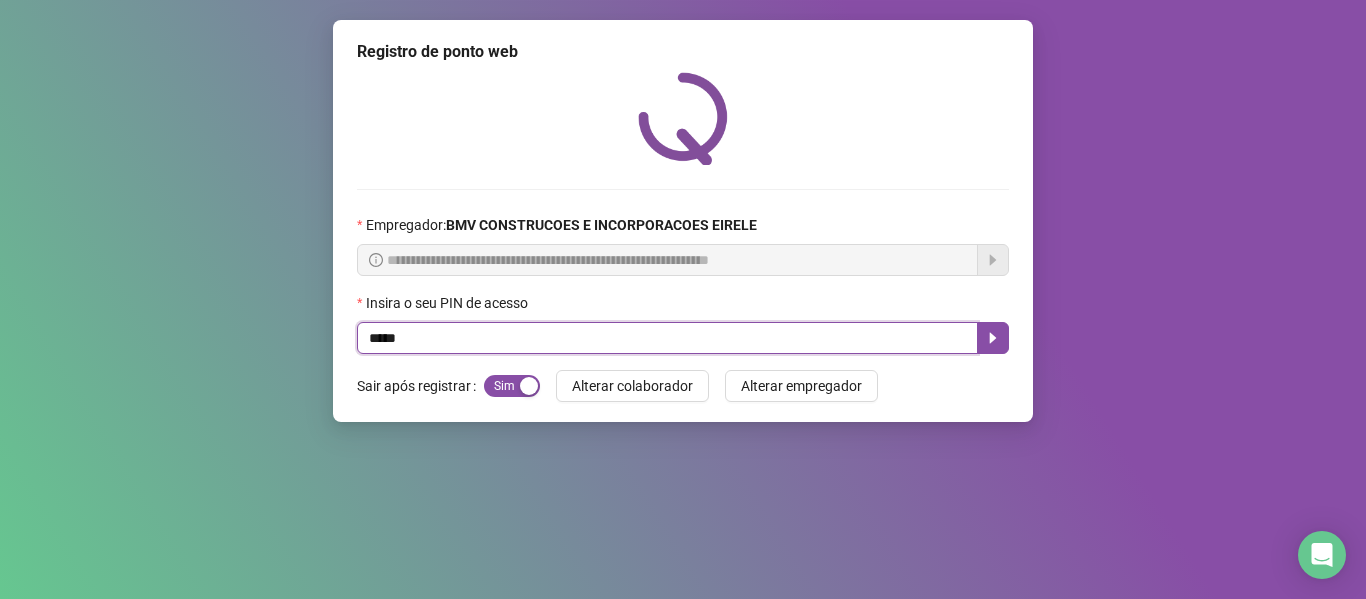 type on "*****" 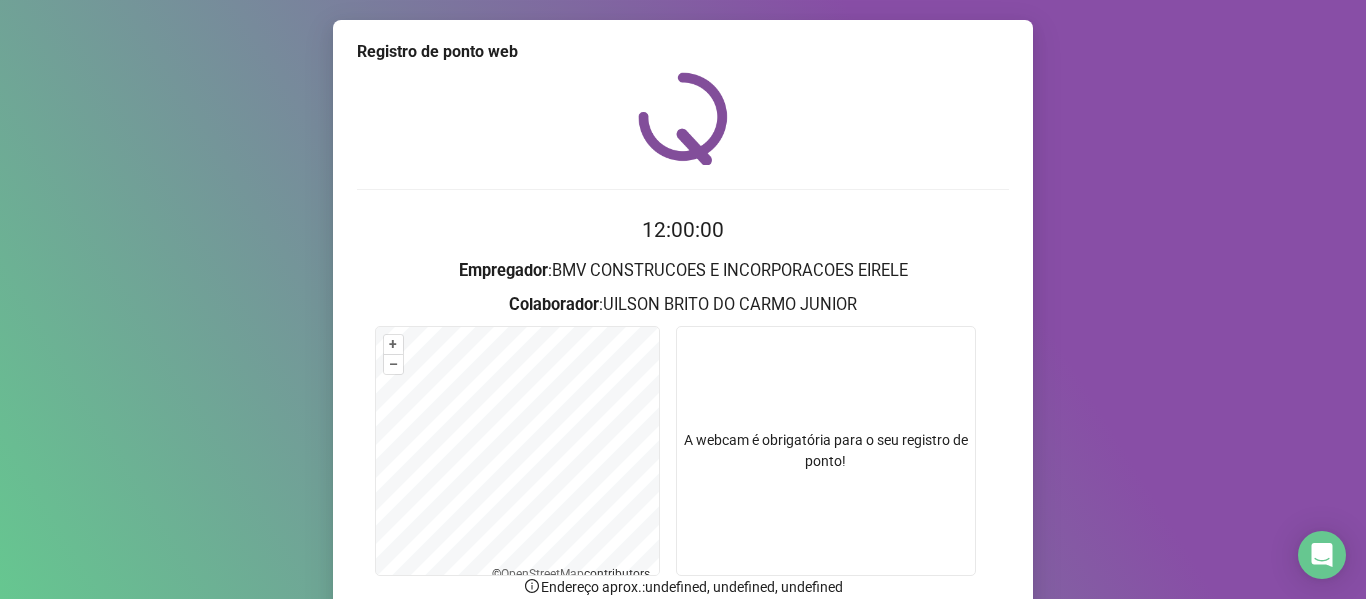 scroll, scrollTop: 176, scrollLeft: 0, axis: vertical 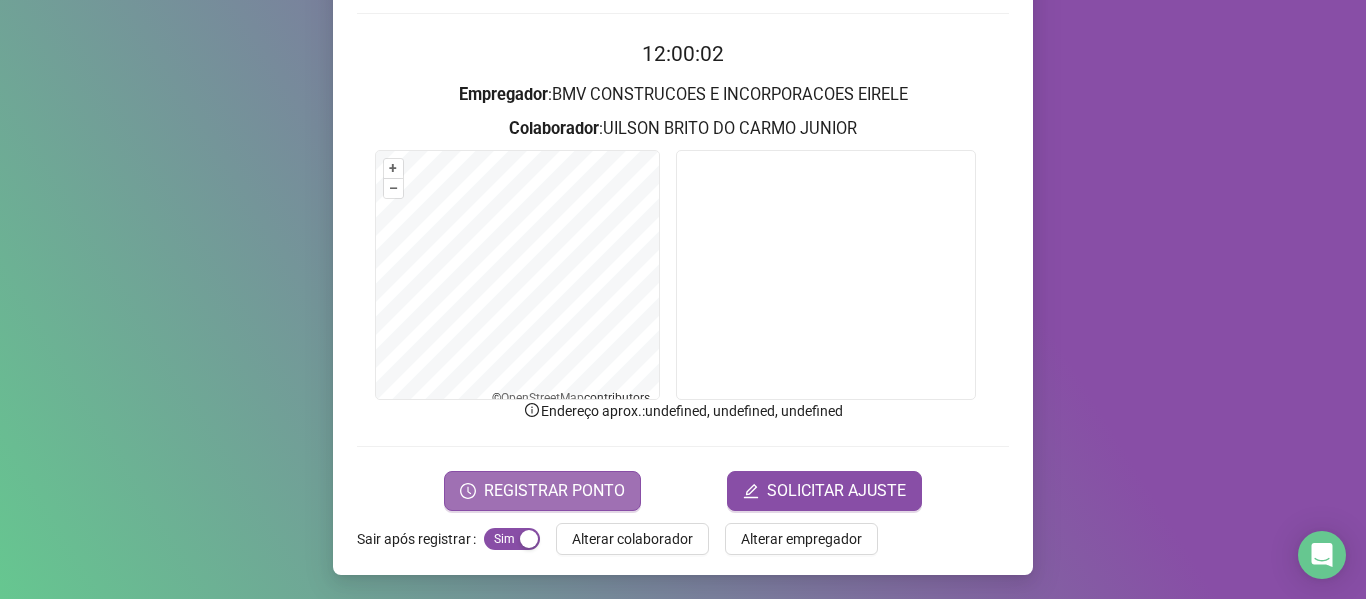click on "REGISTRAR PONTO" at bounding box center (554, 491) 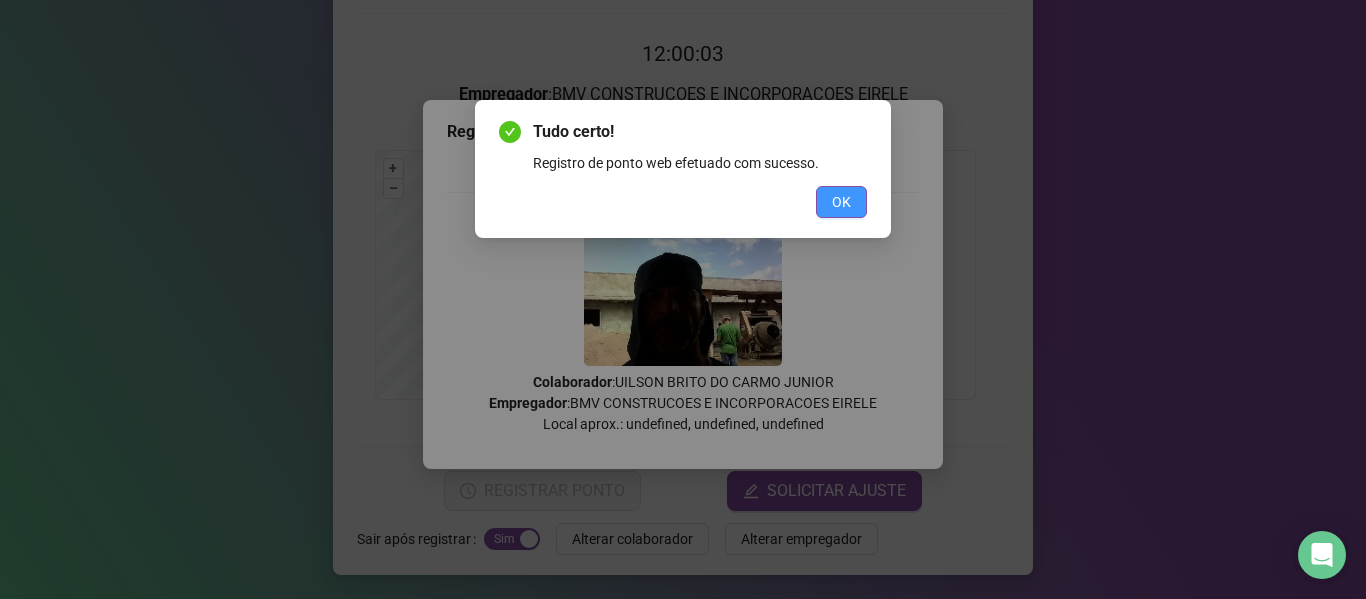 click on "OK" at bounding box center (841, 202) 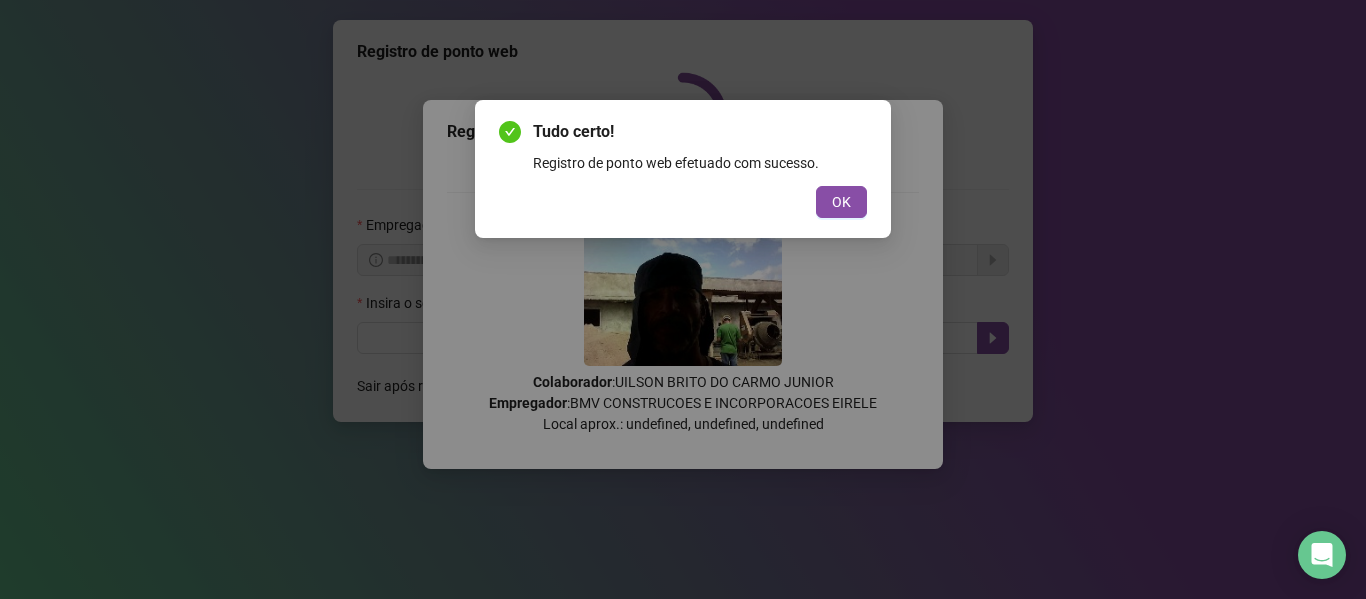 scroll, scrollTop: 0, scrollLeft: 0, axis: both 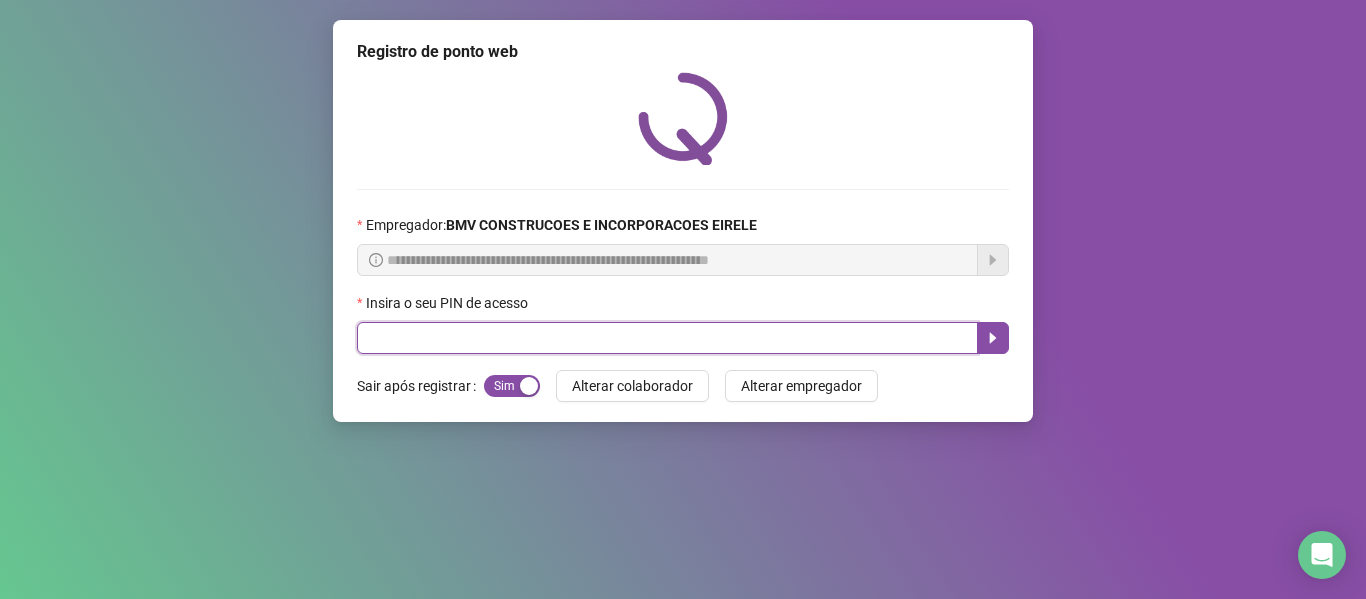 click at bounding box center [667, 338] 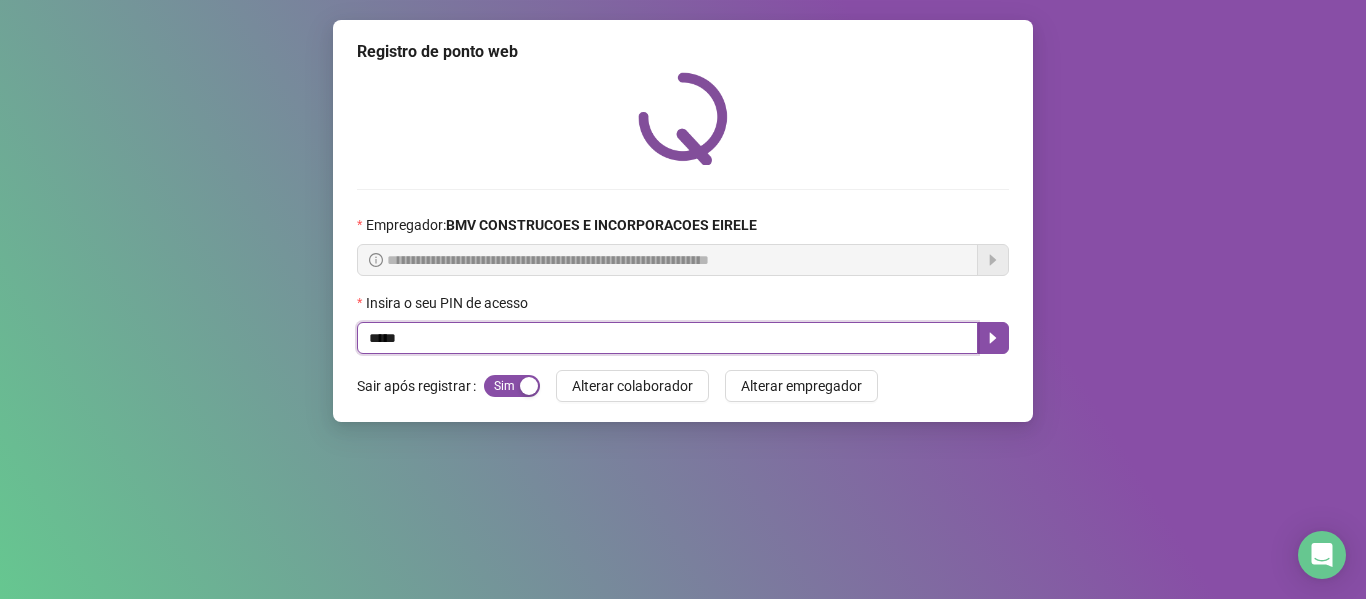 type on "*****" 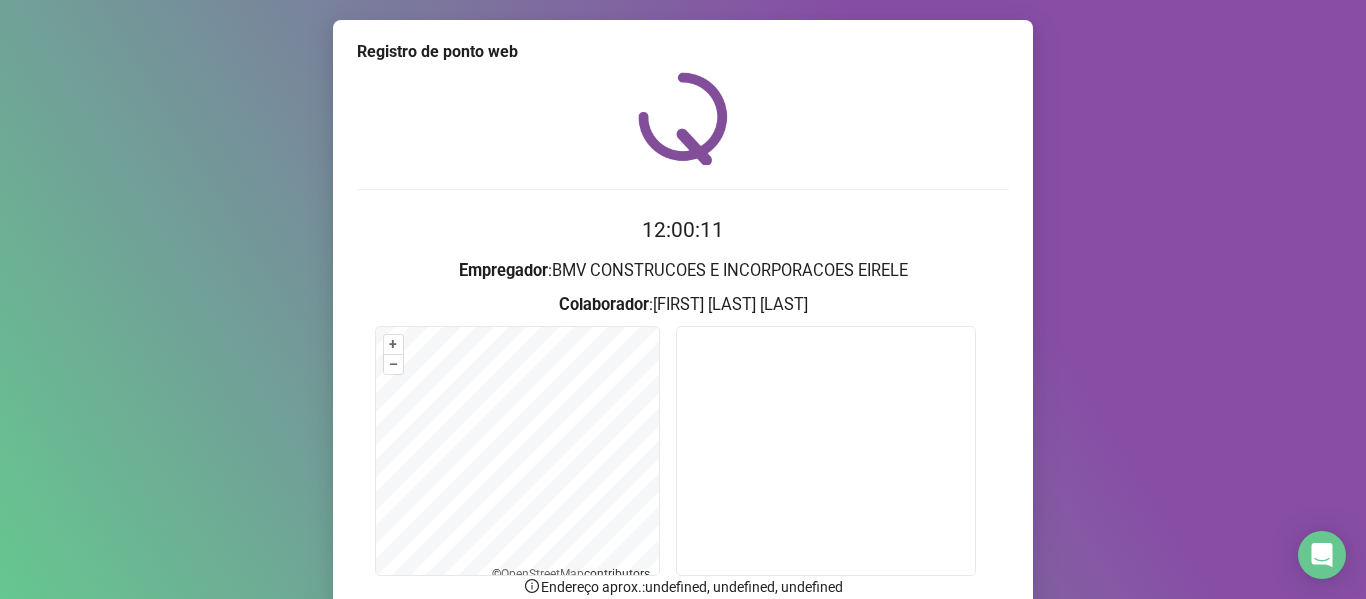 scroll, scrollTop: 176, scrollLeft: 0, axis: vertical 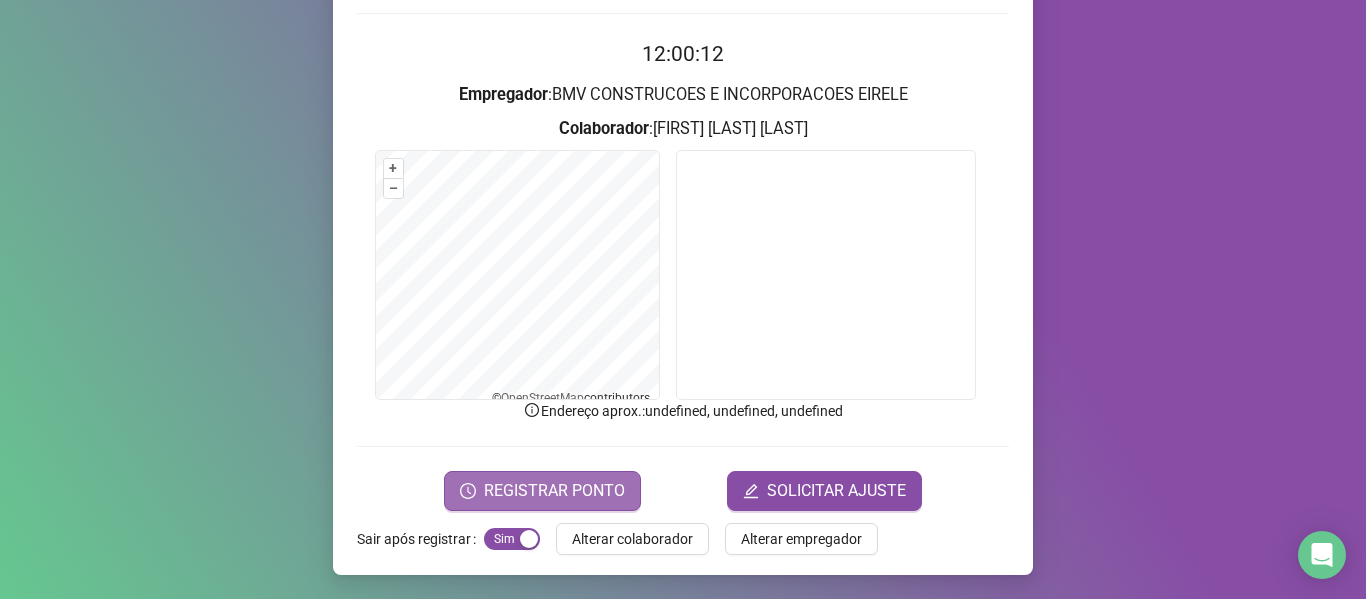 click on "REGISTRAR PONTO" at bounding box center [554, 491] 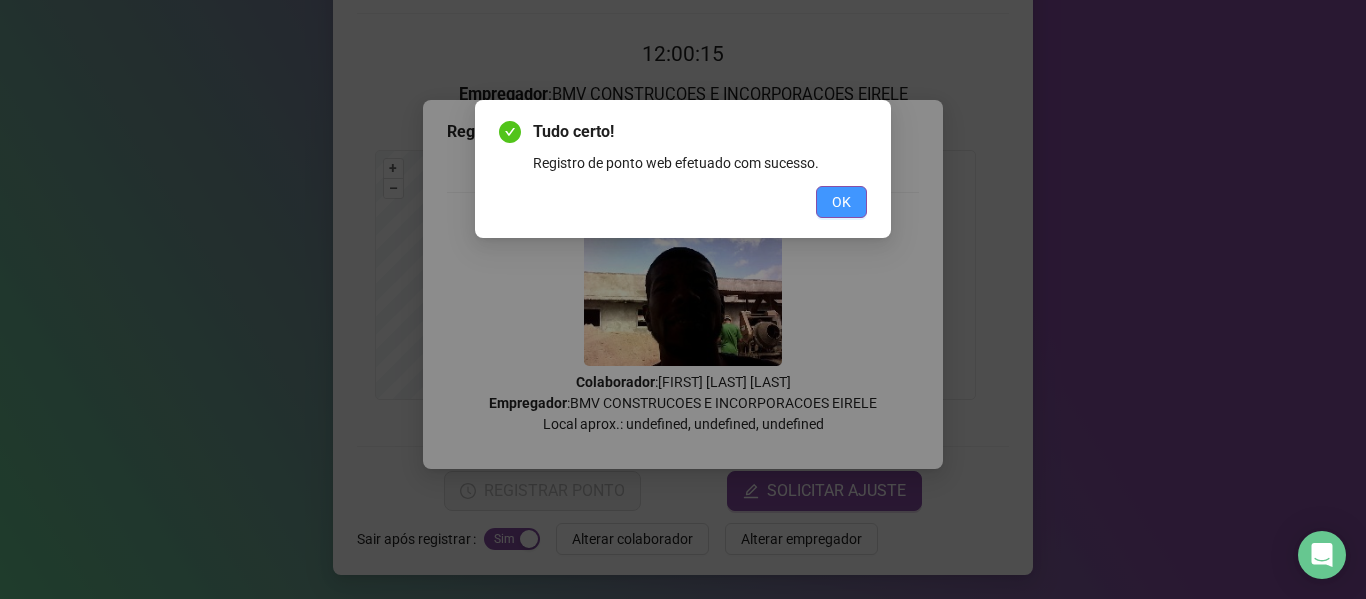 click on "OK" at bounding box center (841, 202) 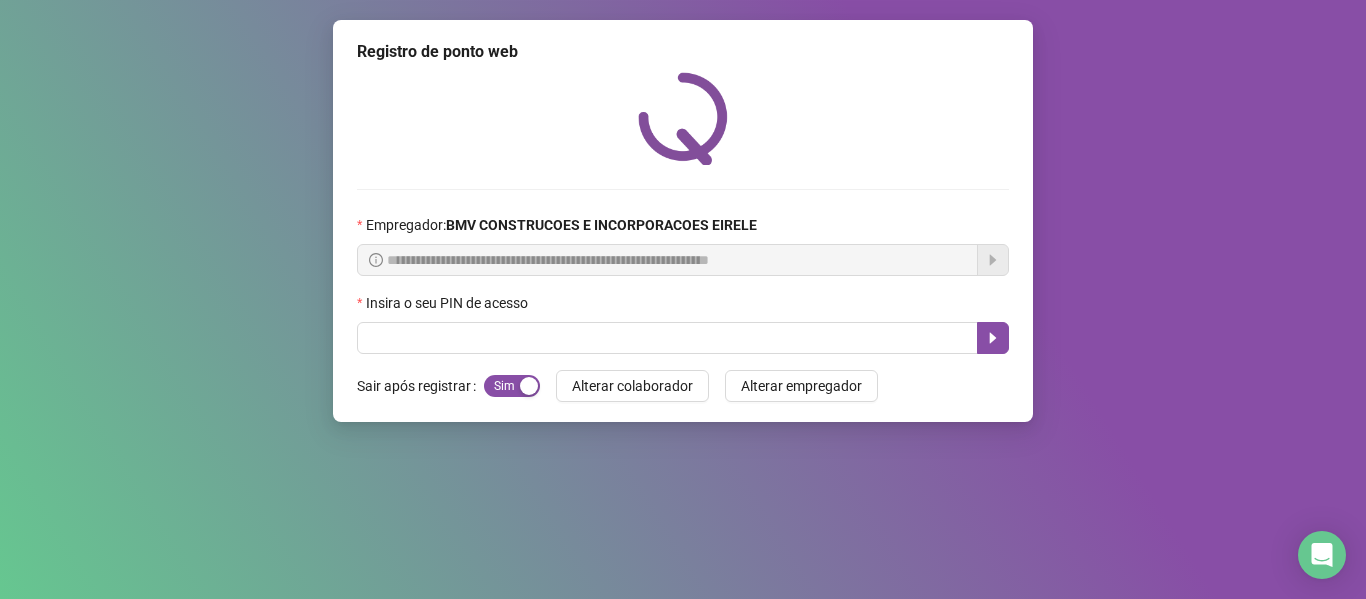 scroll, scrollTop: 0, scrollLeft: 0, axis: both 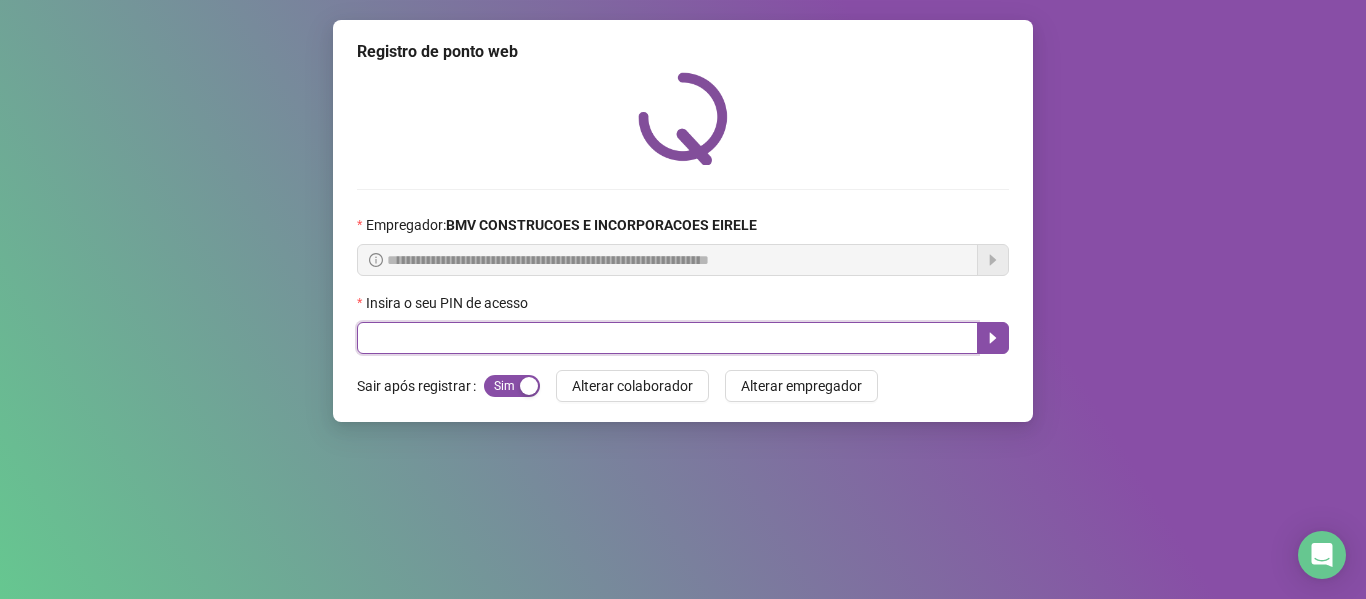 click at bounding box center (667, 338) 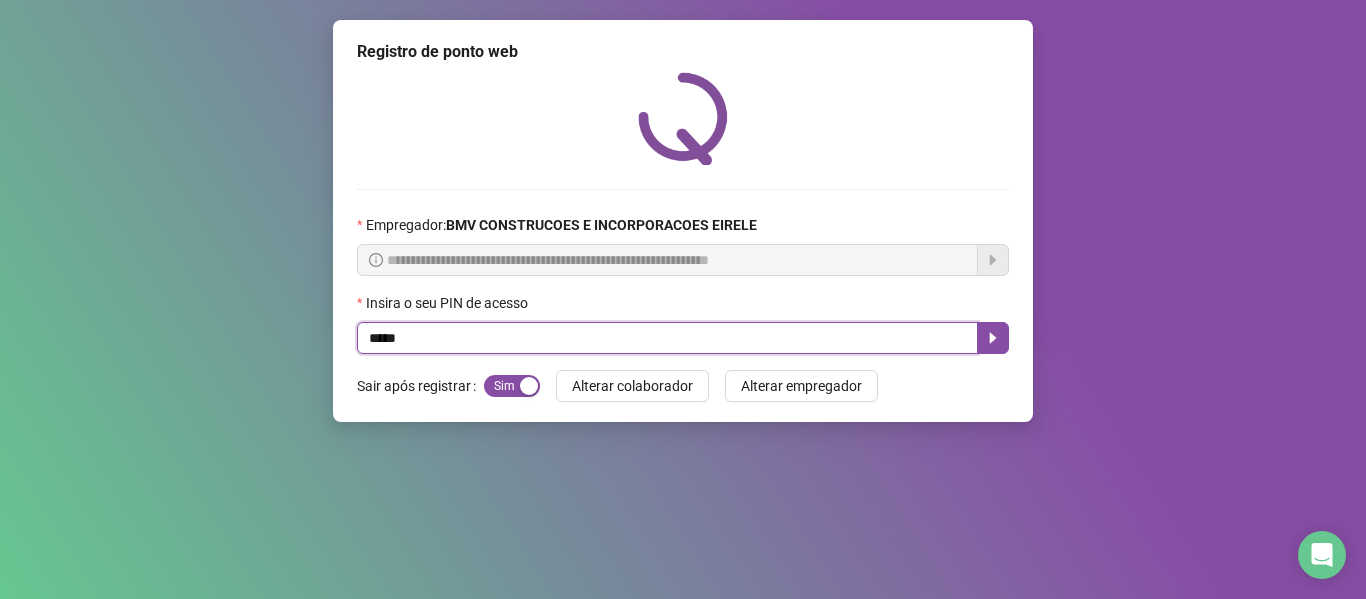 type on "*****" 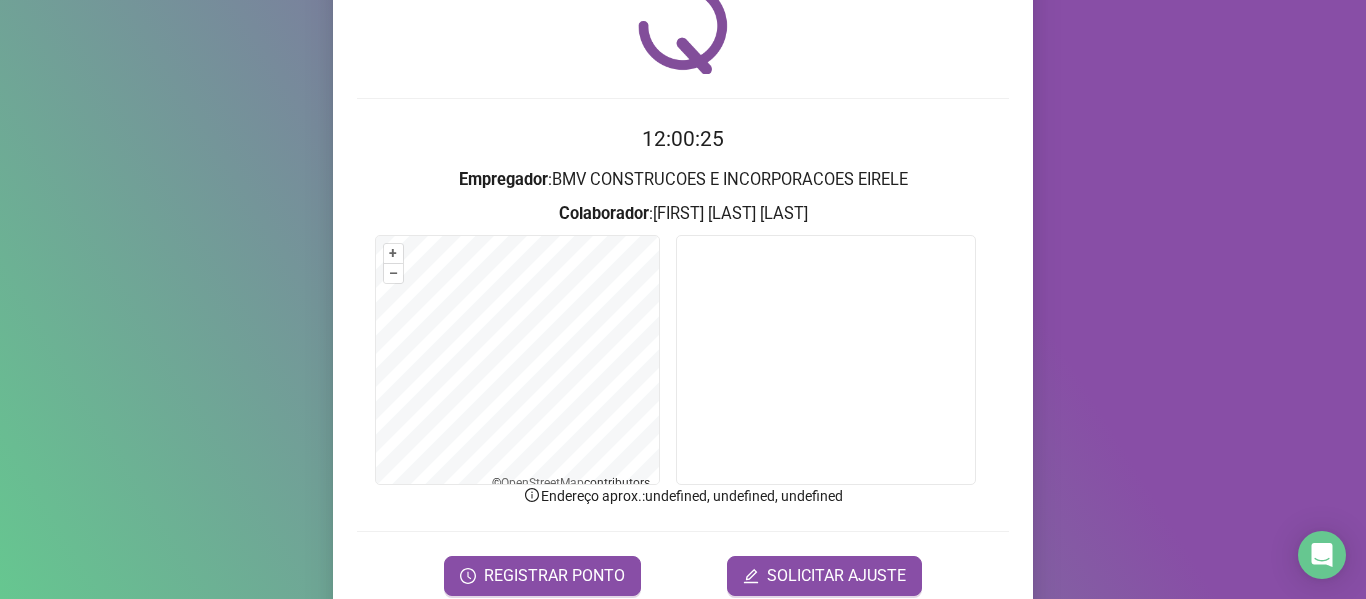 scroll, scrollTop: 133, scrollLeft: 0, axis: vertical 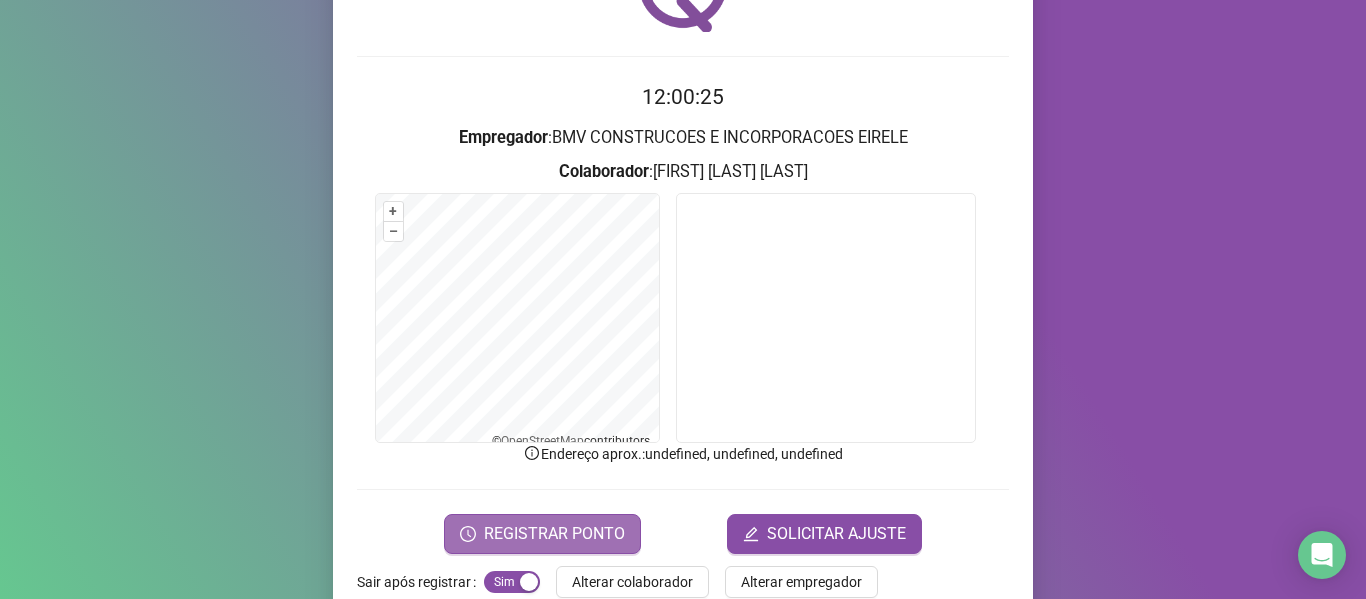 click on "REGISTRAR PONTO" at bounding box center (554, 534) 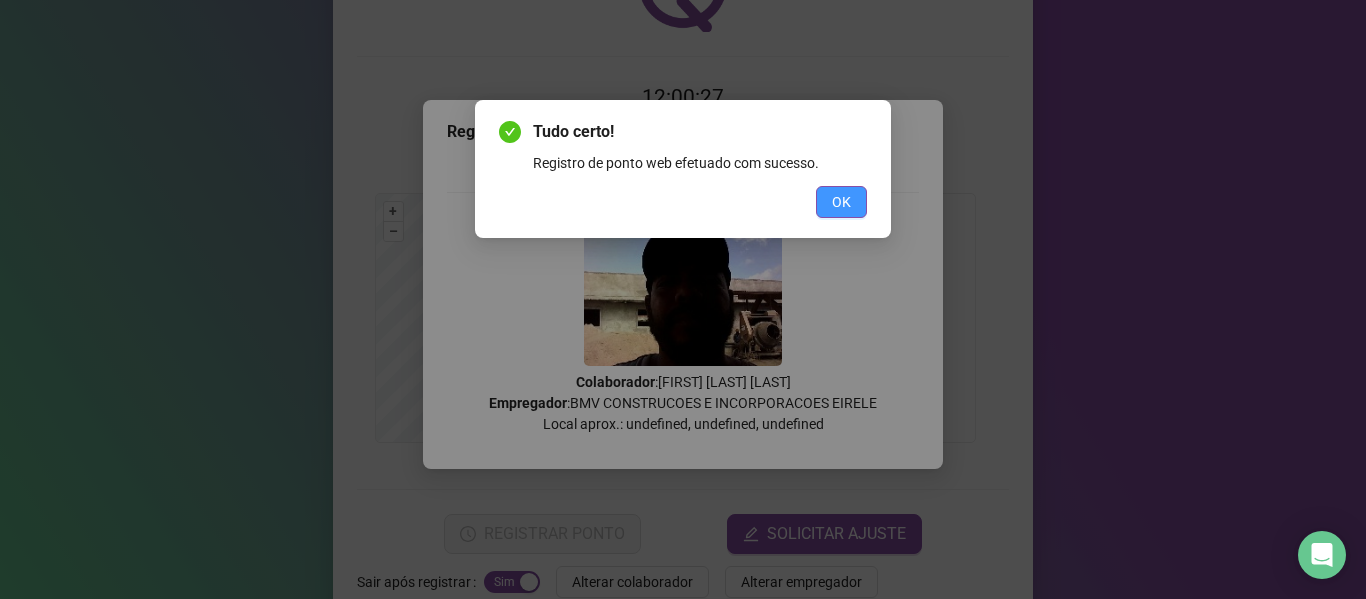click on "OK" at bounding box center [841, 202] 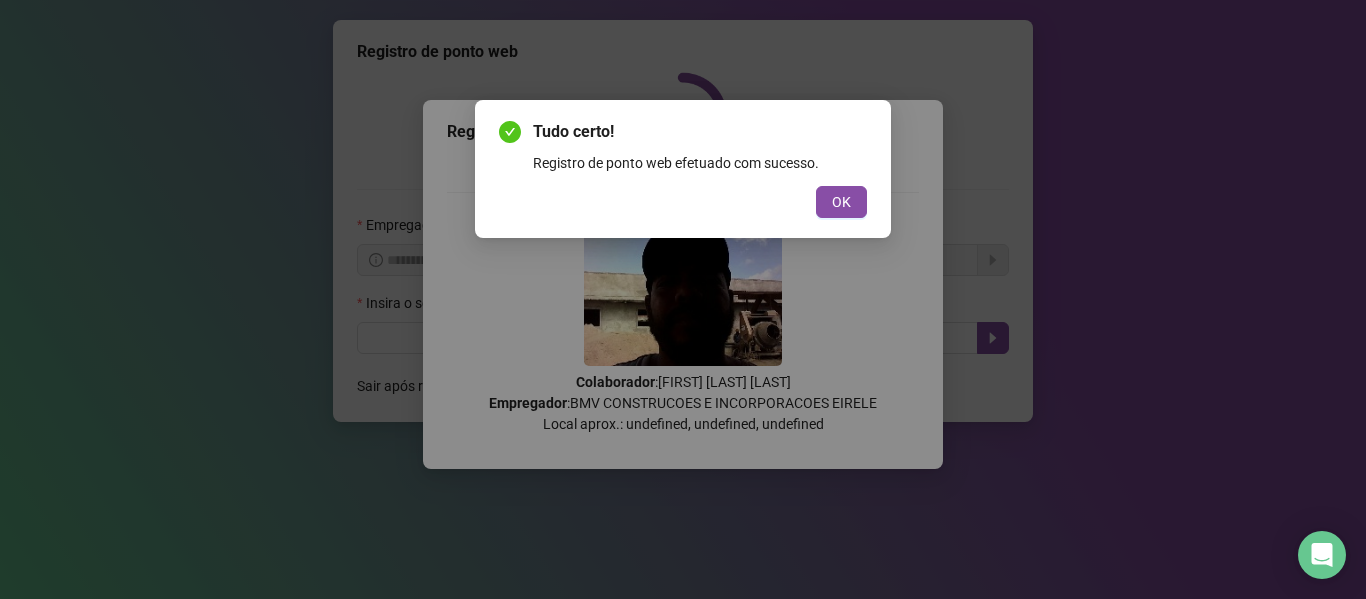 scroll, scrollTop: 0, scrollLeft: 0, axis: both 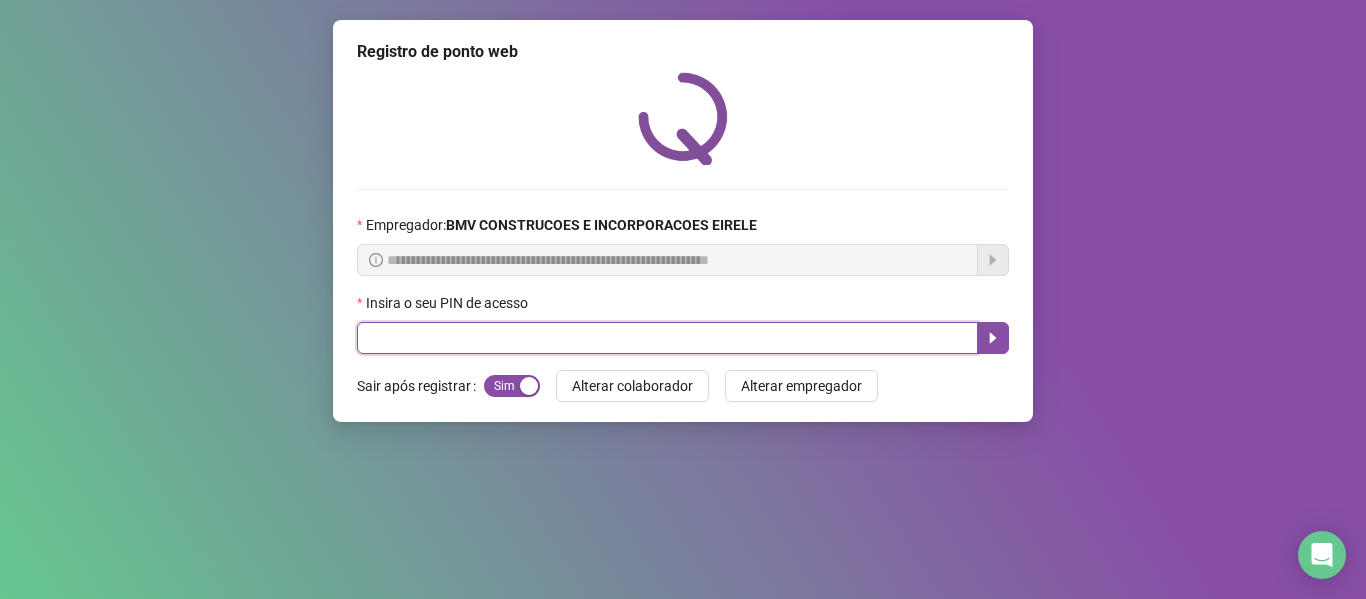 click at bounding box center (667, 338) 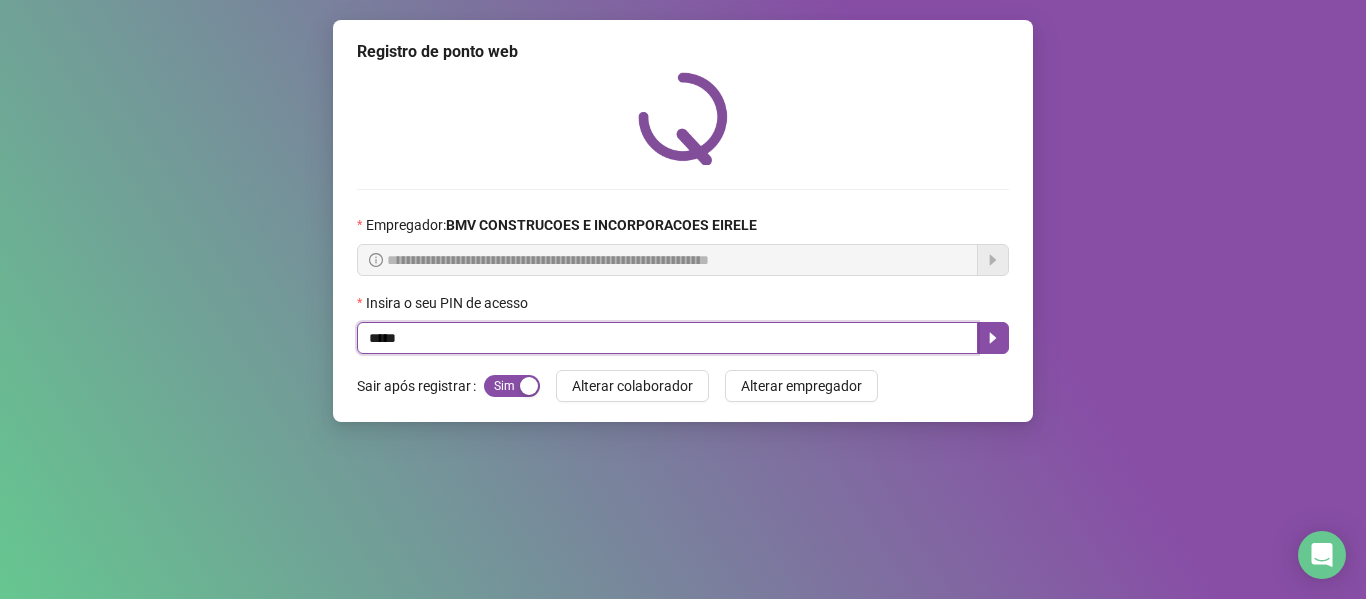 type on "*****" 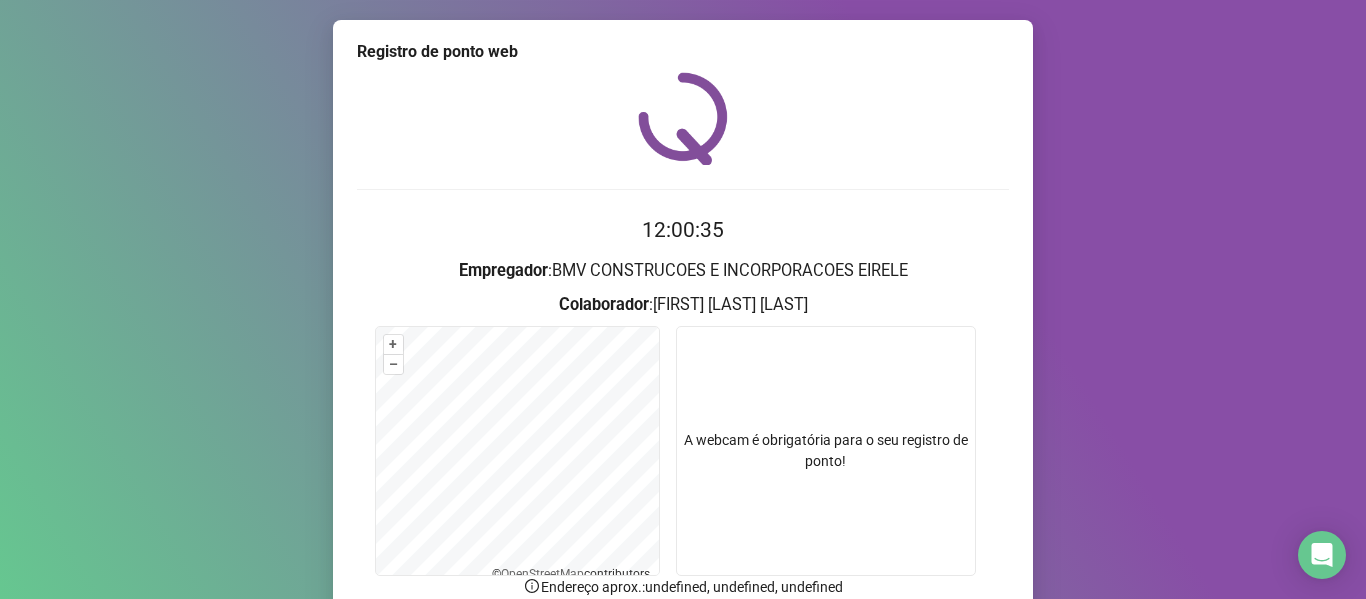 scroll, scrollTop: 176, scrollLeft: 0, axis: vertical 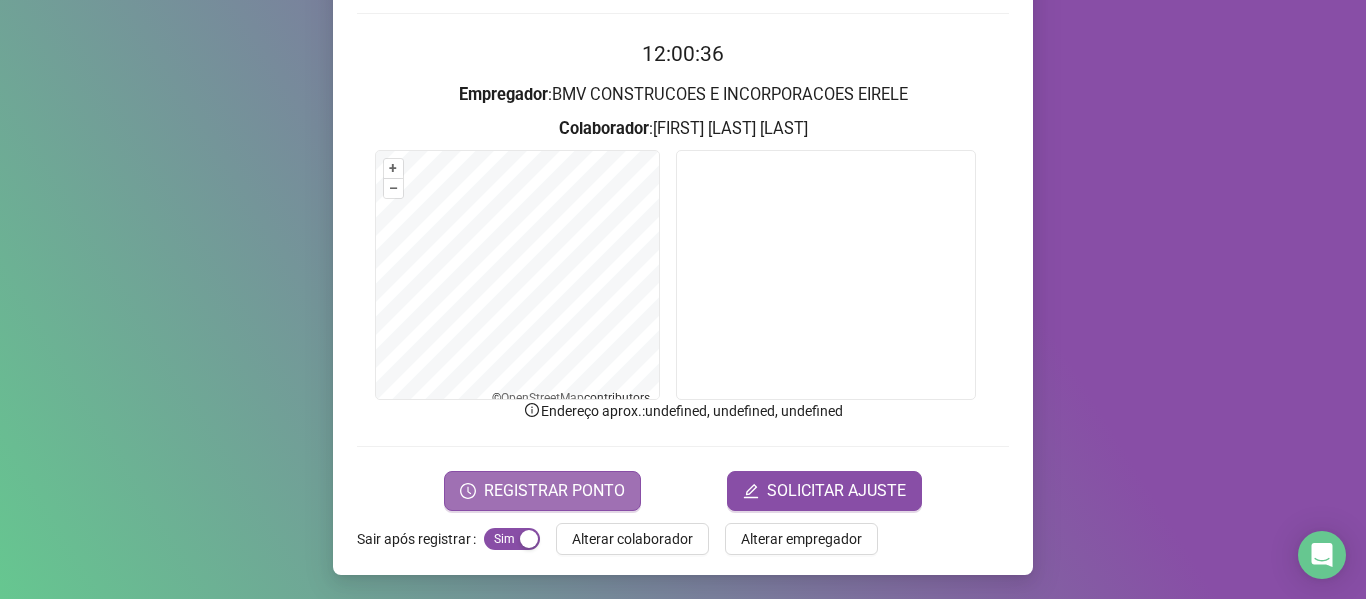 click on "REGISTRAR PONTO" at bounding box center (554, 491) 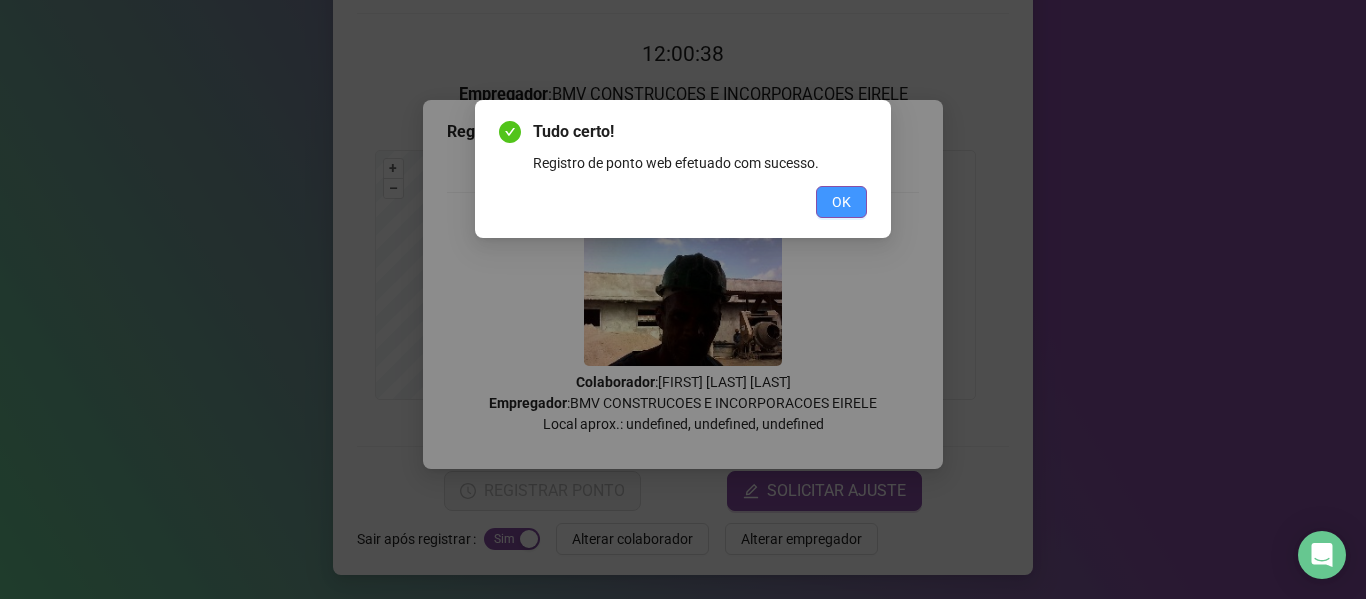 click on "OK" at bounding box center (841, 202) 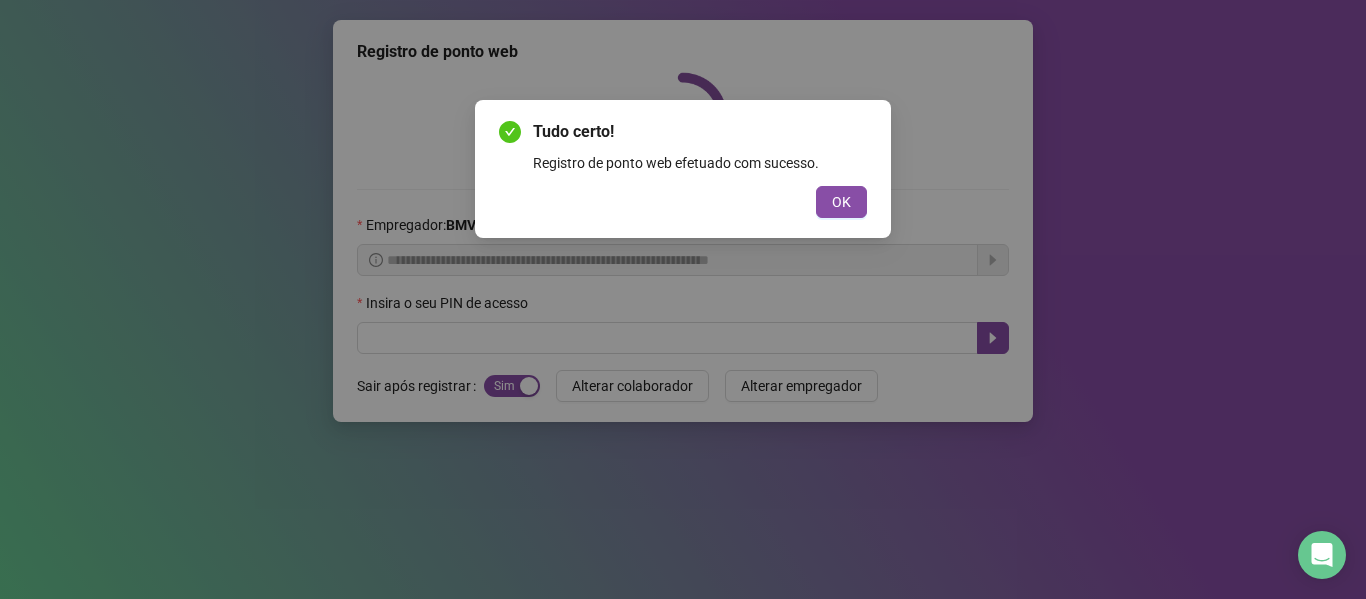 scroll, scrollTop: 0, scrollLeft: 0, axis: both 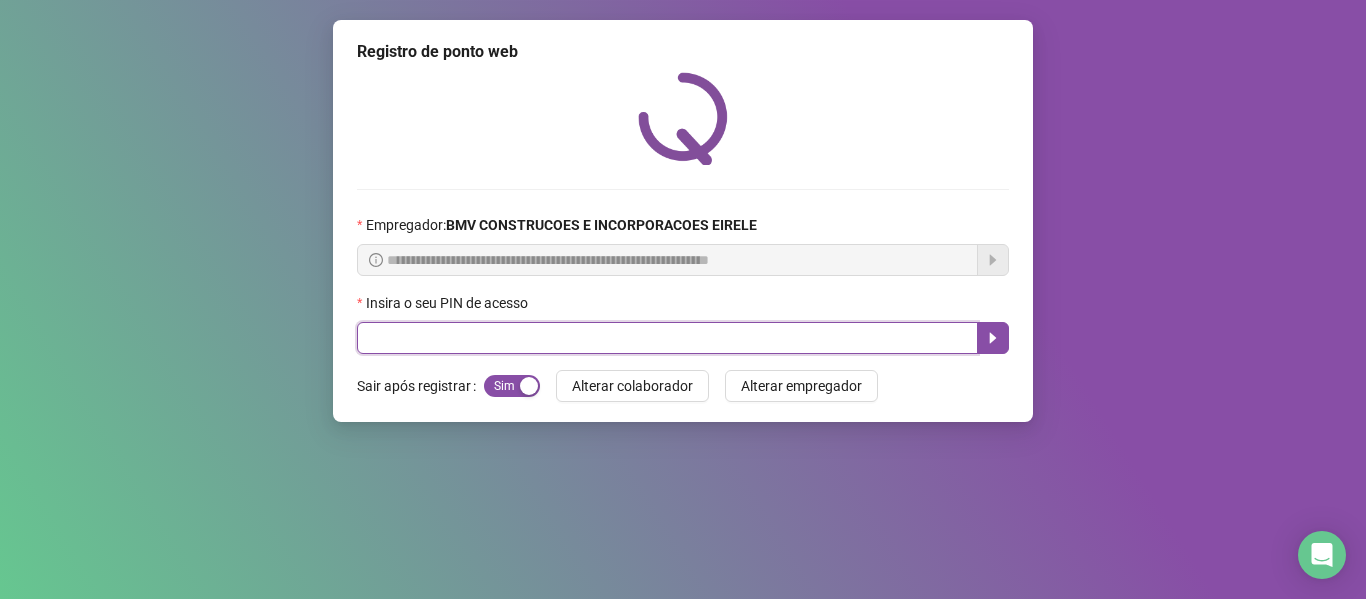 click at bounding box center [667, 338] 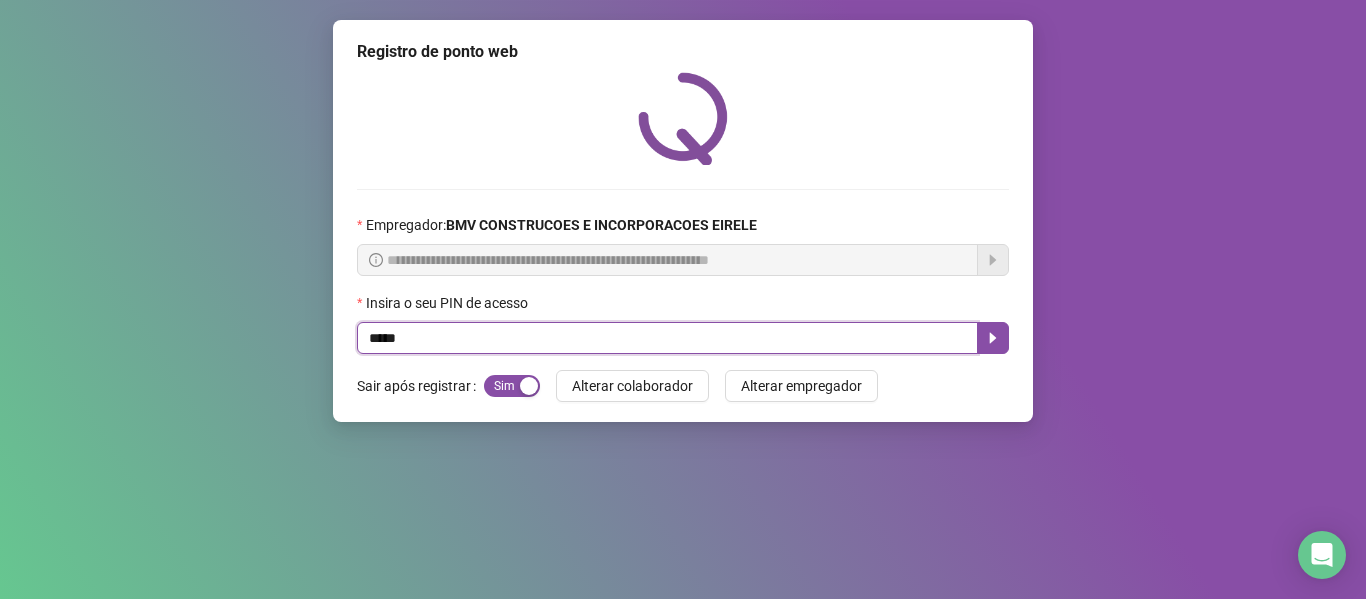 type on "*****" 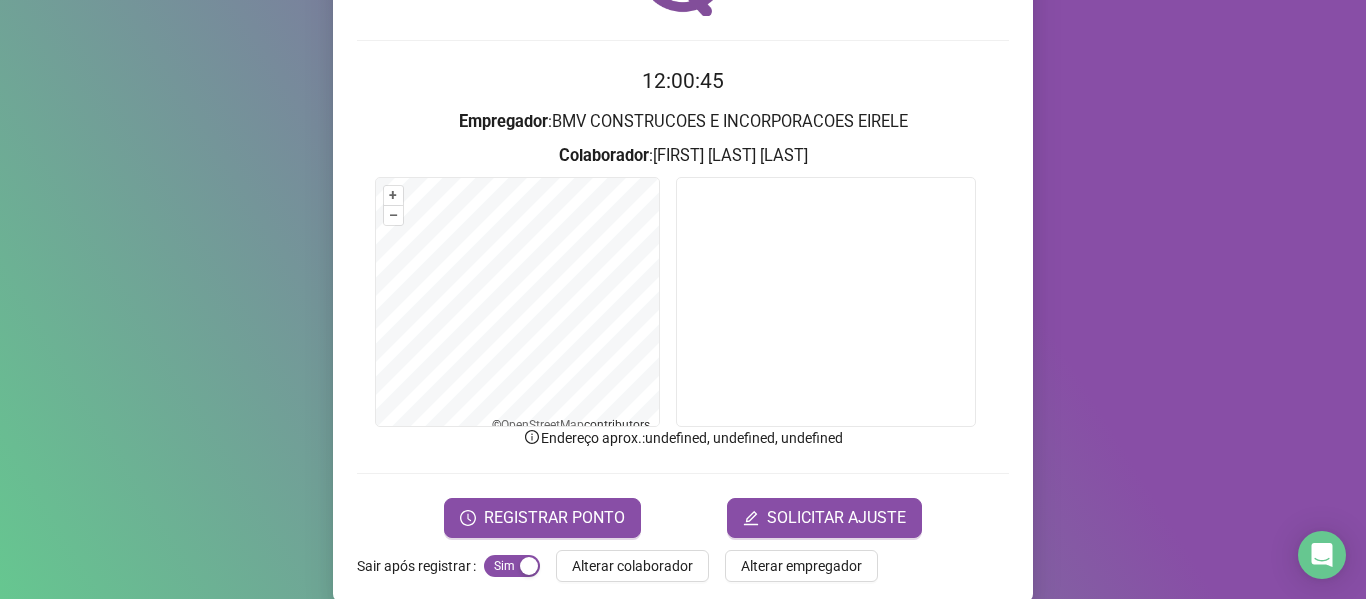 scroll, scrollTop: 176, scrollLeft: 0, axis: vertical 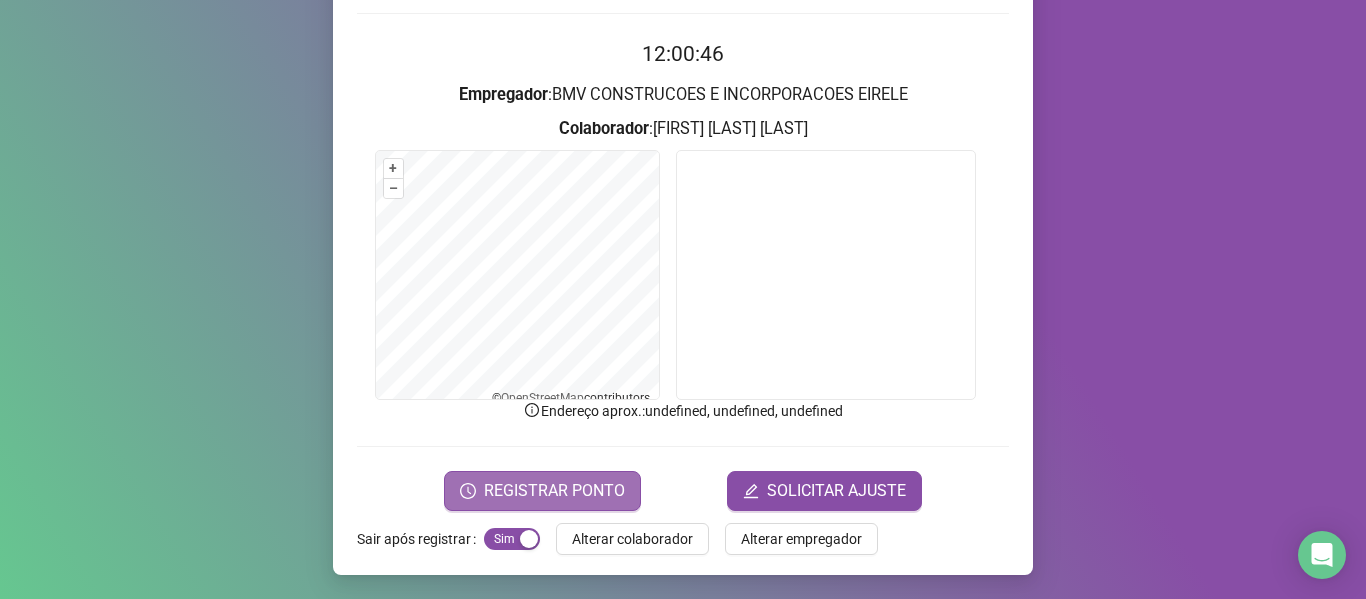 click on "REGISTRAR PONTO" at bounding box center [554, 491] 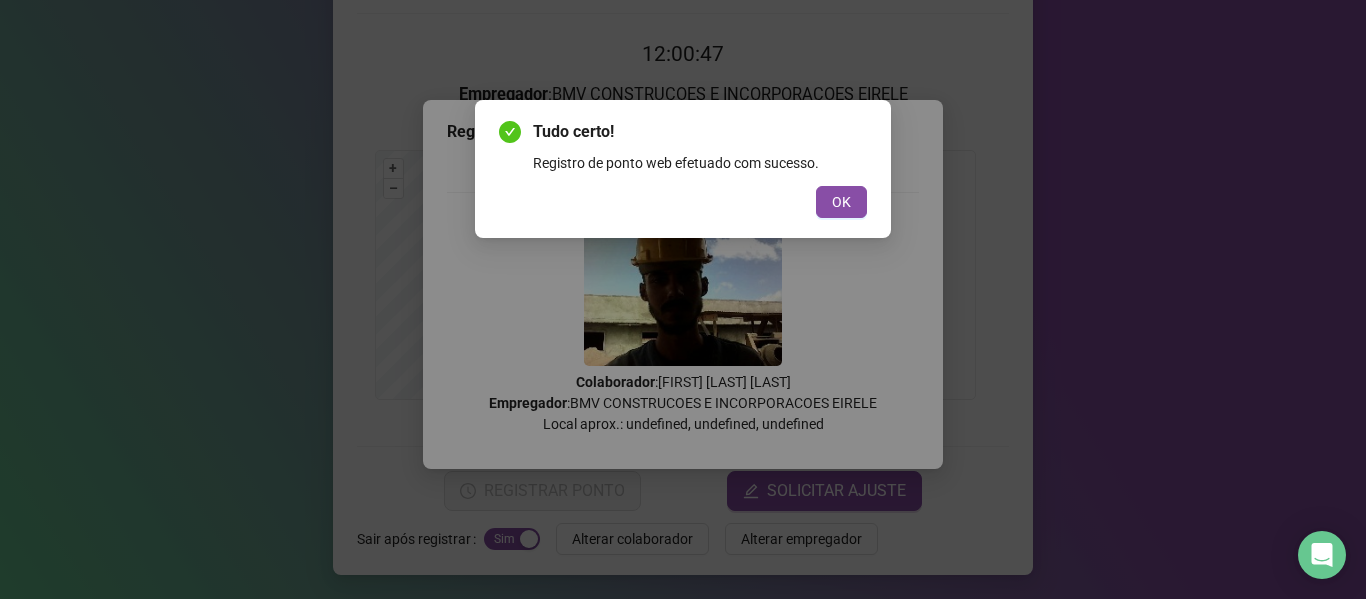 click on "Tudo certo! Registro de ponto web efetuado com sucesso. OK" at bounding box center (683, 169) 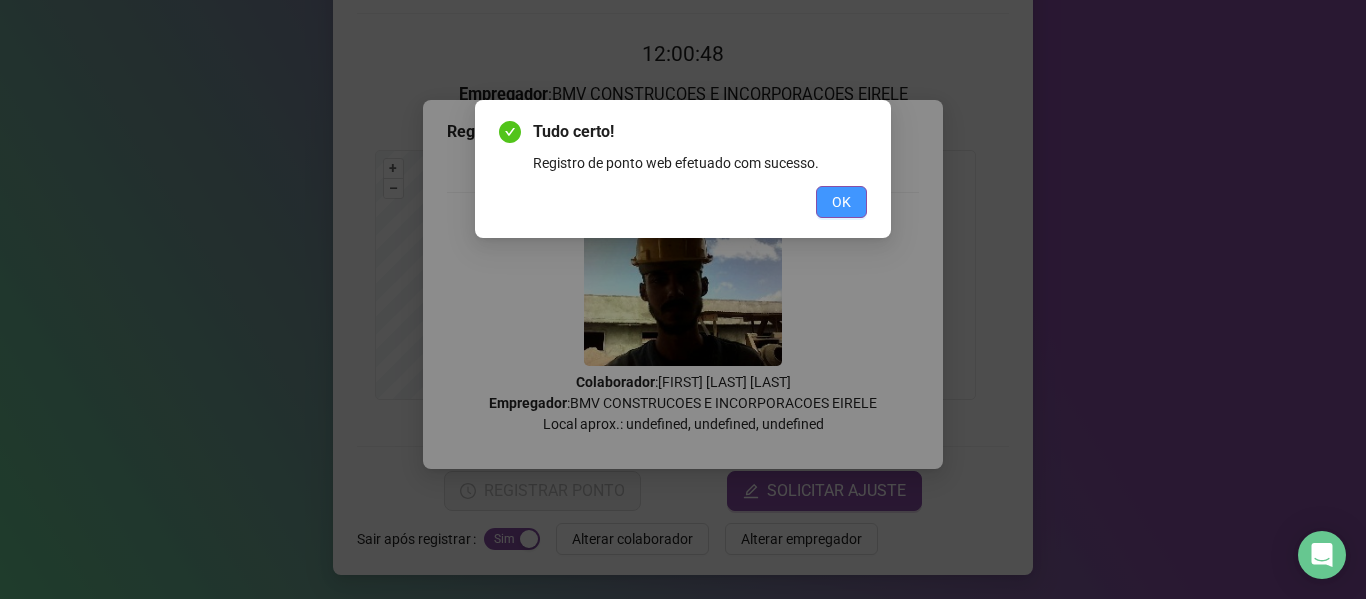 click on "OK" at bounding box center [841, 202] 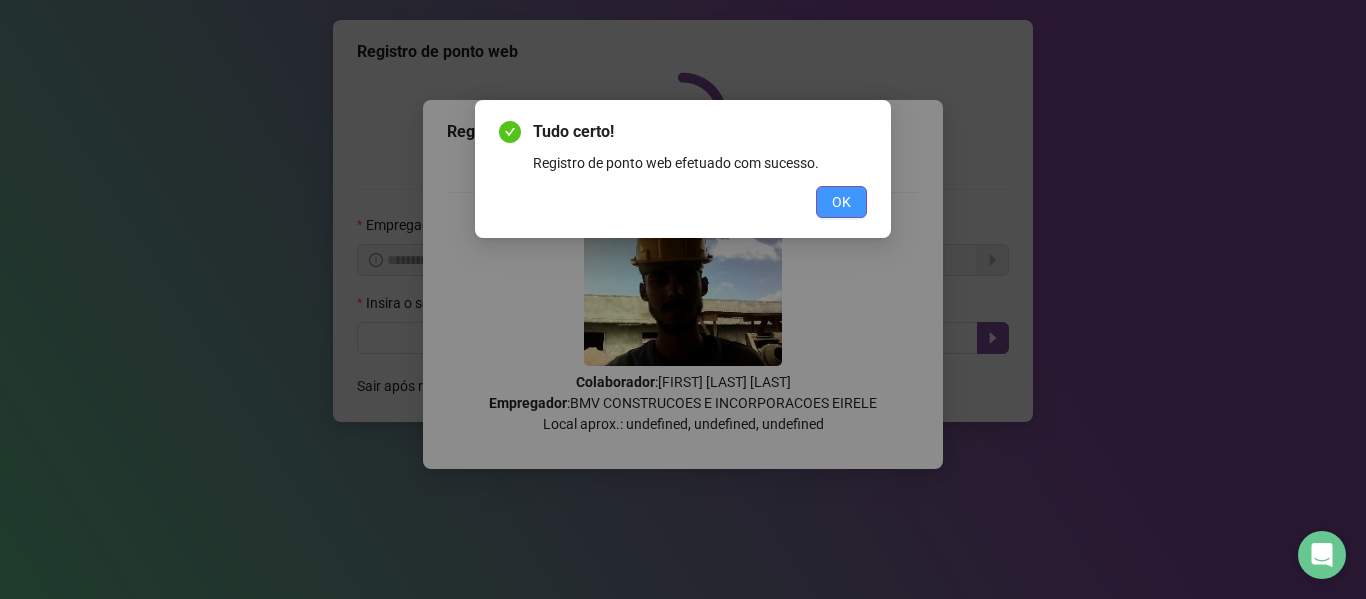 scroll, scrollTop: 0, scrollLeft: 0, axis: both 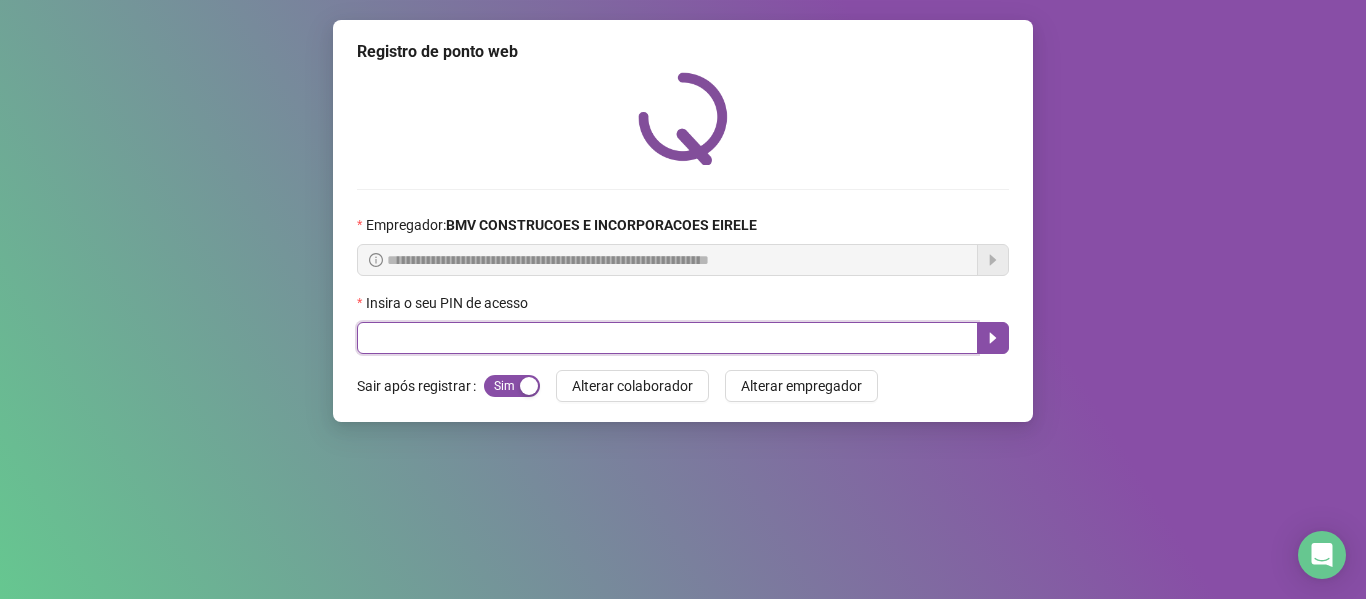 click at bounding box center [667, 338] 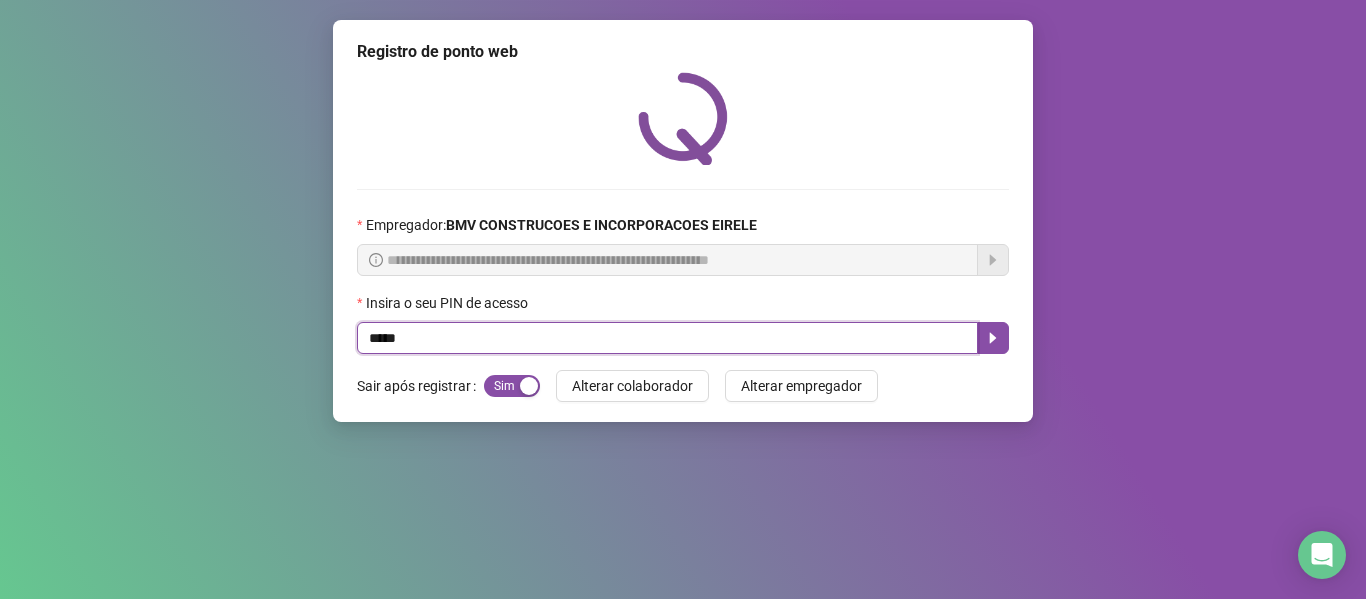 type on "*****" 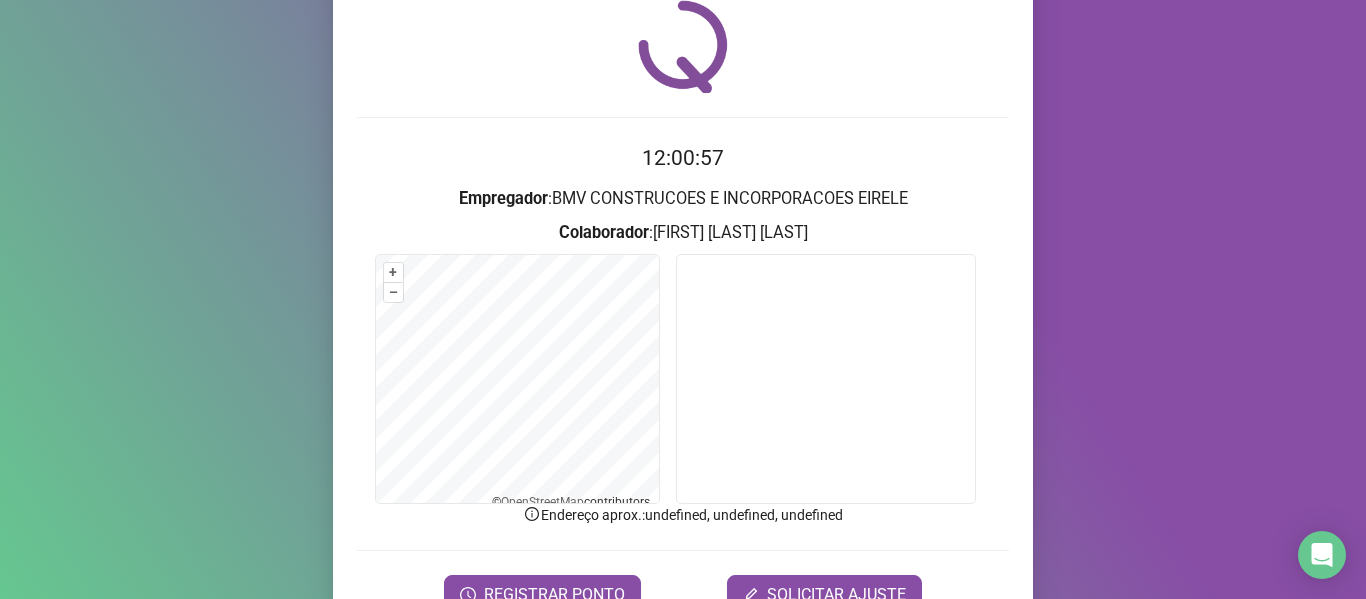 scroll, scrollTop: 176, scrollLeft: 0, axis: vertical 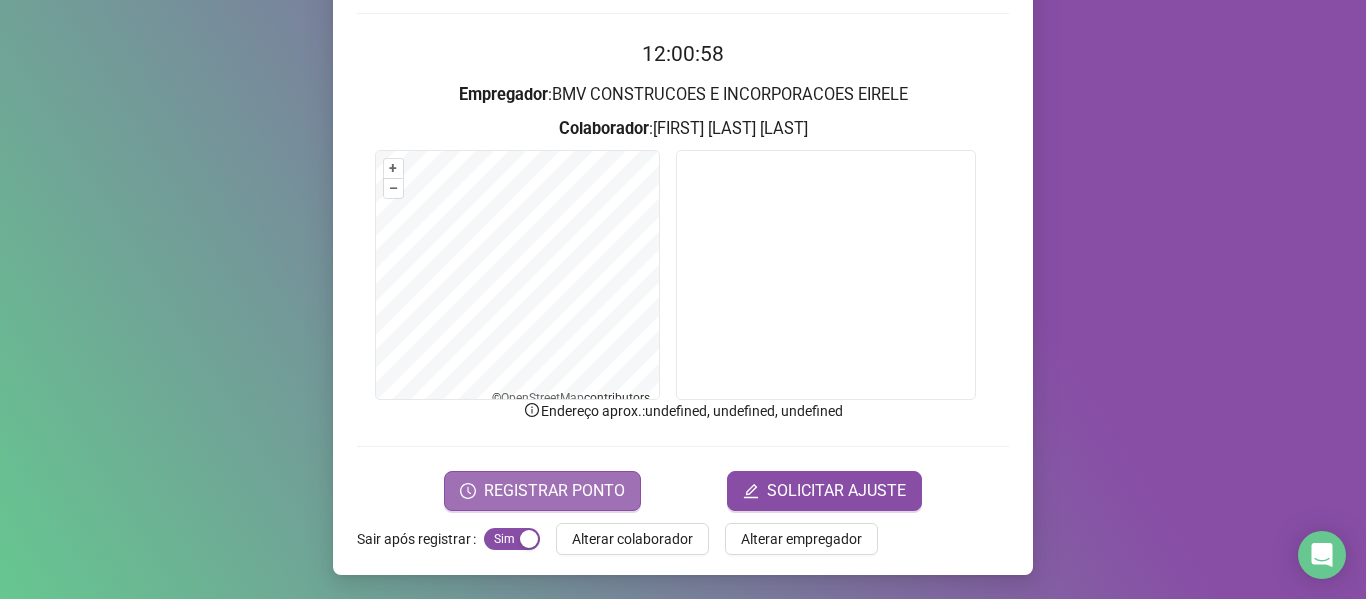 click on "REGISTRAR PONTO" at bounding box center [554, 491] 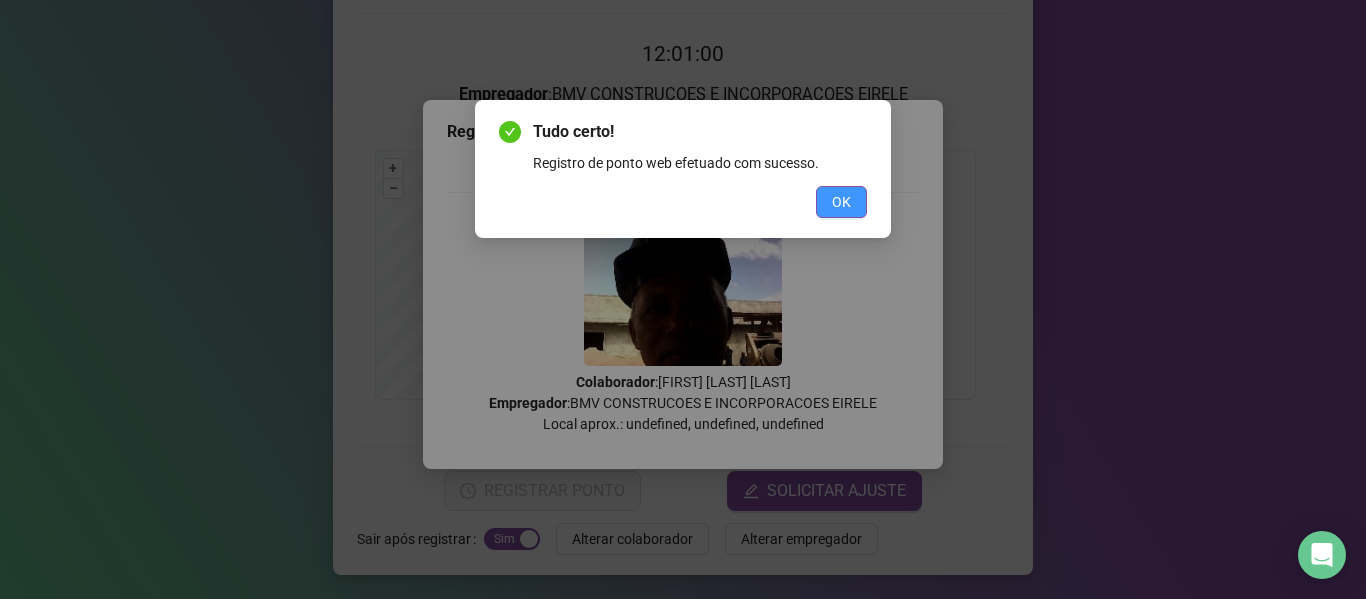 click on "OK" at bounding box center (841, 202) 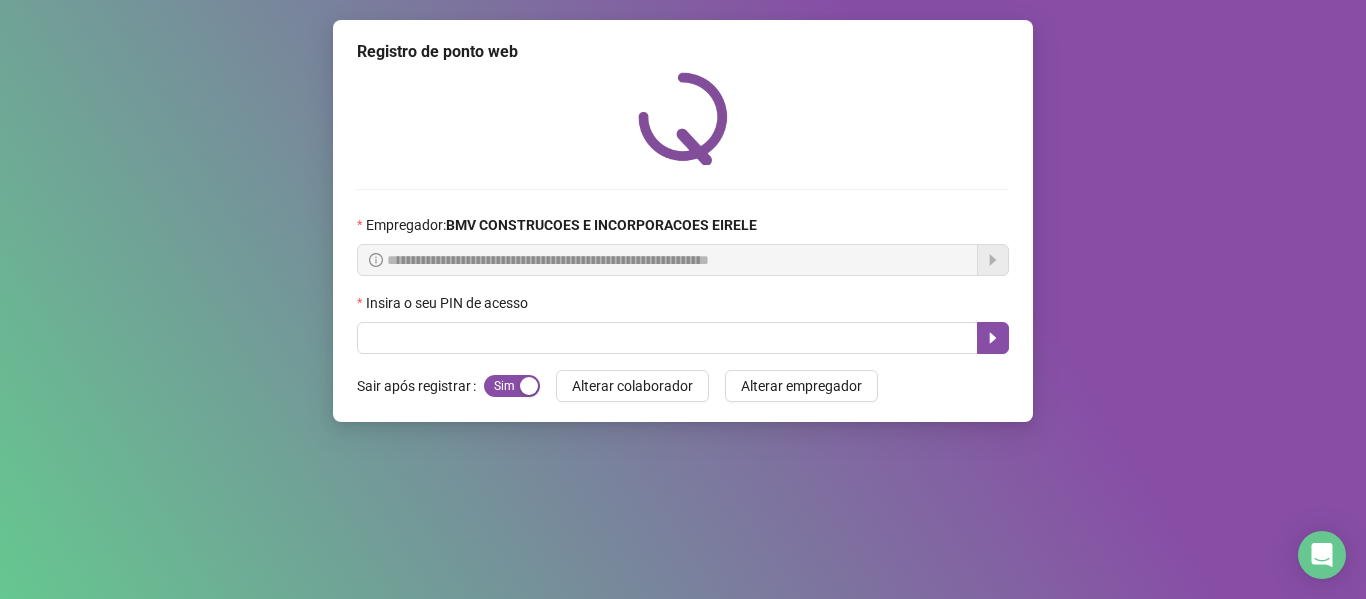 scroll, scrollTop: 0, scrollLeft: 0, axis: both 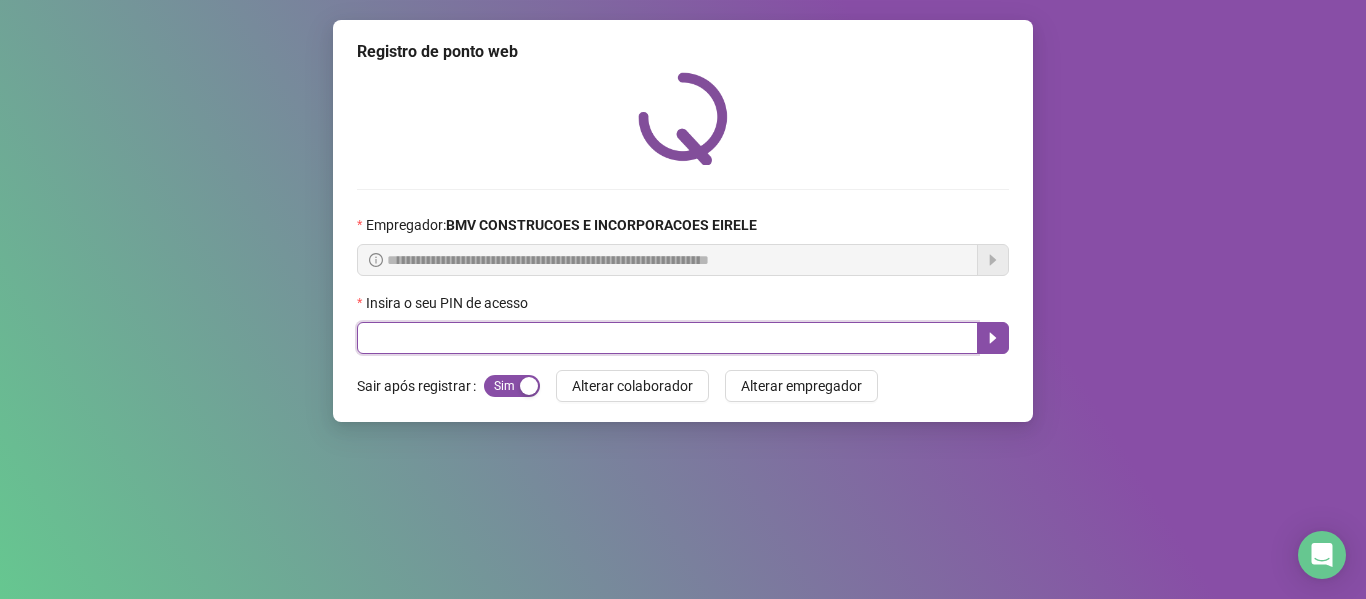 click at bounding box center [667, 338] 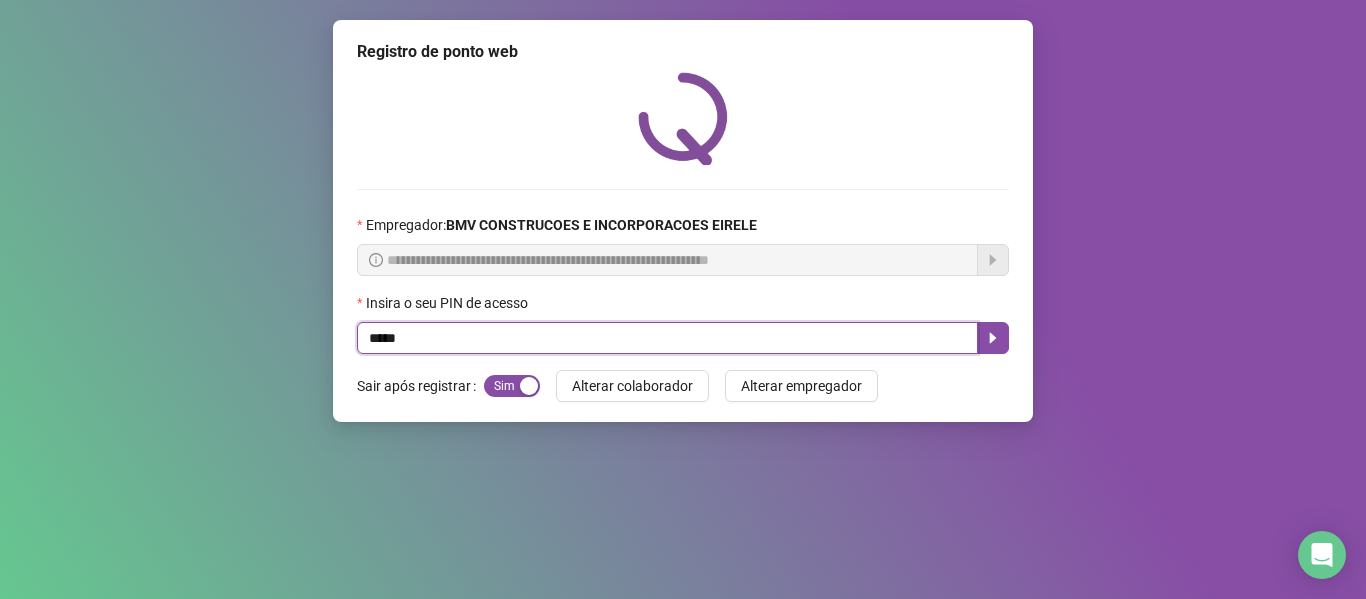 type on "*****" 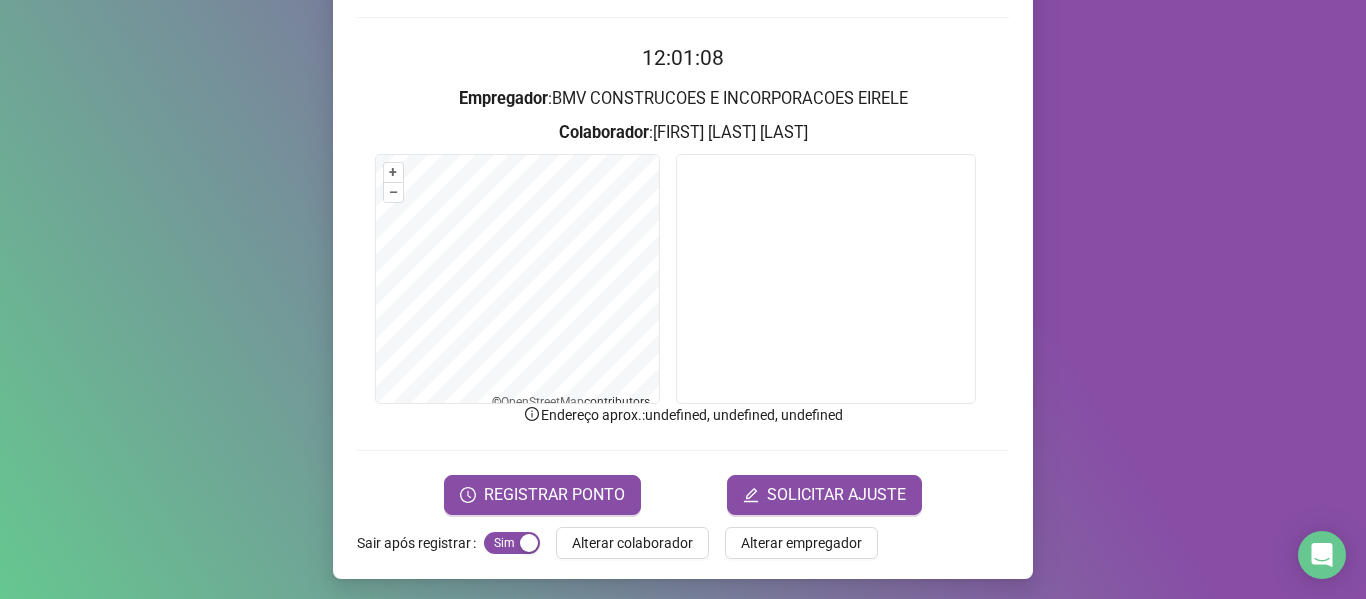 scroll, scrollTop: 176, scrollLeft: 0, axis: vertical 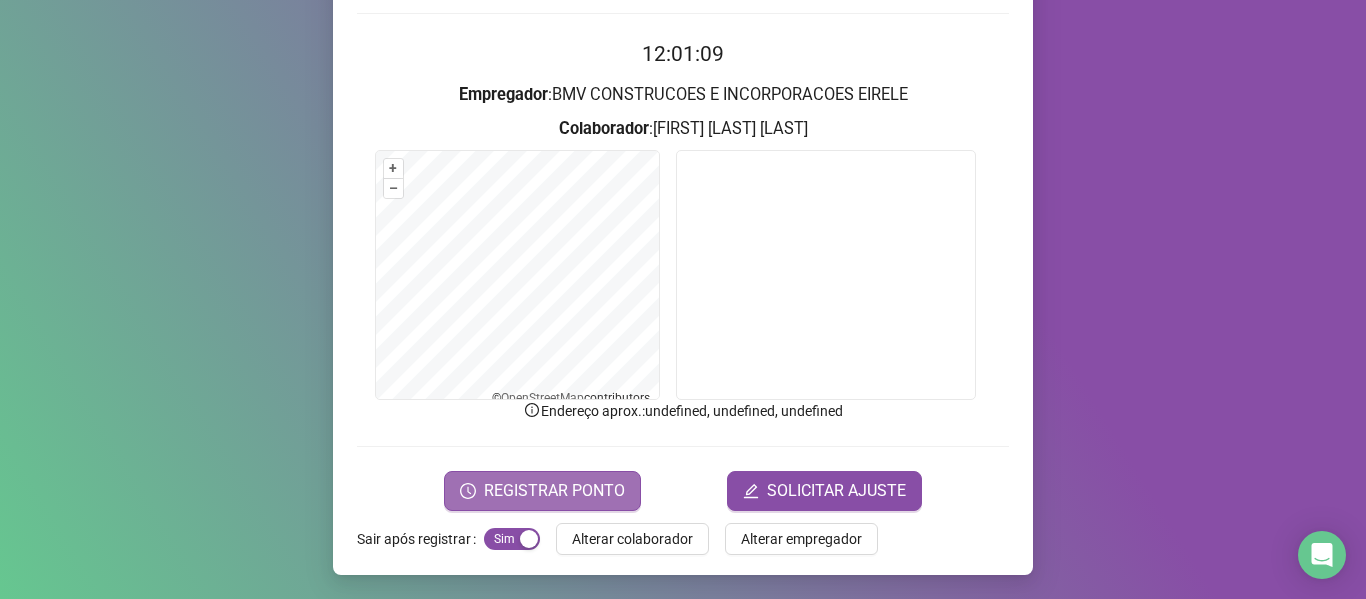 click on "REGISTRAR PONTO" at bounding box center (554, 491) 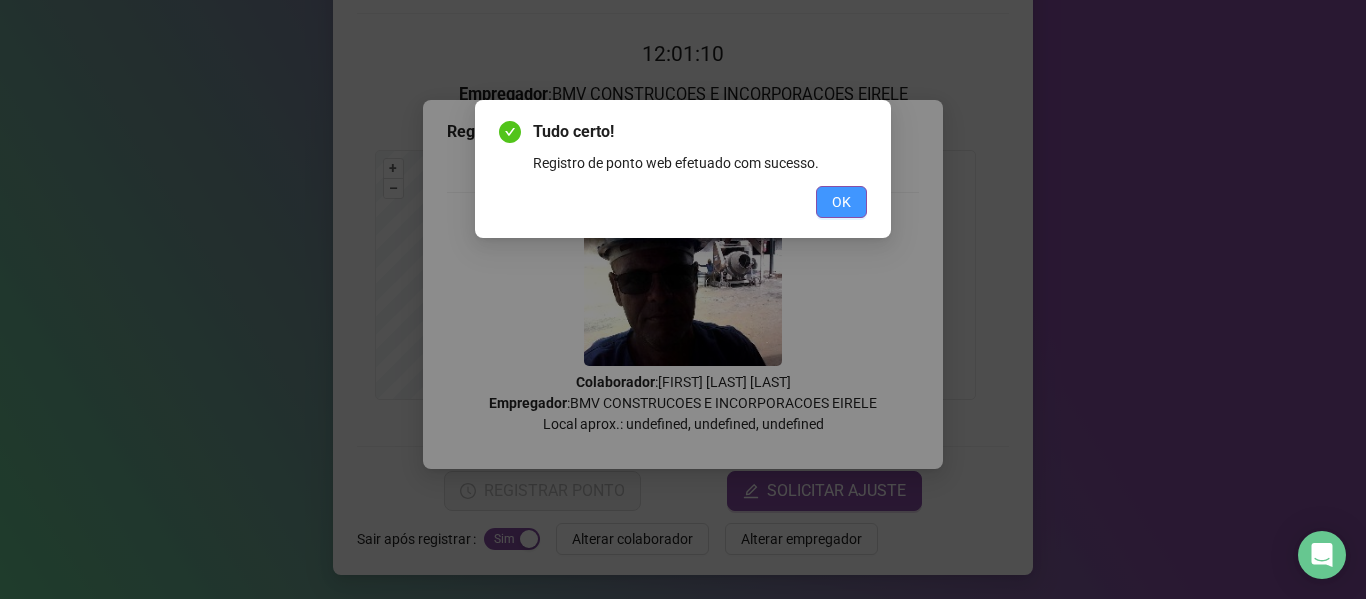 click on "OK" at bounding box center [841, 202] 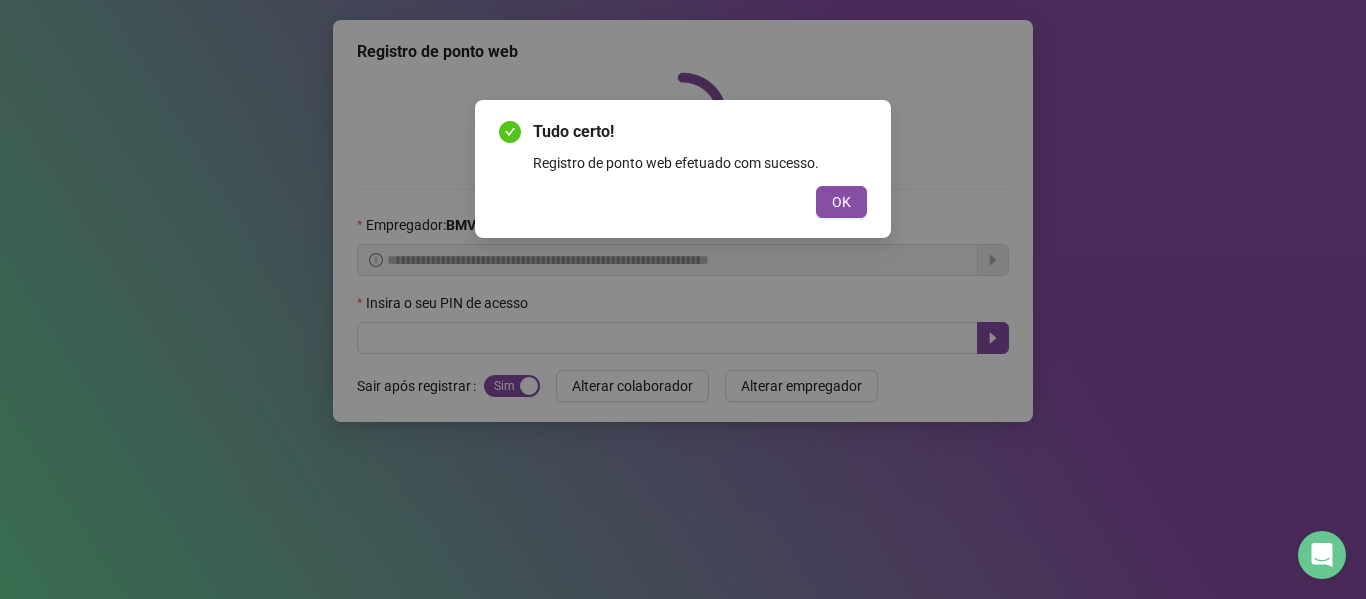 scroll, scrollTop: 0, scrollLeft: 0, axis: both 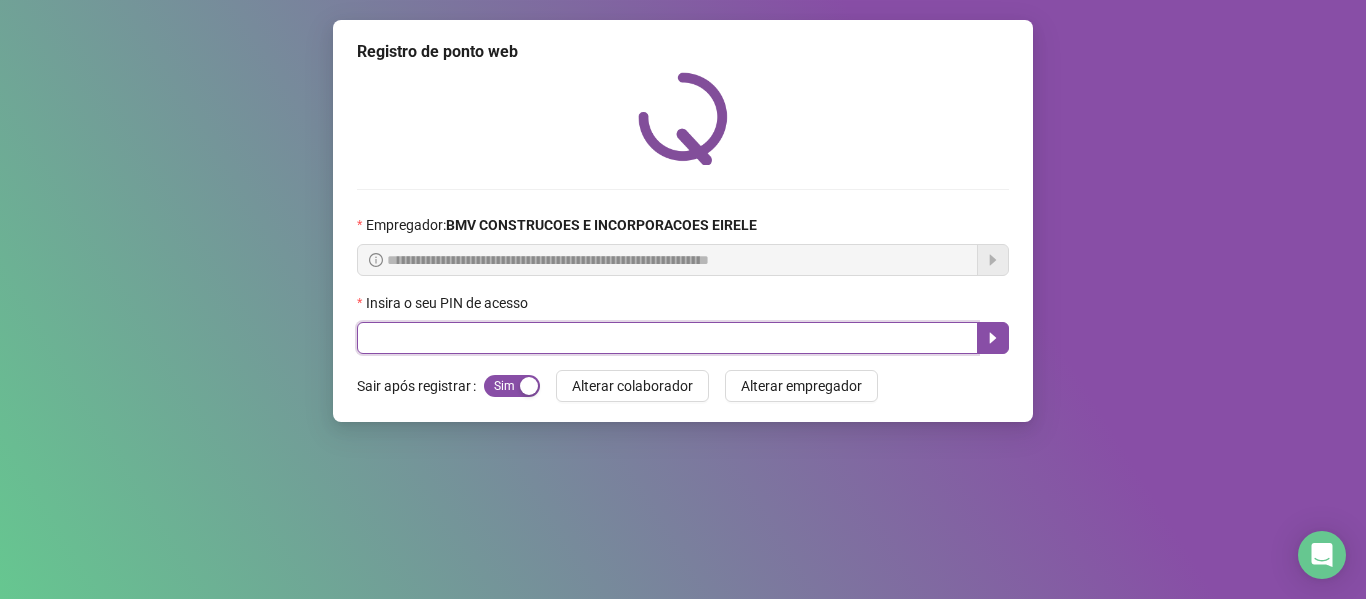 click at bounding box center (667, 338) 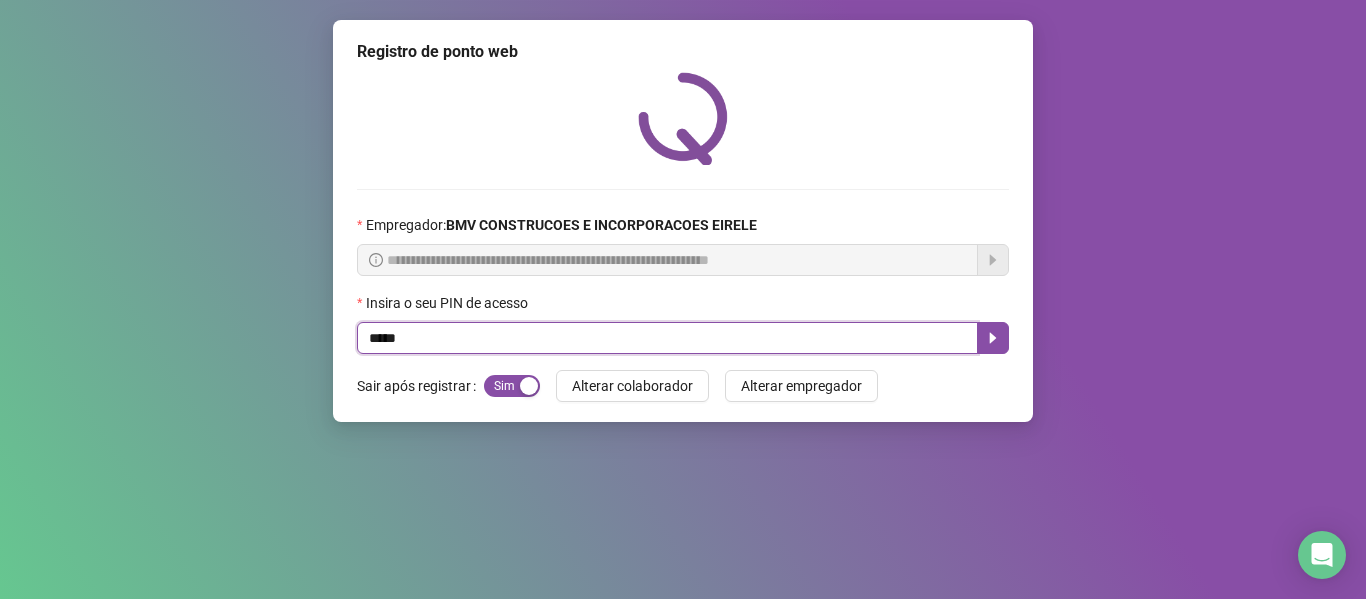 type on "*****" 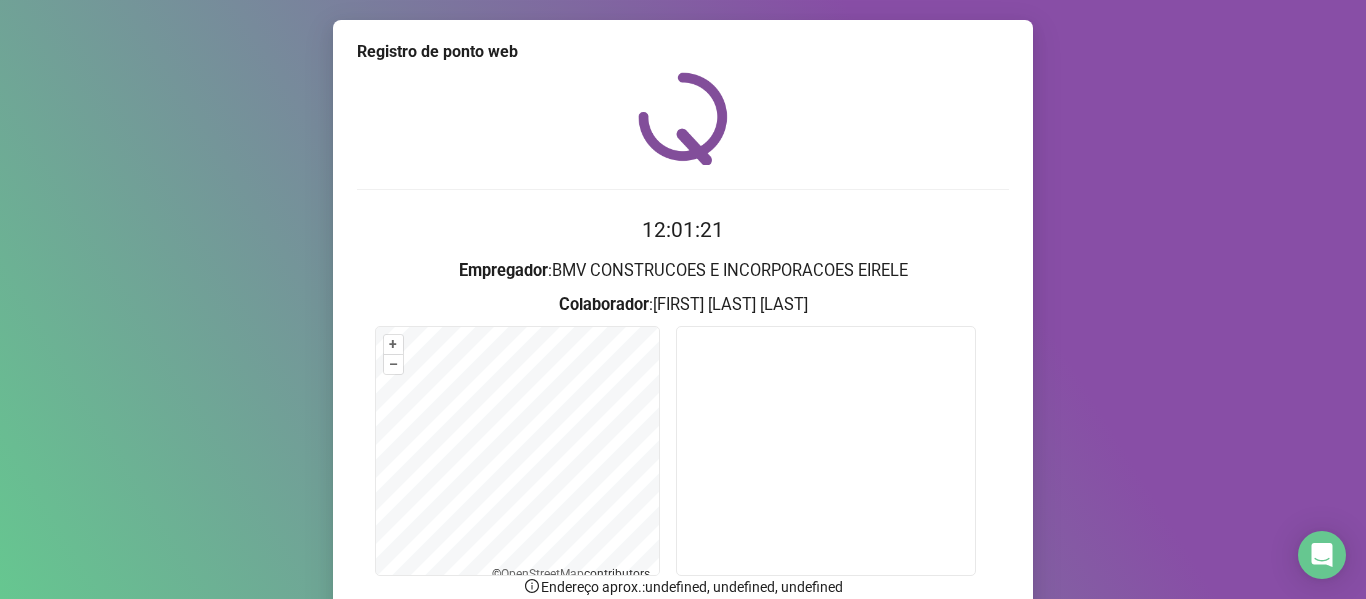 scroll, scrollTop: 176, scrollLeft: 0, axis: vertical 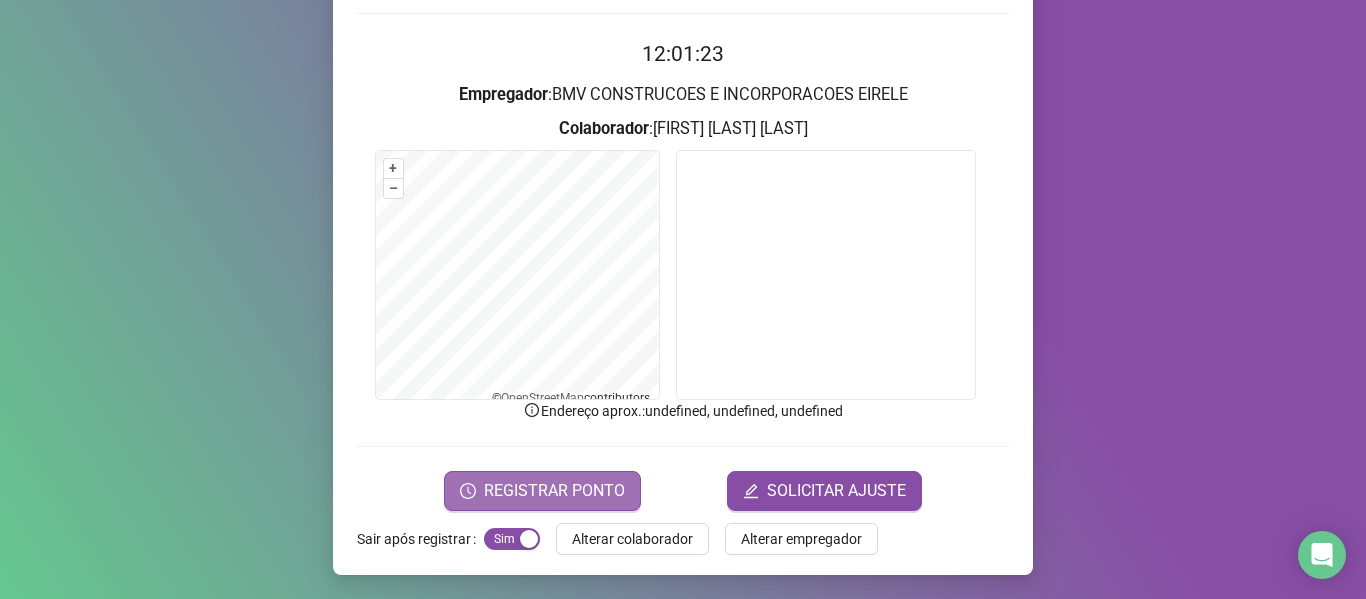 click on "REGISTRAR PONTO" at bounding box center [542, 491] 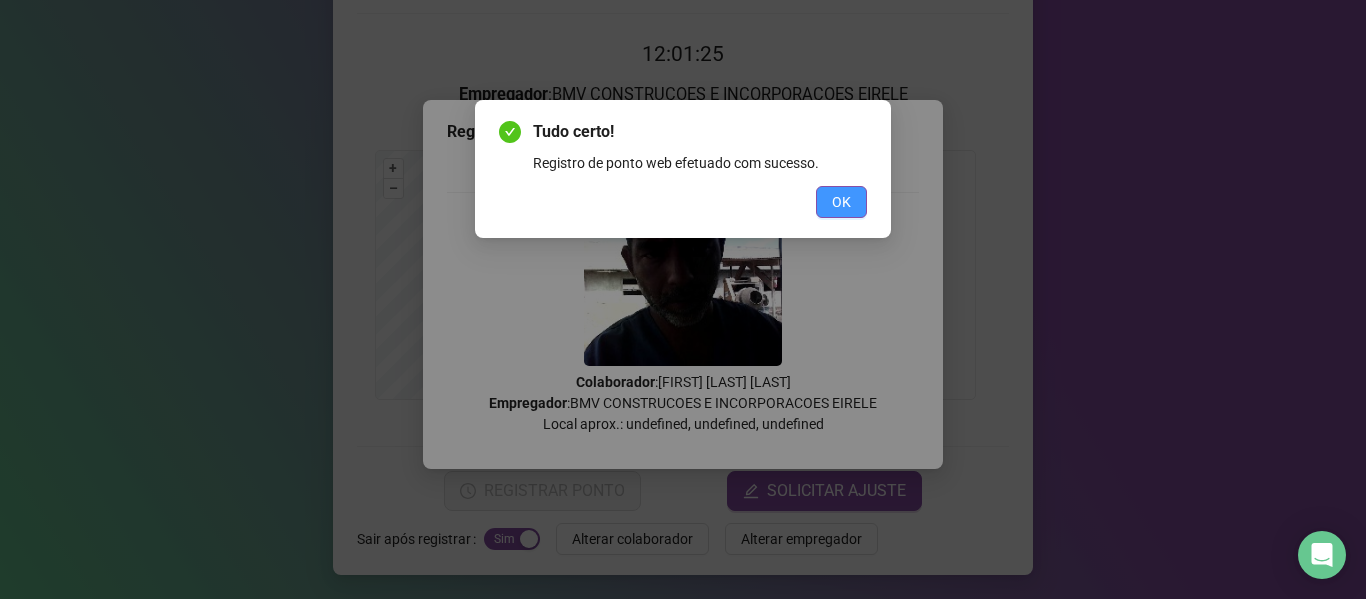 click on "OK" at bounding box center (841, 202) 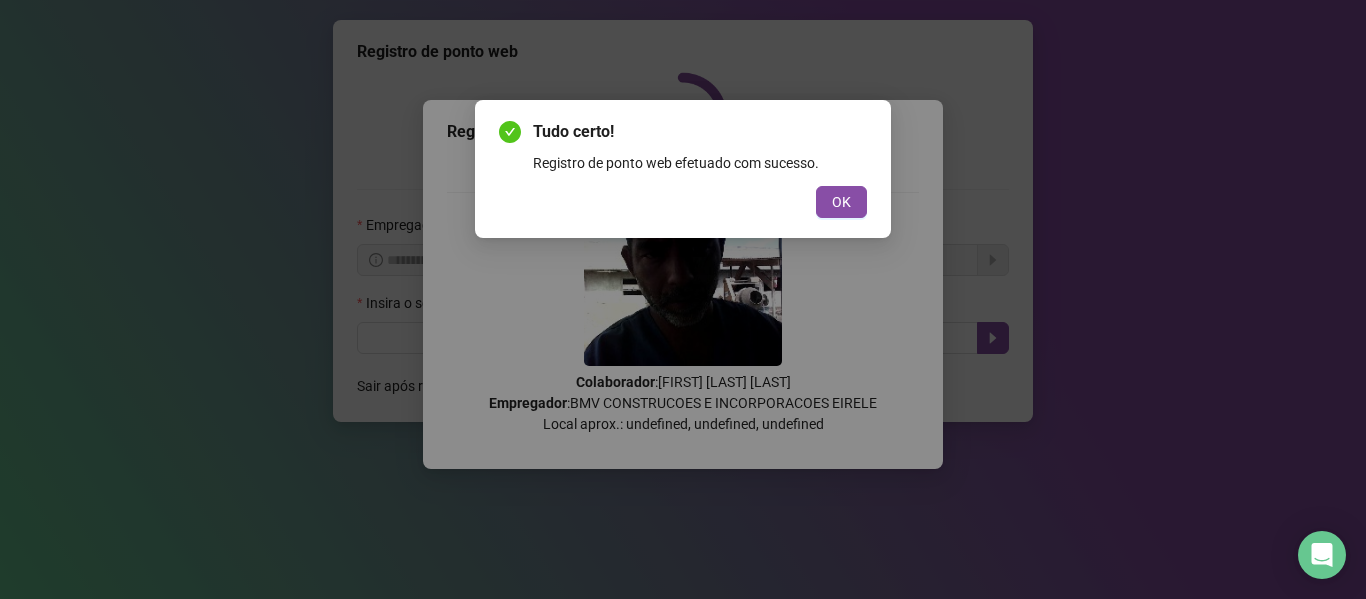 scroll, scrollTop: 0, scrollLeft: 0, axis: both 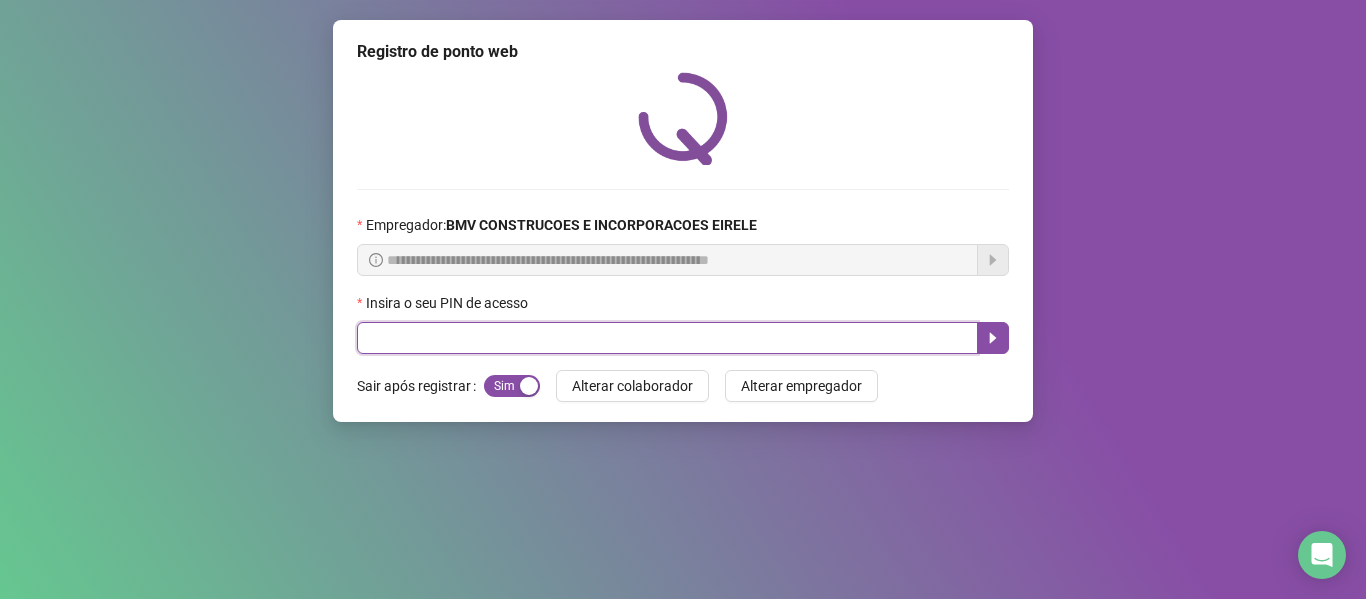 click at bounding box center [667, 338] 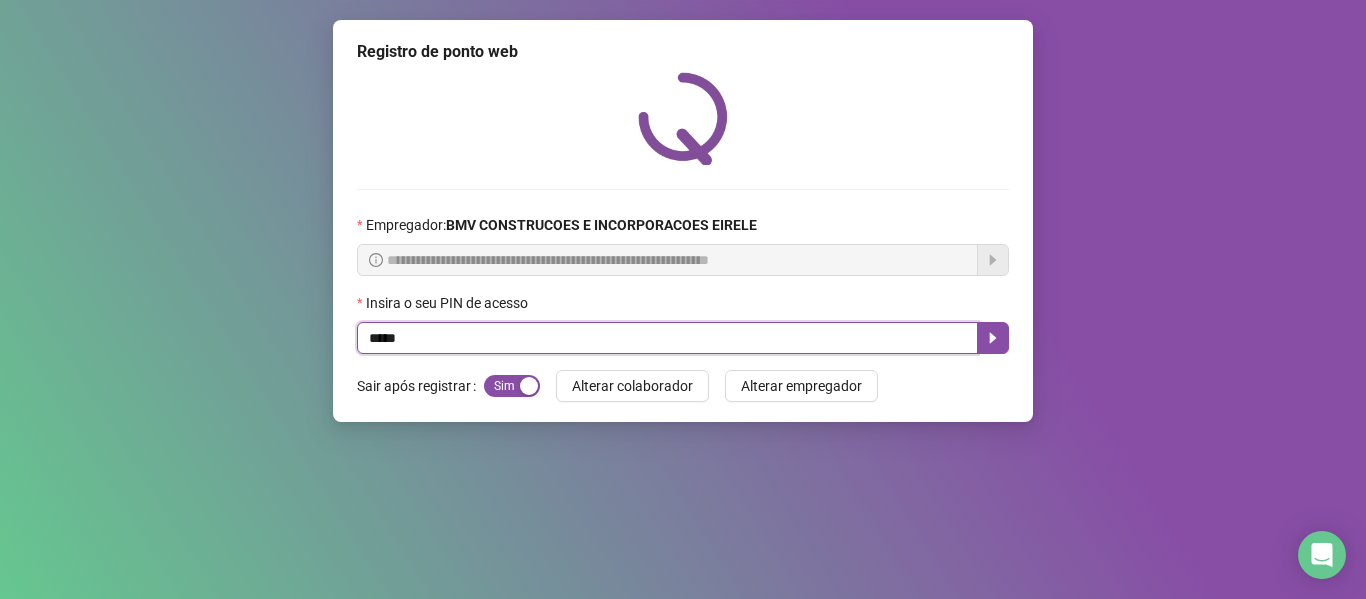 type on "*****" 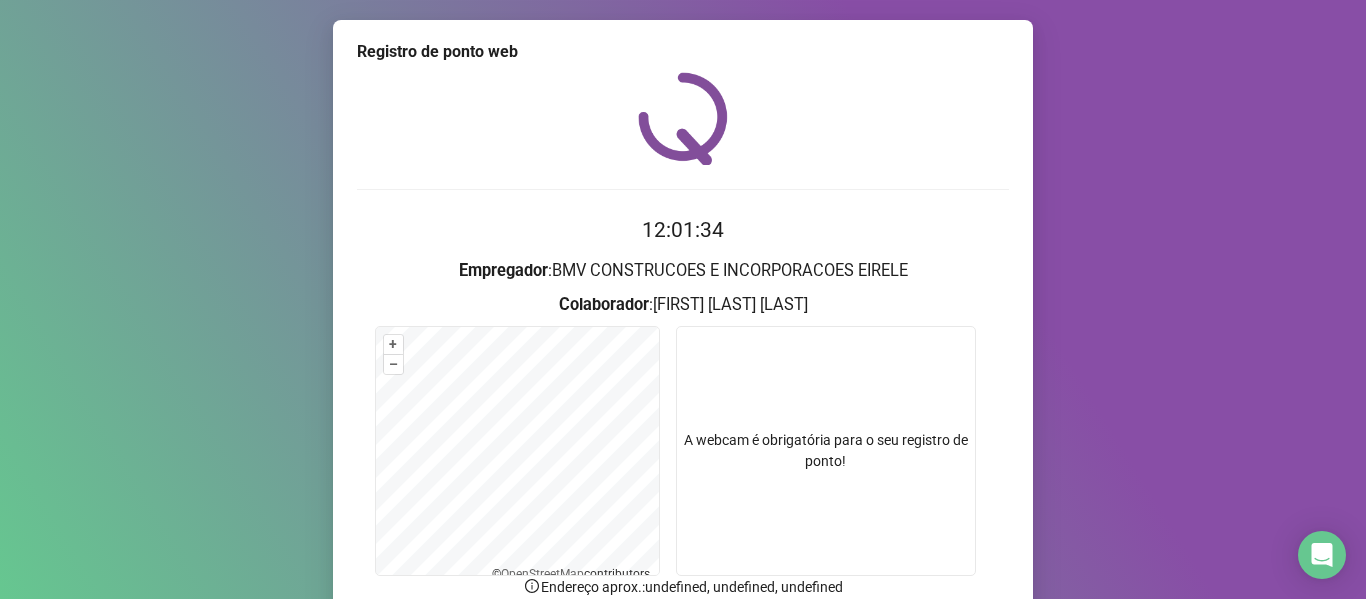scroll, scrollTop: 176, scrollLeft: 0, axis: vertical 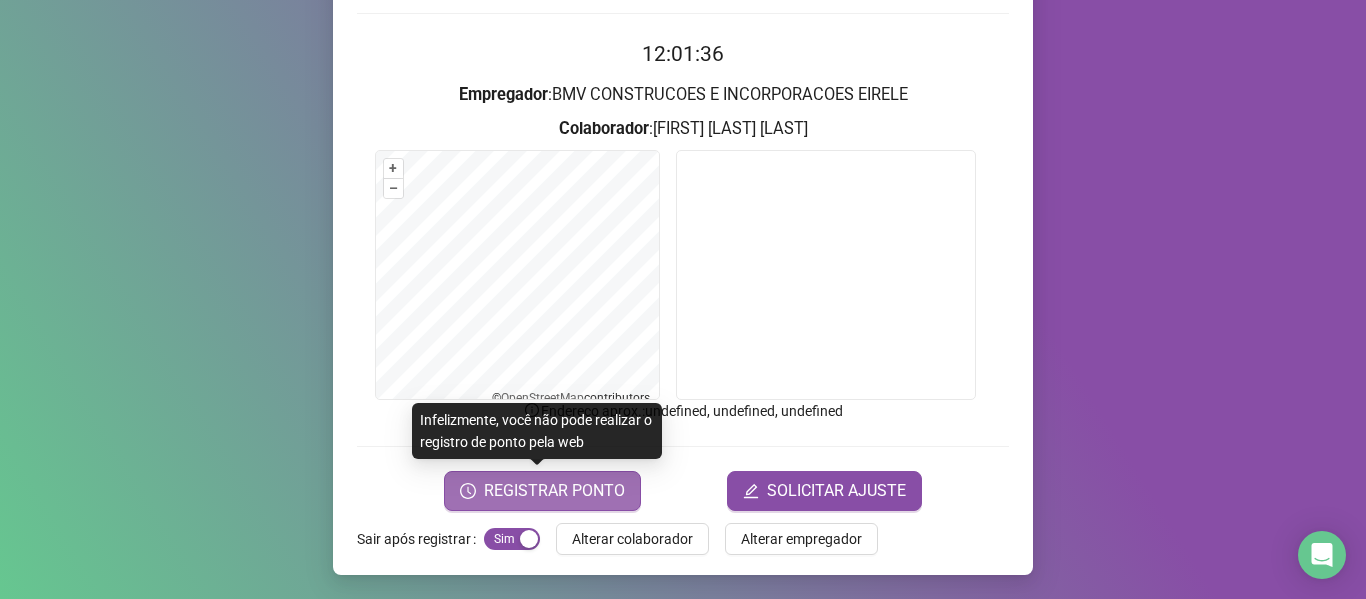 click on "REGISTRAR PONTO" at bounding box center (554, 491) 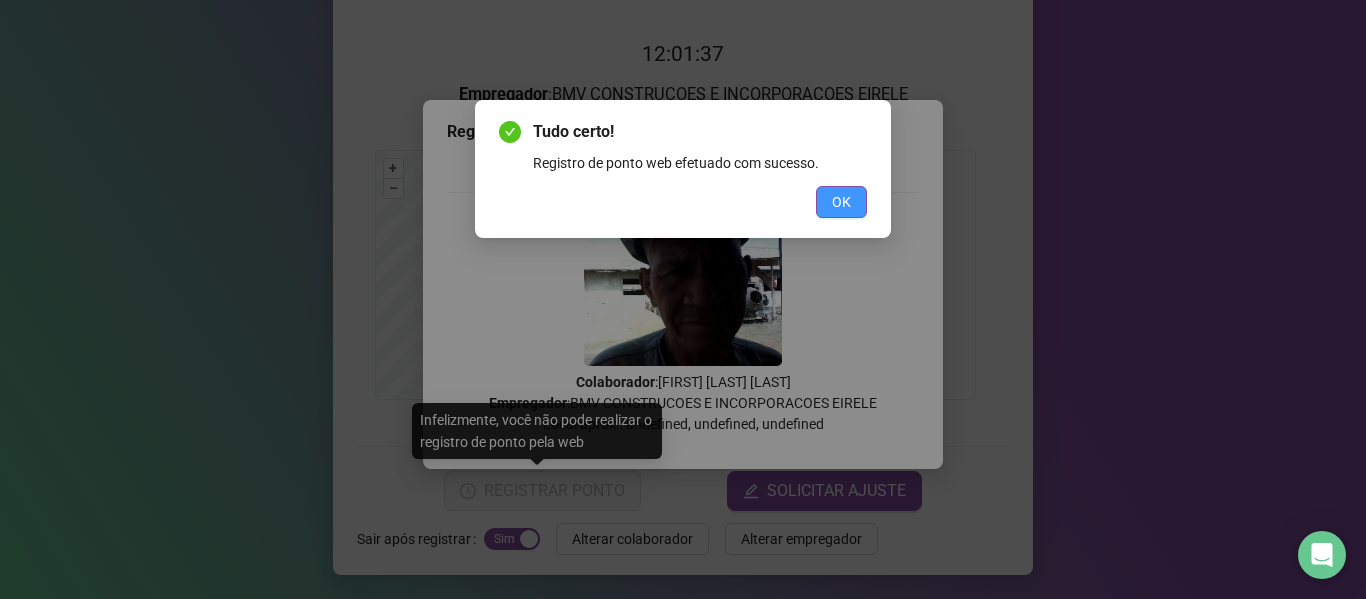 click on "OK" at bounding box center (841, 202) 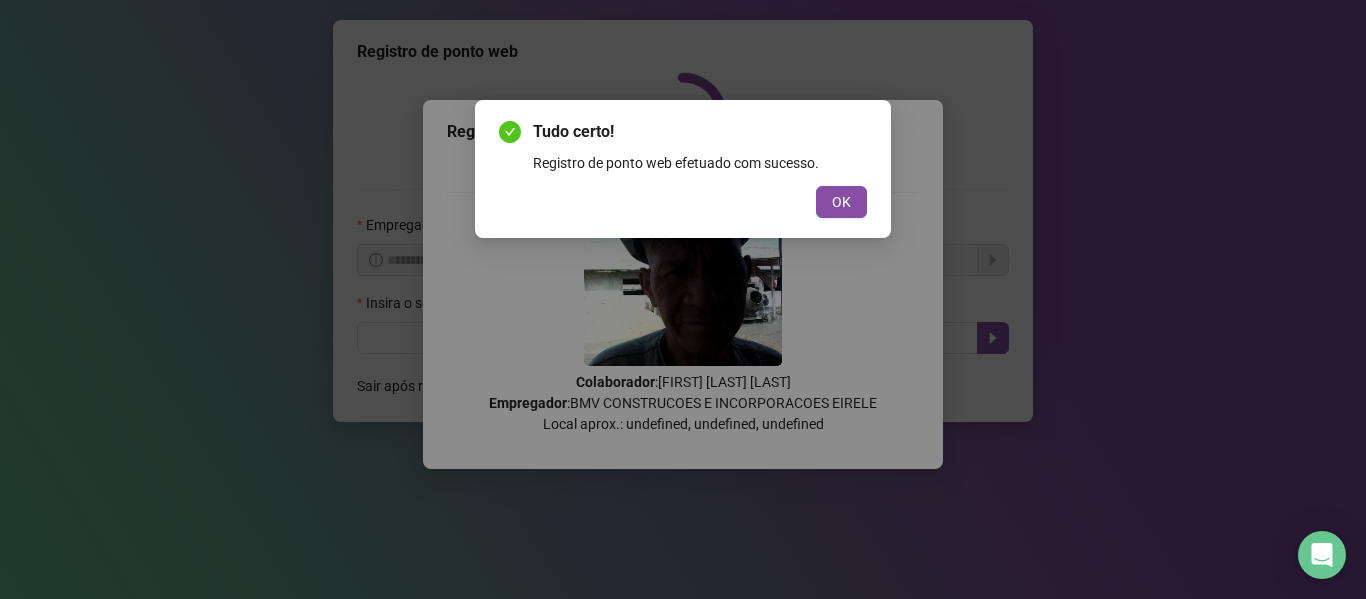 scroll, scrollTop: 0, scrollLeft: 0, axis: both 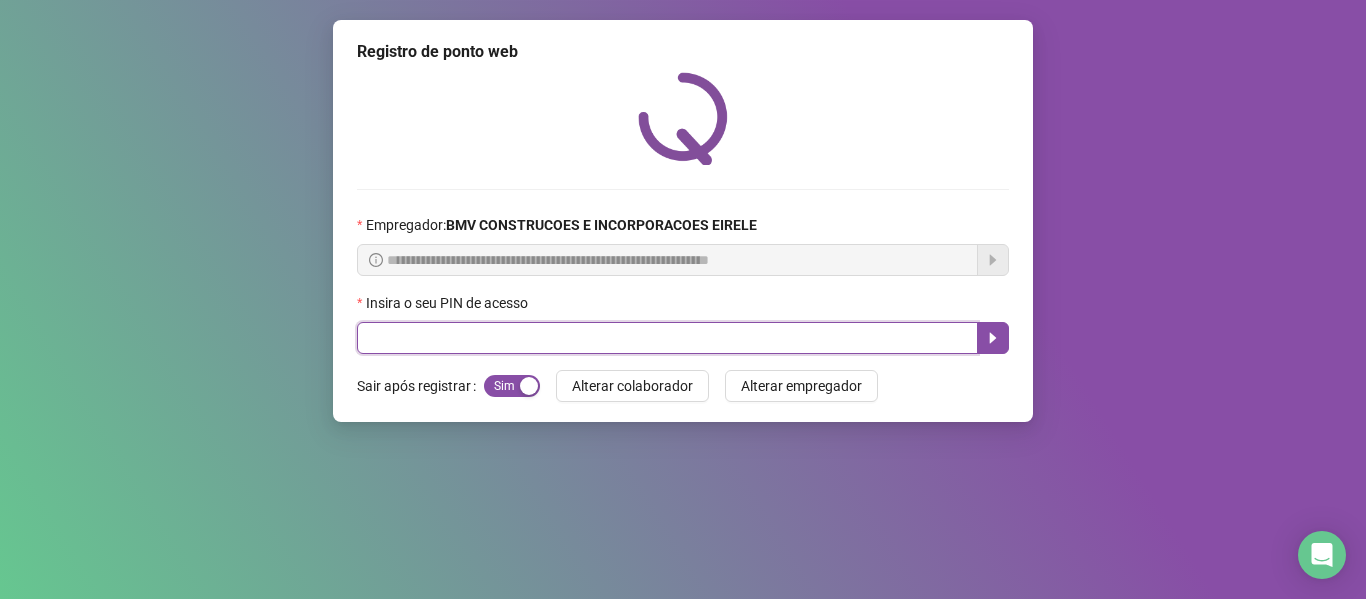 click at bounding box center (667, 338) 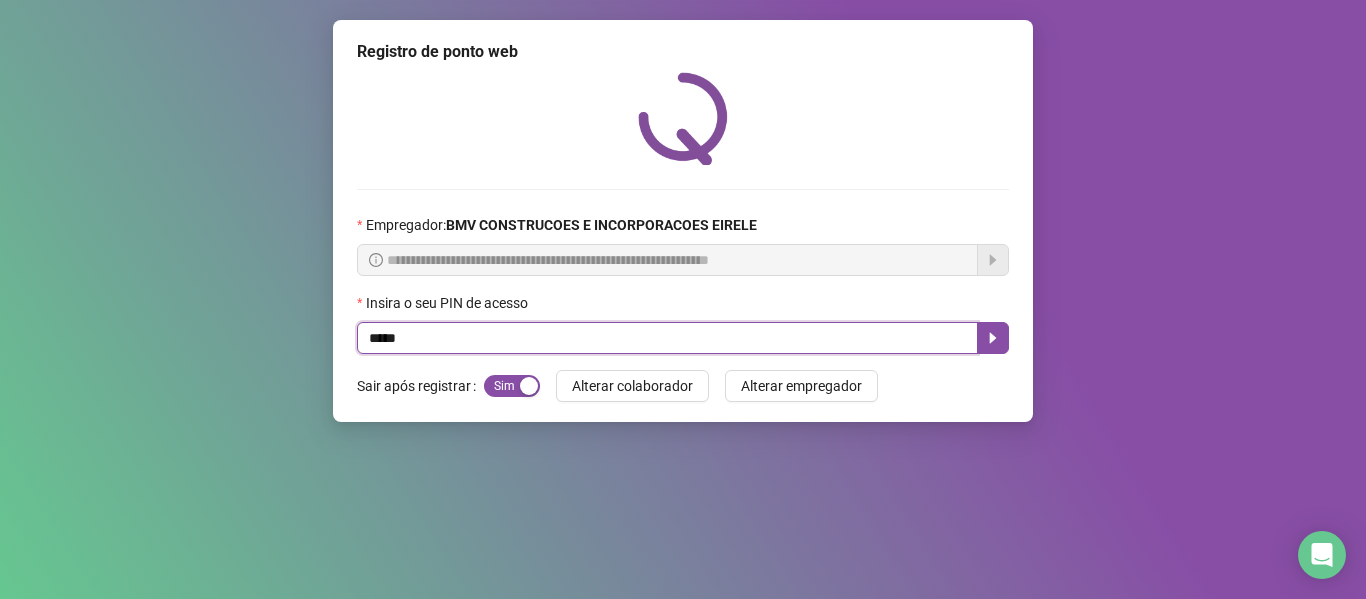 type on "*****" 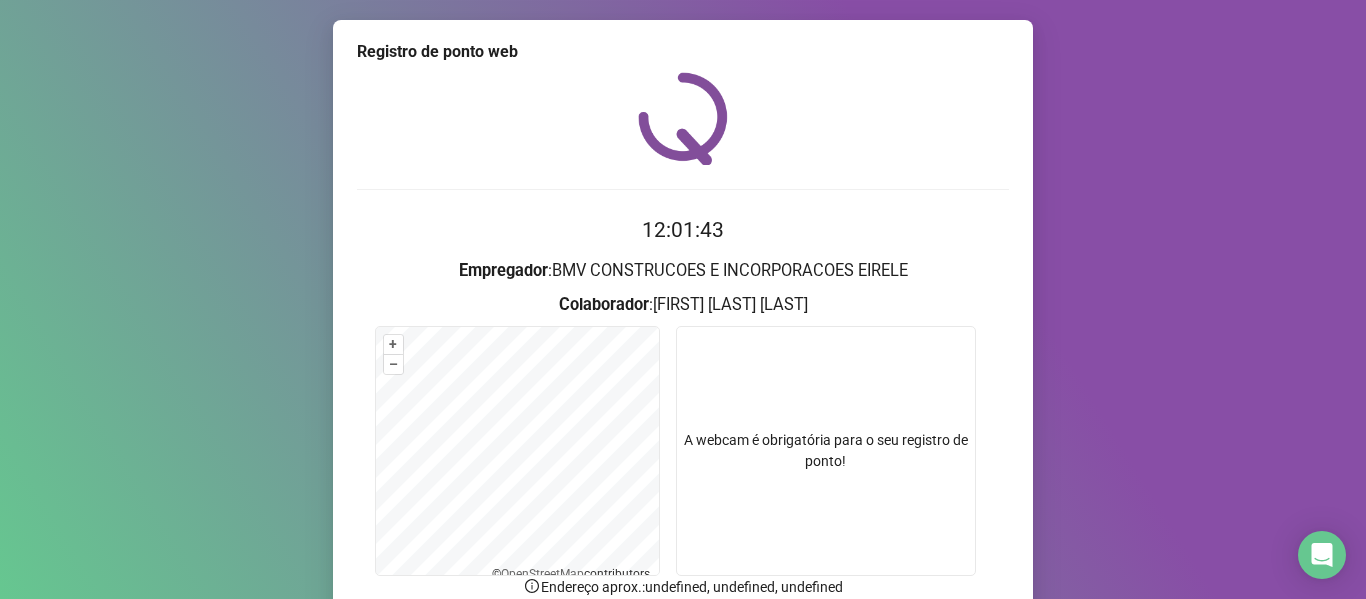 scroll, scrollTop: 176, scrollLeft: 0, axis: vertical 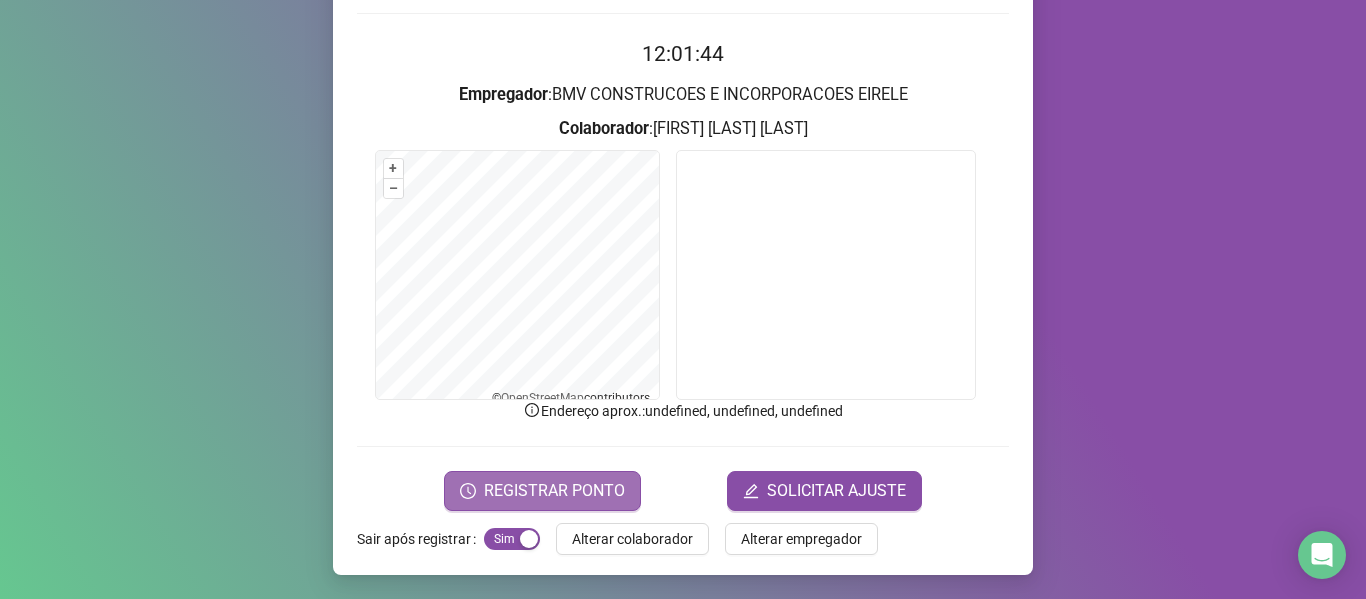 click on "REGISTRAR PONTO" at bounding box center (554, 491) 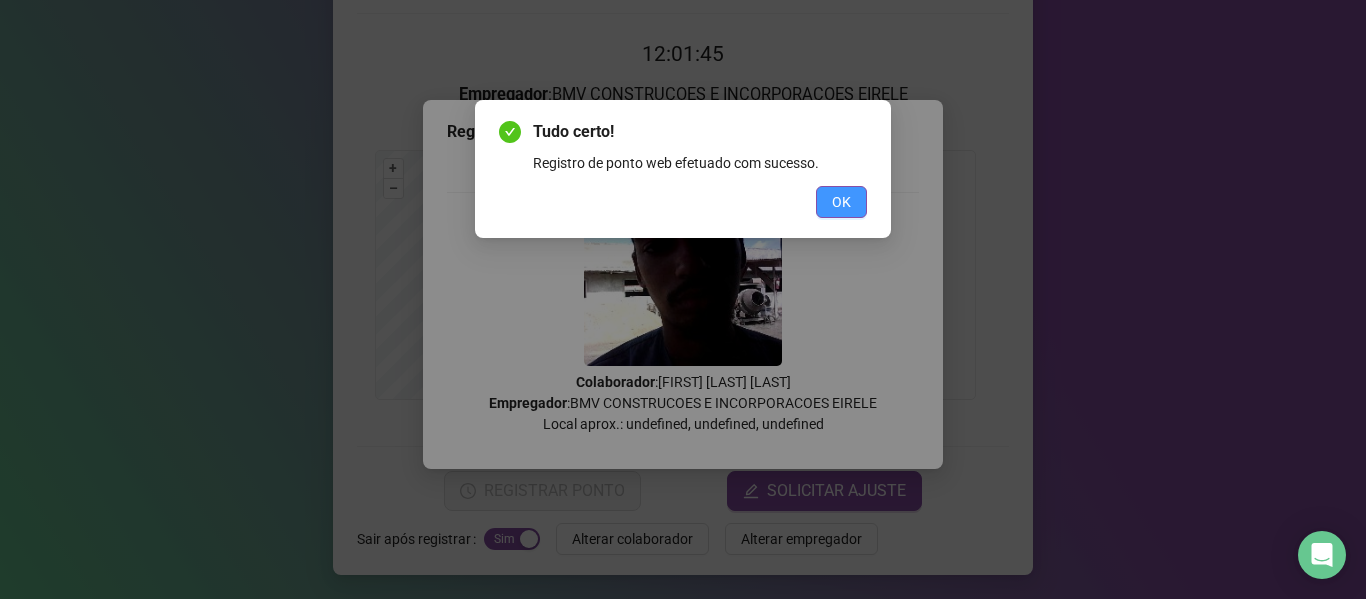 click on "OK" at bounding box center [841, 202] 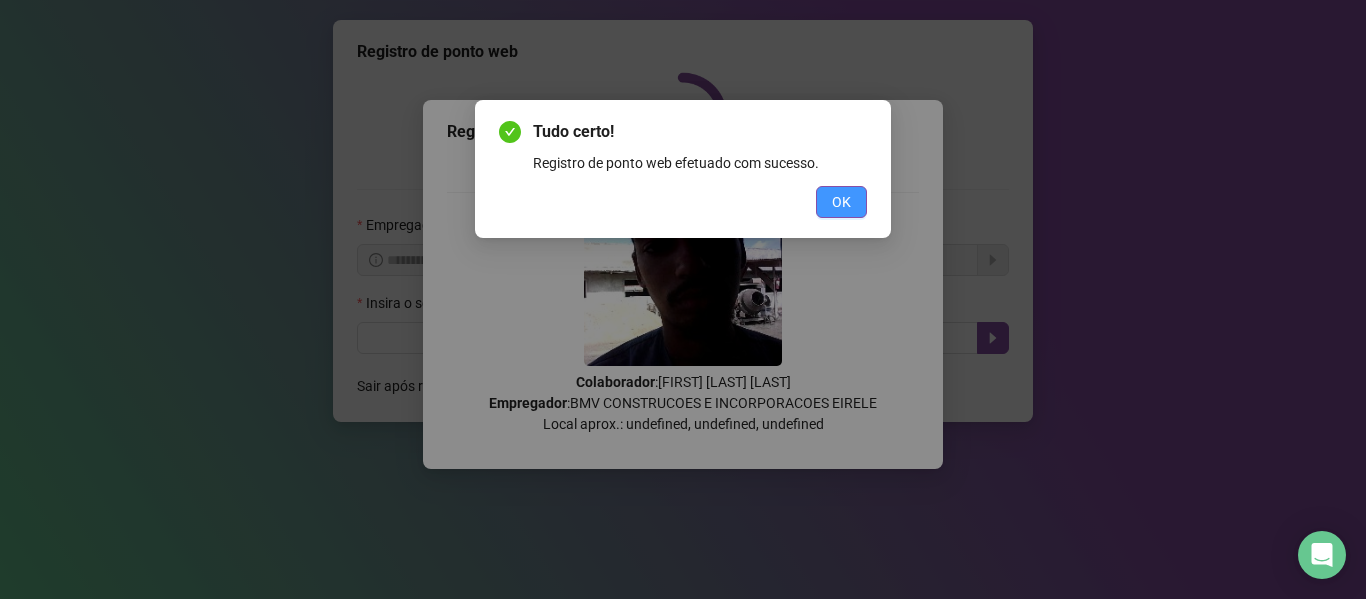 scroll, scrollTop: 0, scrollLeft: 0, axis: both 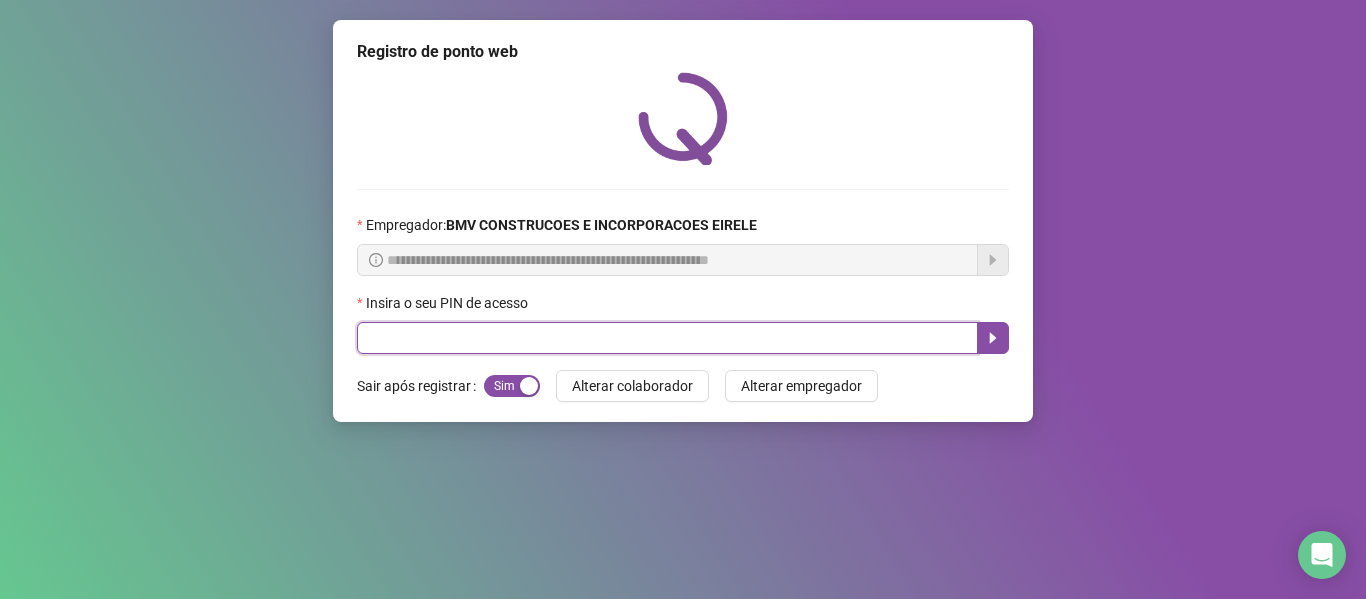 click at bounding box center [667, 338] 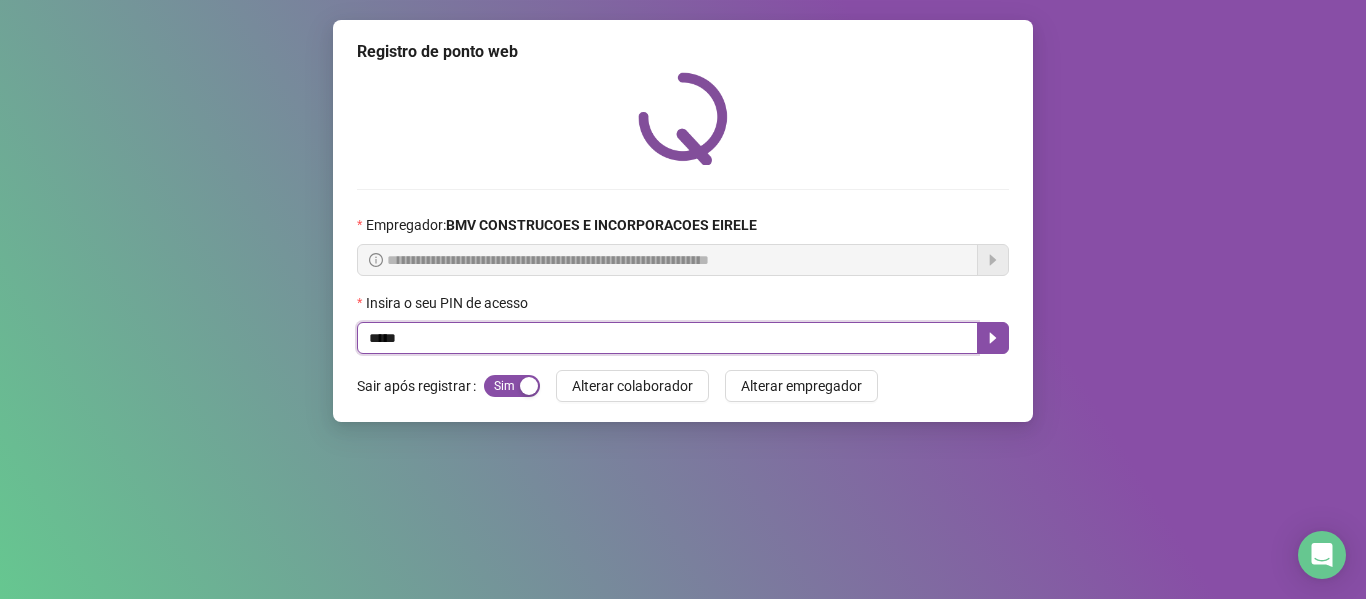 type on "*****" 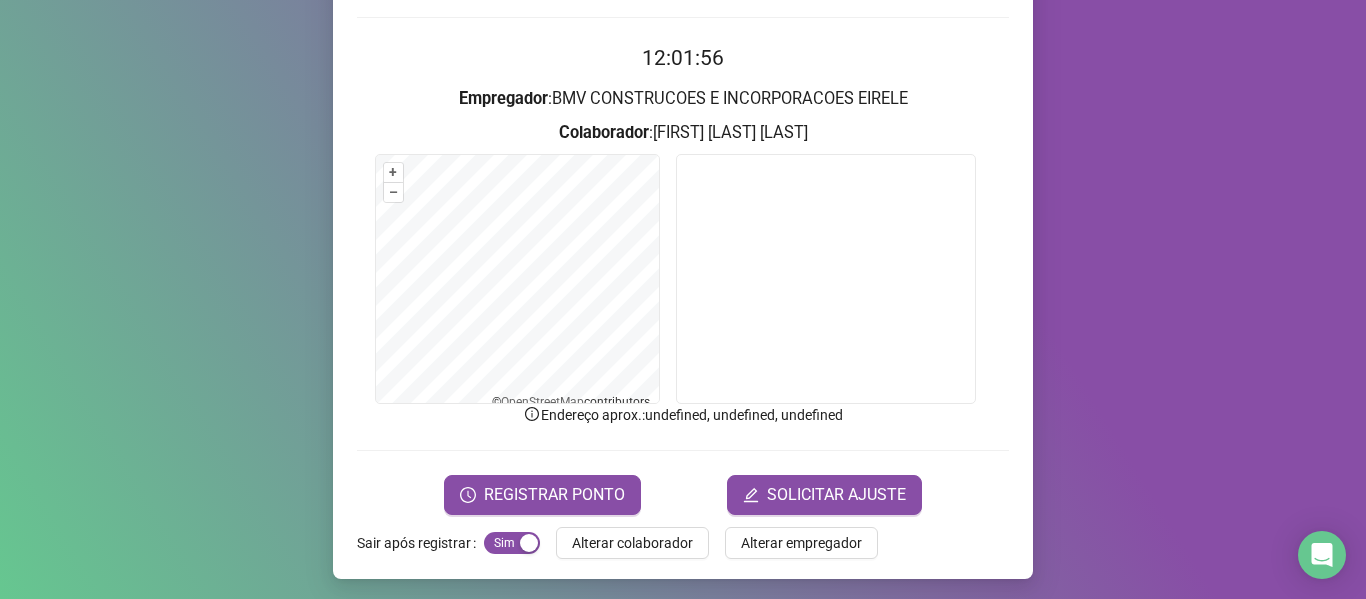 scroll, scrollTop: 176, scrollLeft: 0, axis: vertical 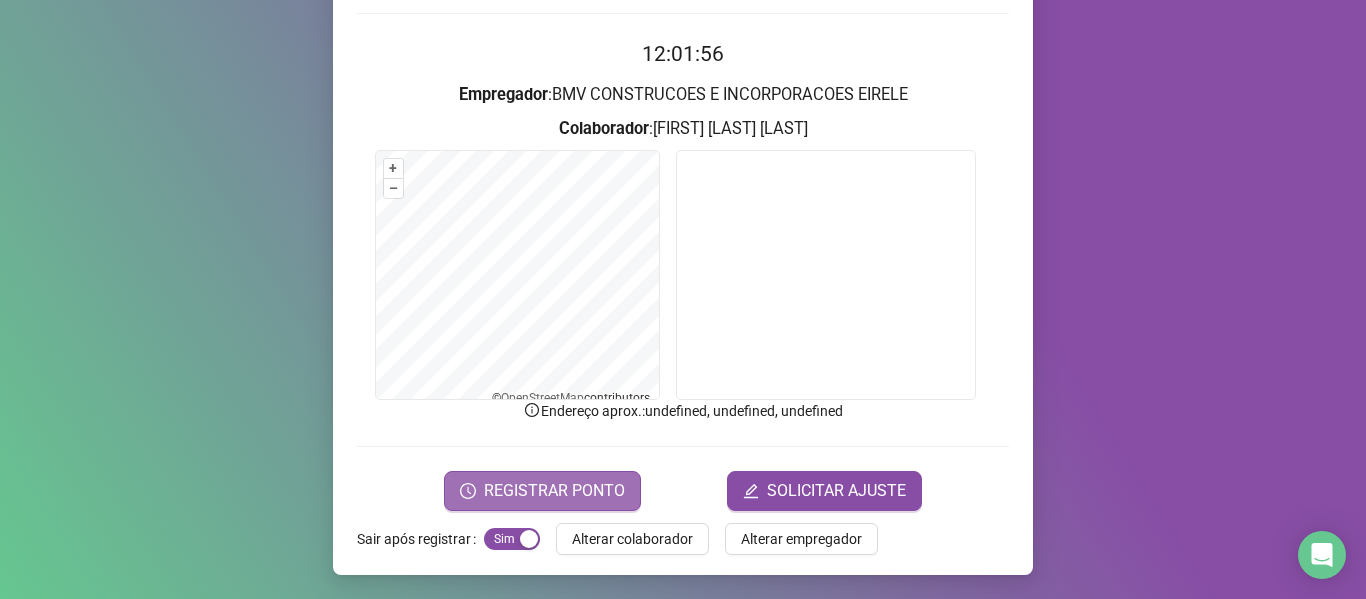 click on "REGISTRAR PONTO" at bounding box center [554, 491] 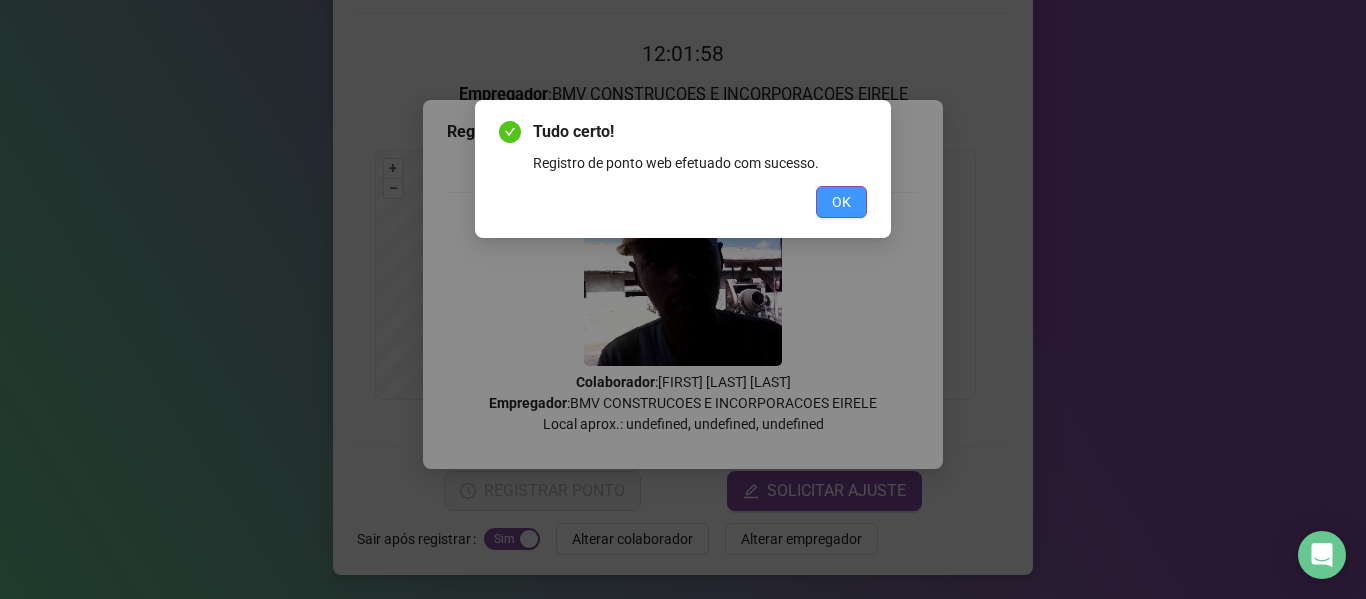 click on "OK" at bounding box center [841, 202] 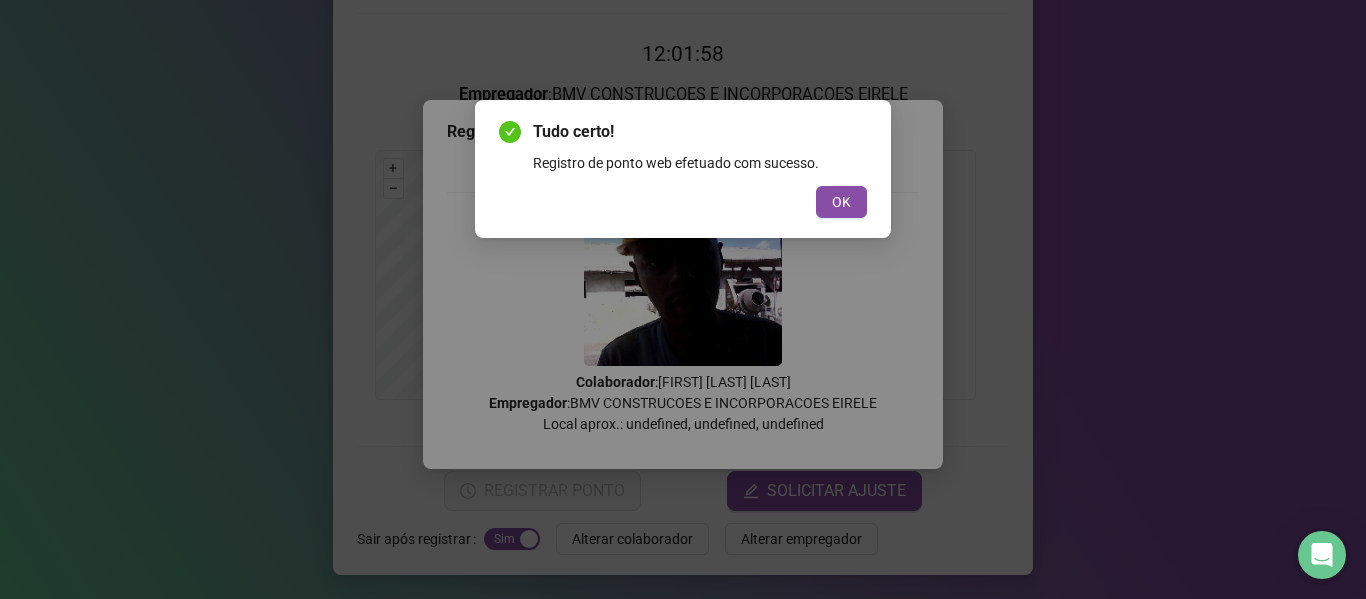 scroll, scrollTop: 0, scrollLeft: 0, axis: both 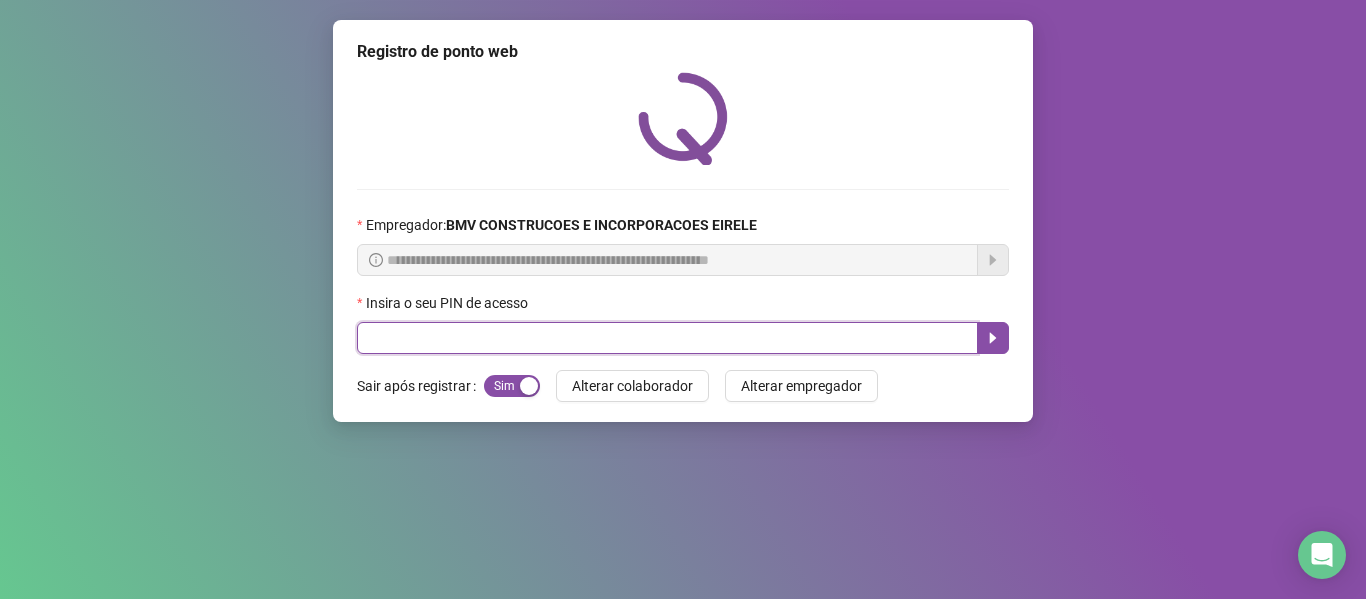 click at bounding box center (667, 338) 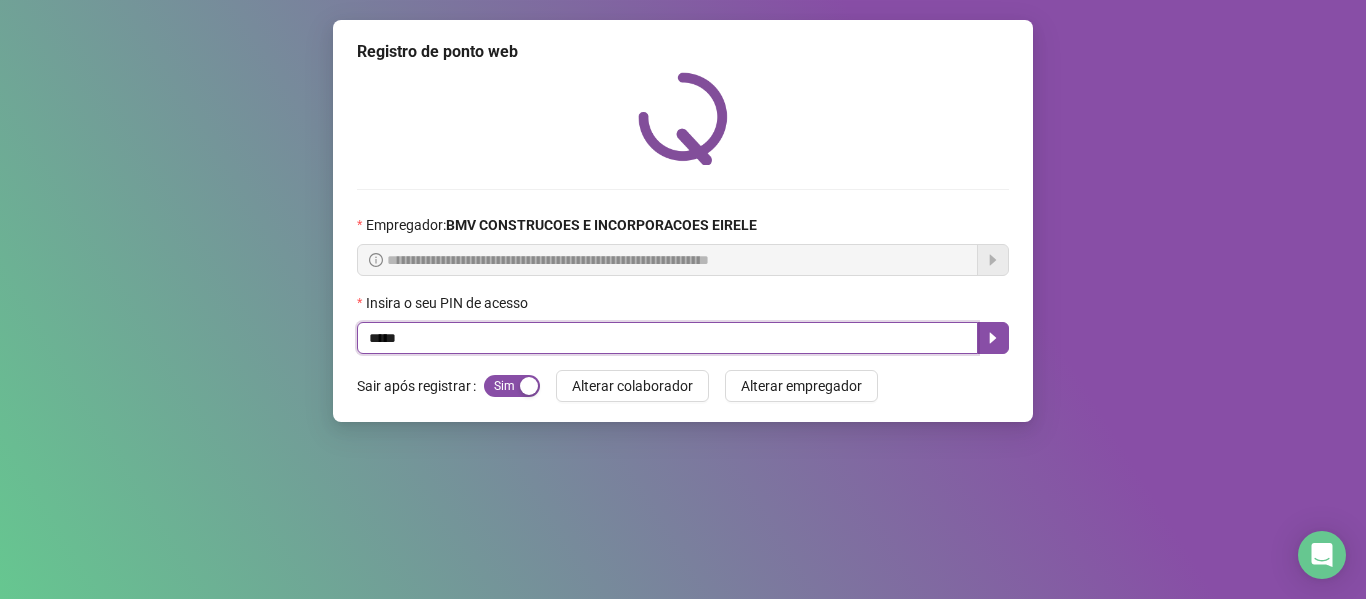type on "*****" 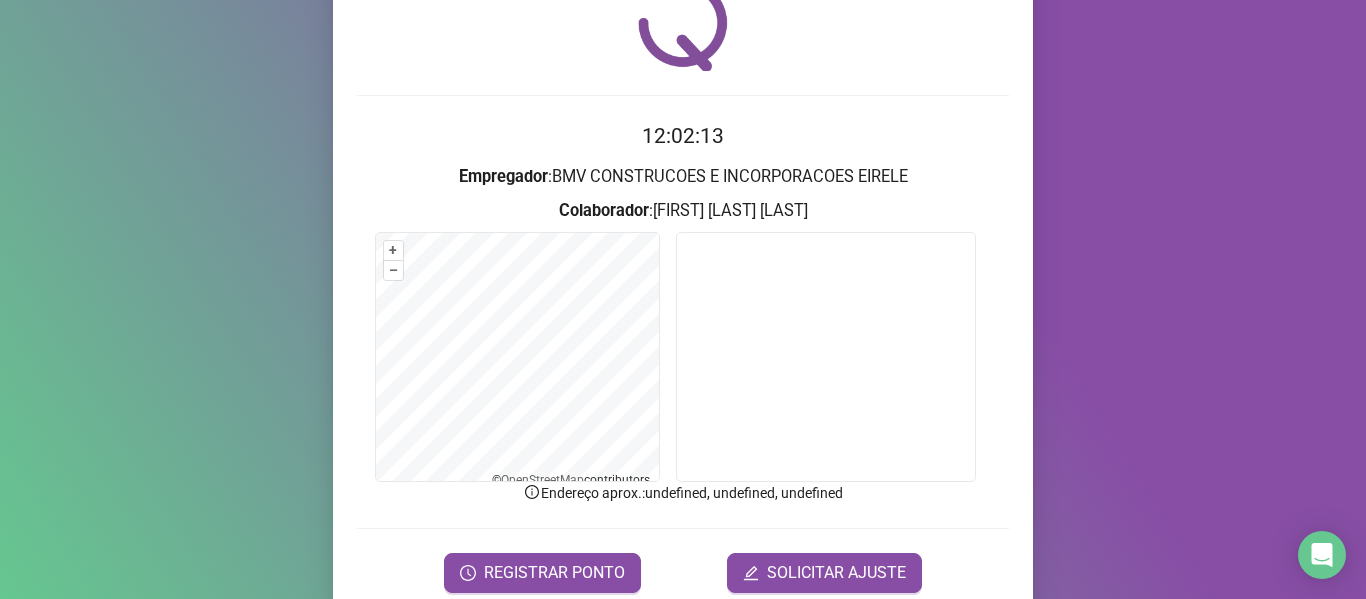 scroll, scrollTop: 176, scrollLeft: 0, axis: vertical 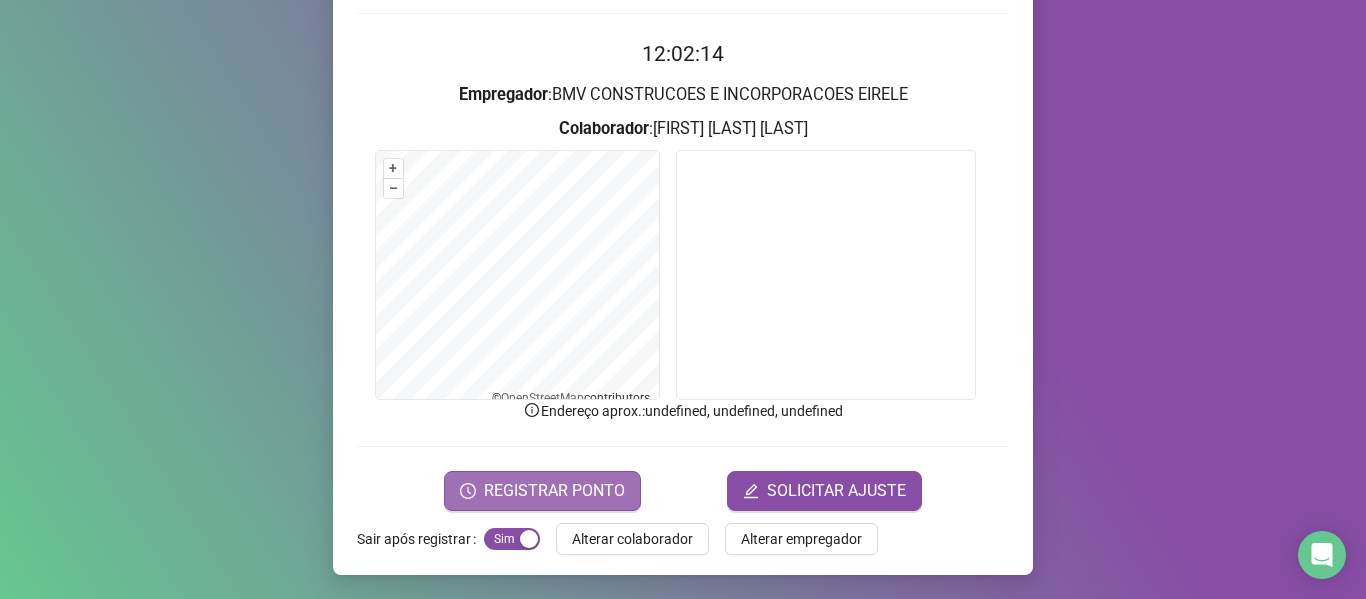 click on "REGISTRAR PONTO" at bounding box center (554, 491) 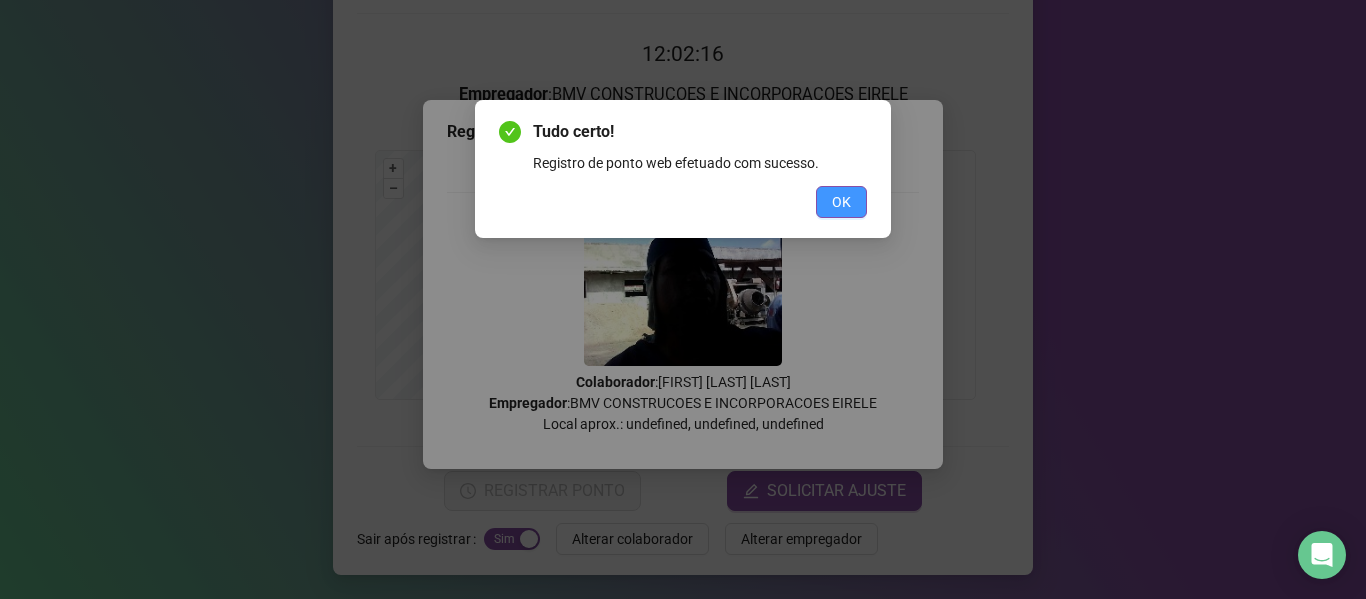 click on "OK" at bounding box center [841, 202] 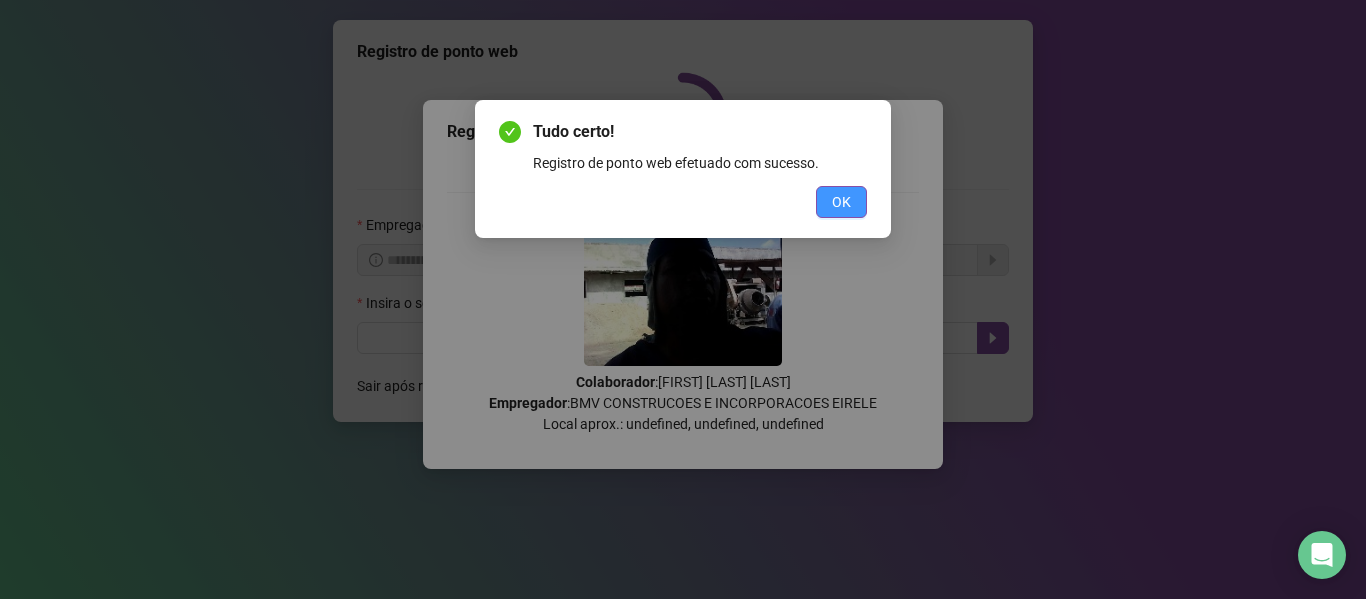 scroll, scrollTop: 0, scrollLeft: 0, axis: both 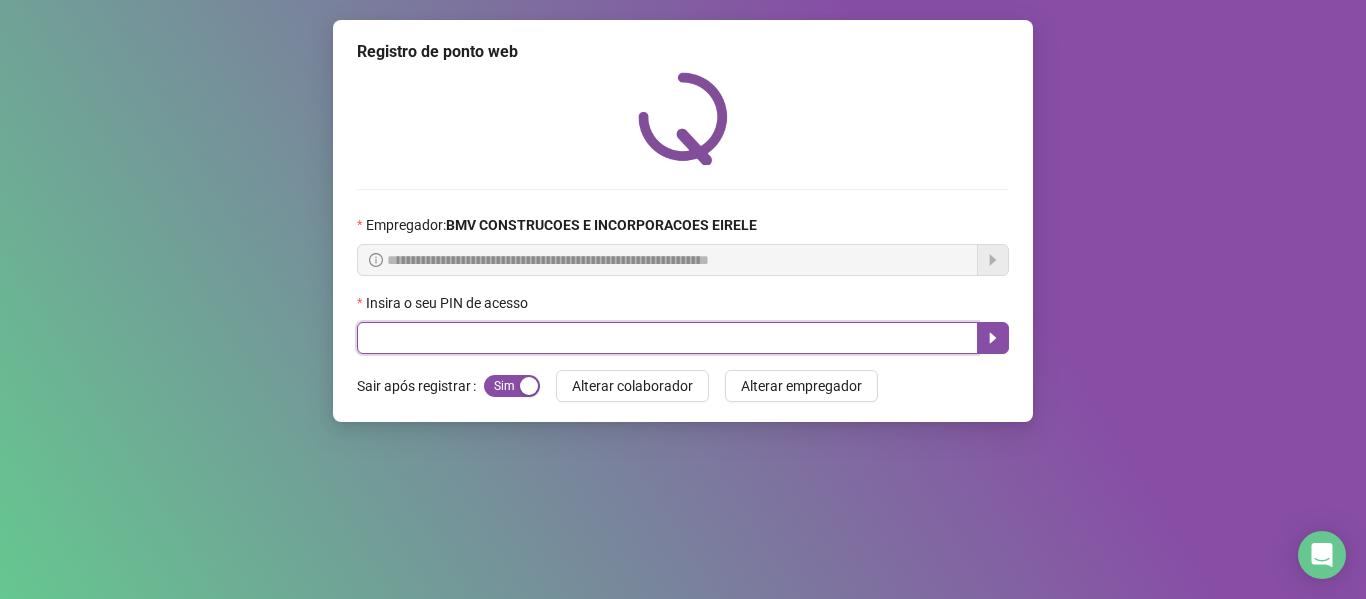 click at bounding box center (667, 338) 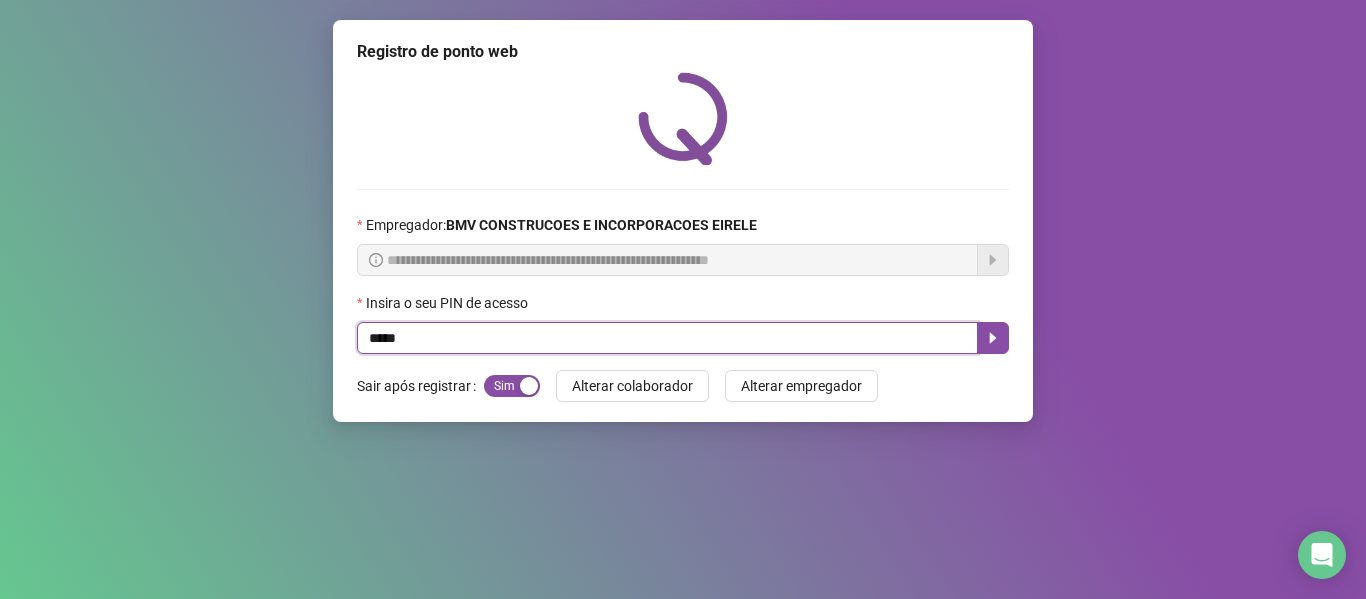 type on "*****" 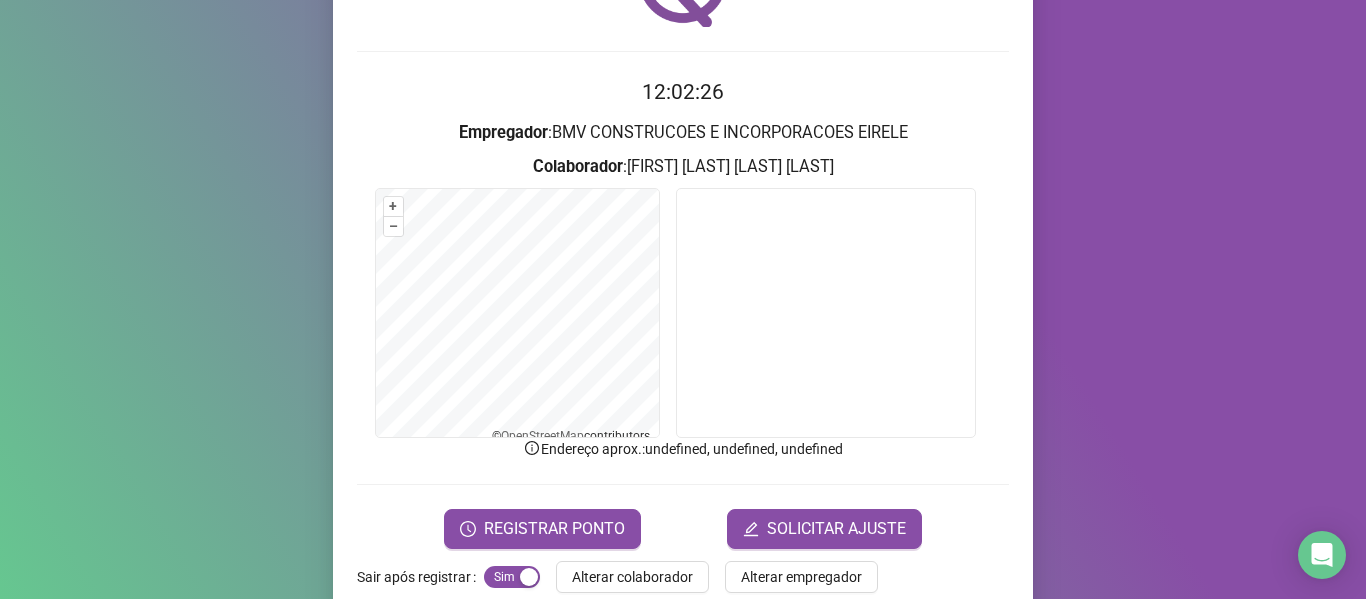 scroll, scrollTop: 150, scrollLeft: 0, axis: vertical 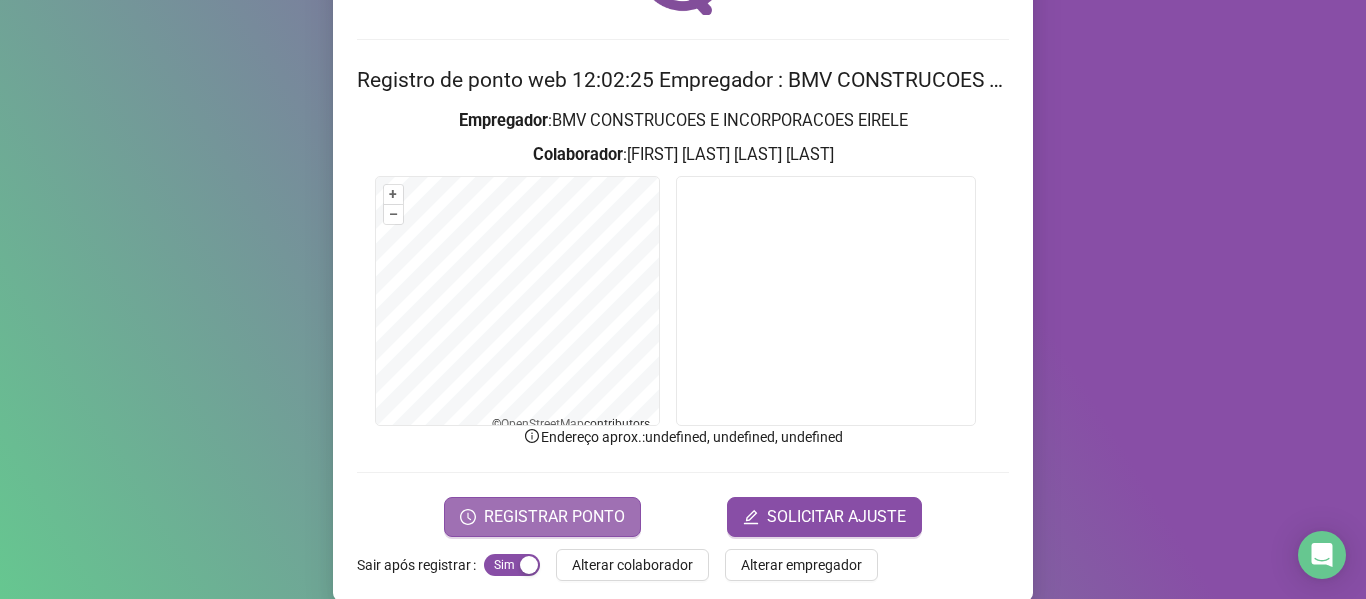 click on "REGISTRAR PONTO" at bounding box center (554, 517) 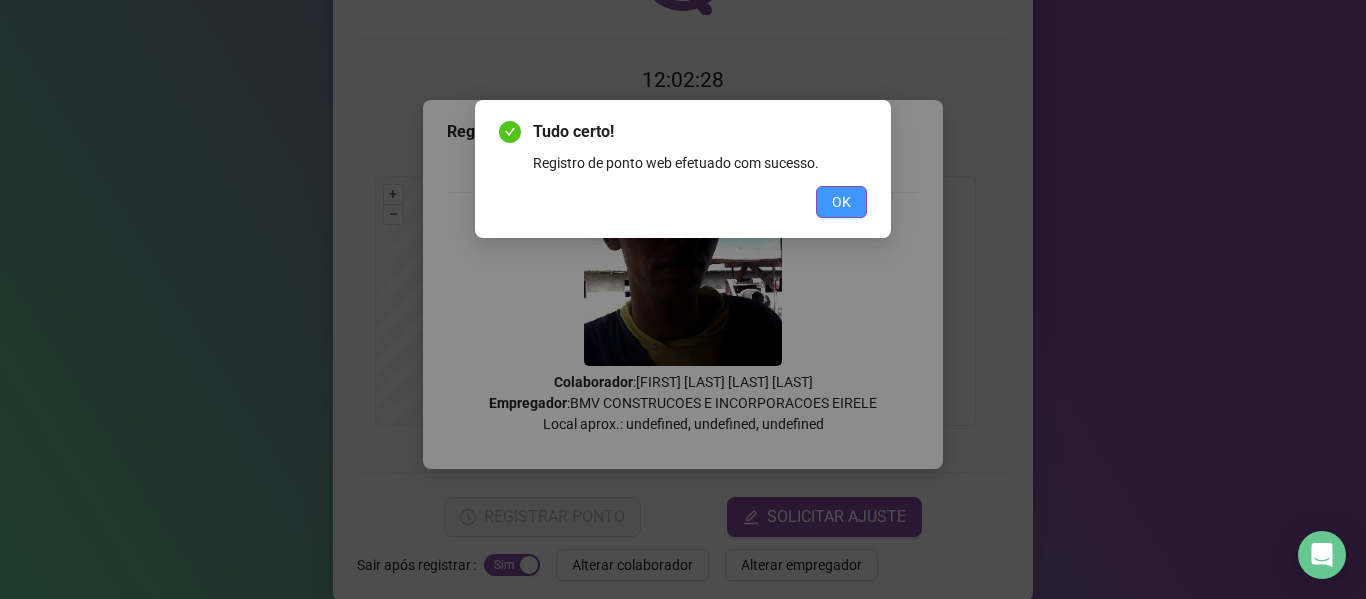 click on "OK" at bounding box center (841, 202) 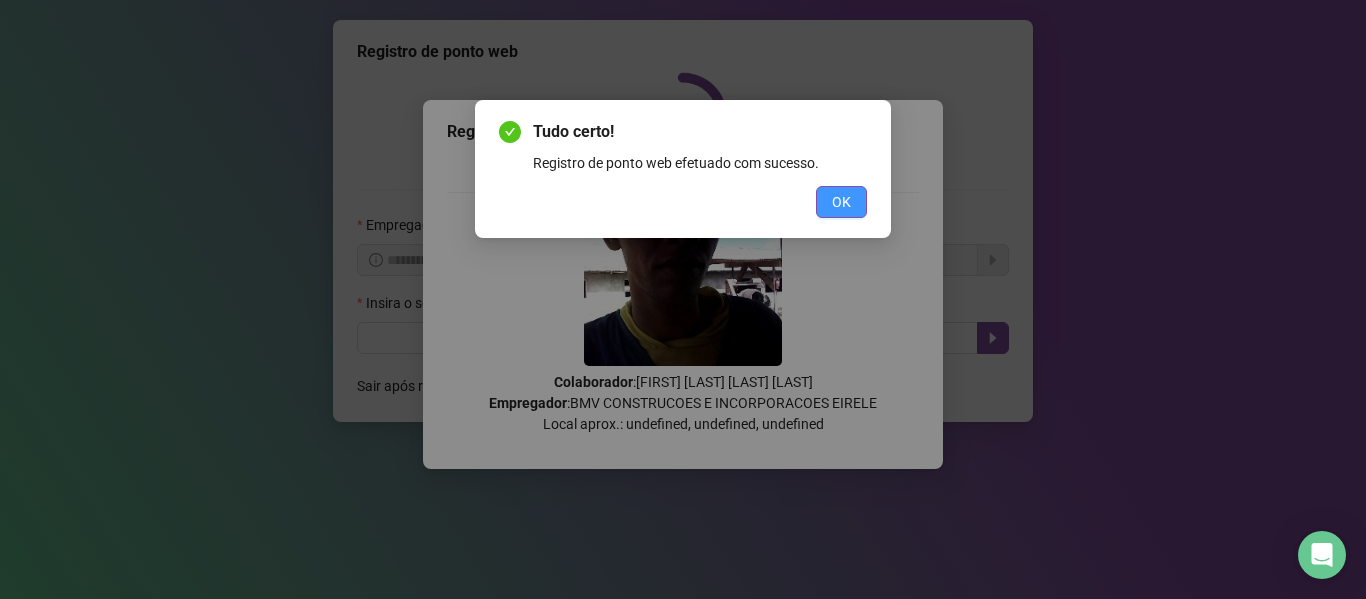 scroll, scrollTop: 0, scrollLeft: 0, axis: both 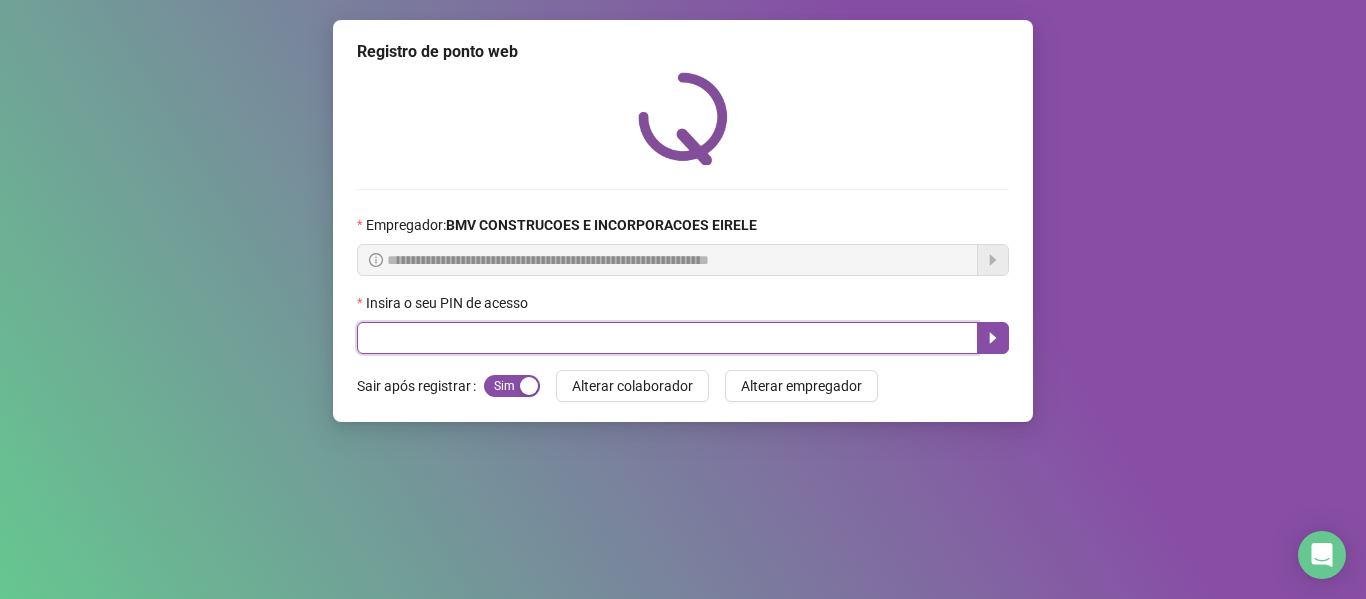 click at bounding box center (667, 338) 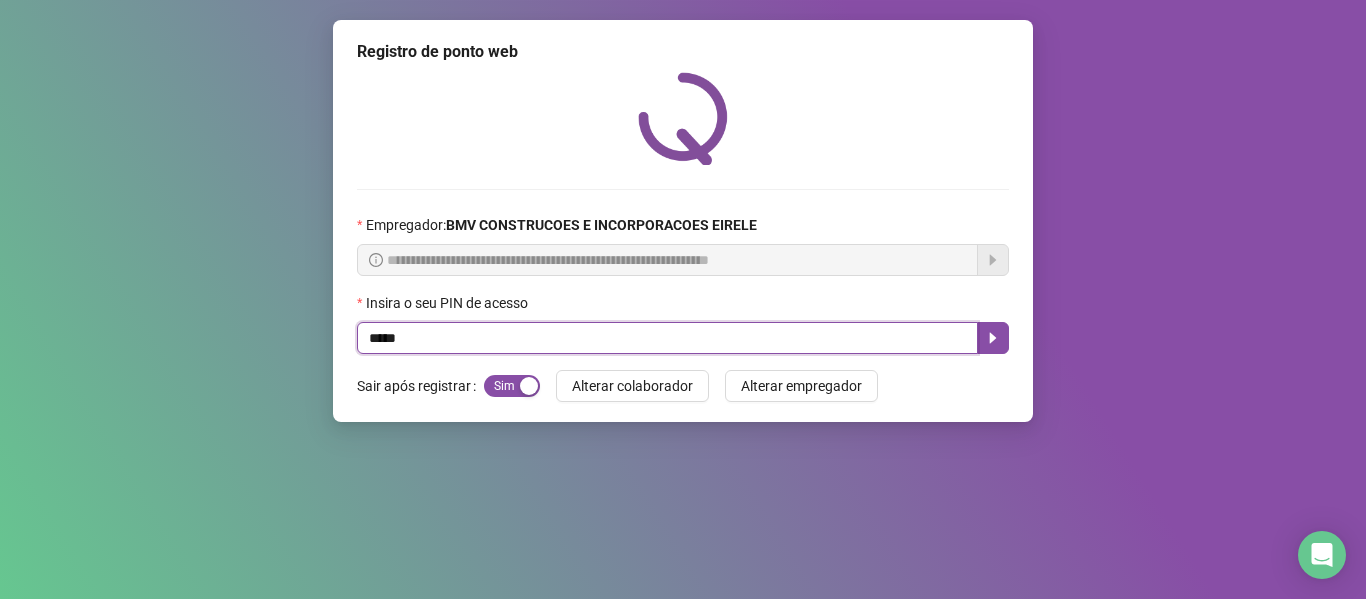 type on "*****" 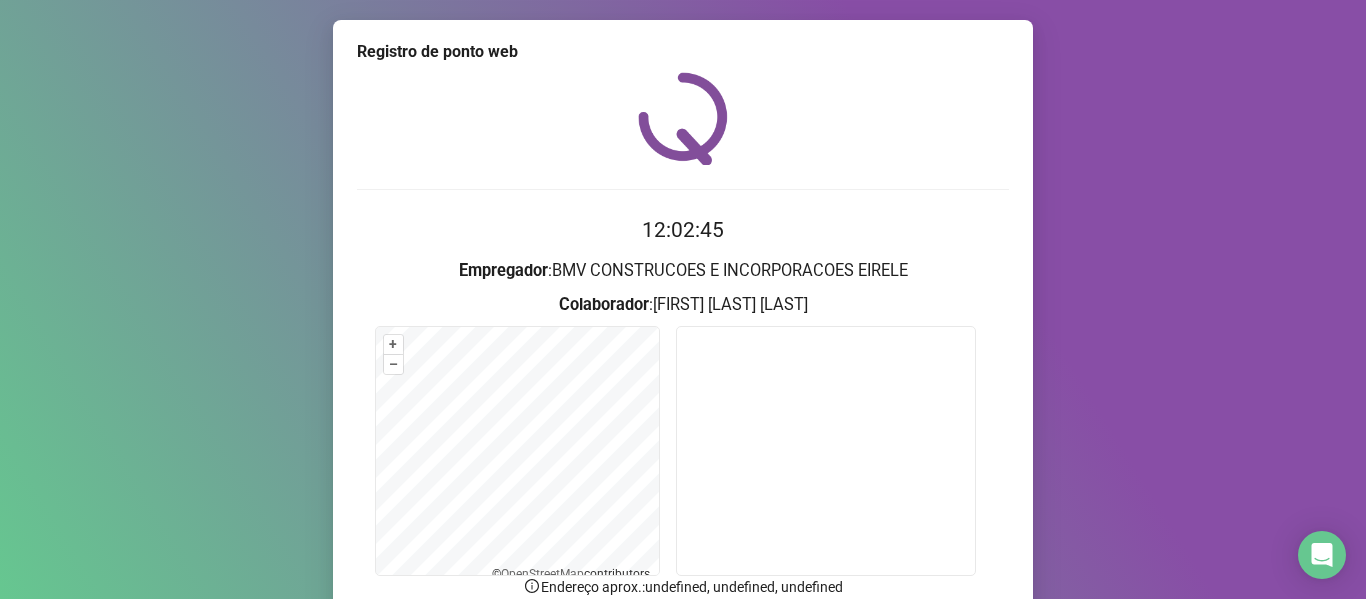 scroll, scrollTop: 176, scrollLeft: 0, axis: vertical 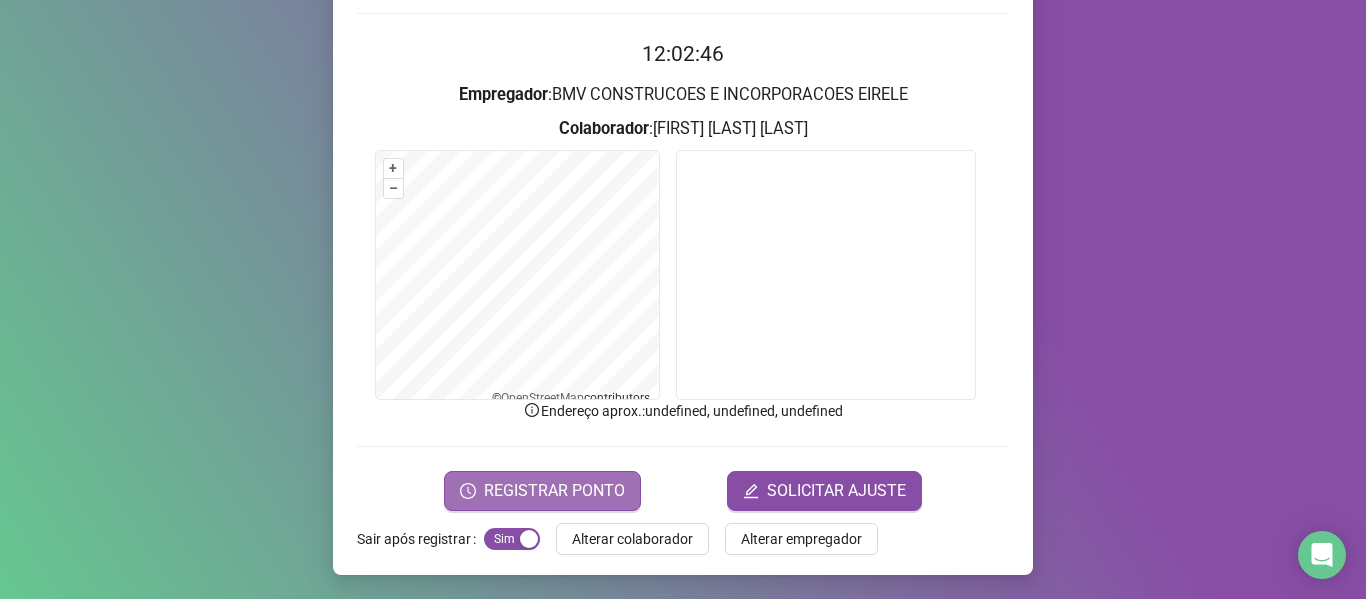 click on "REGISTRAR PONTO" at bounding box center [554, 491] 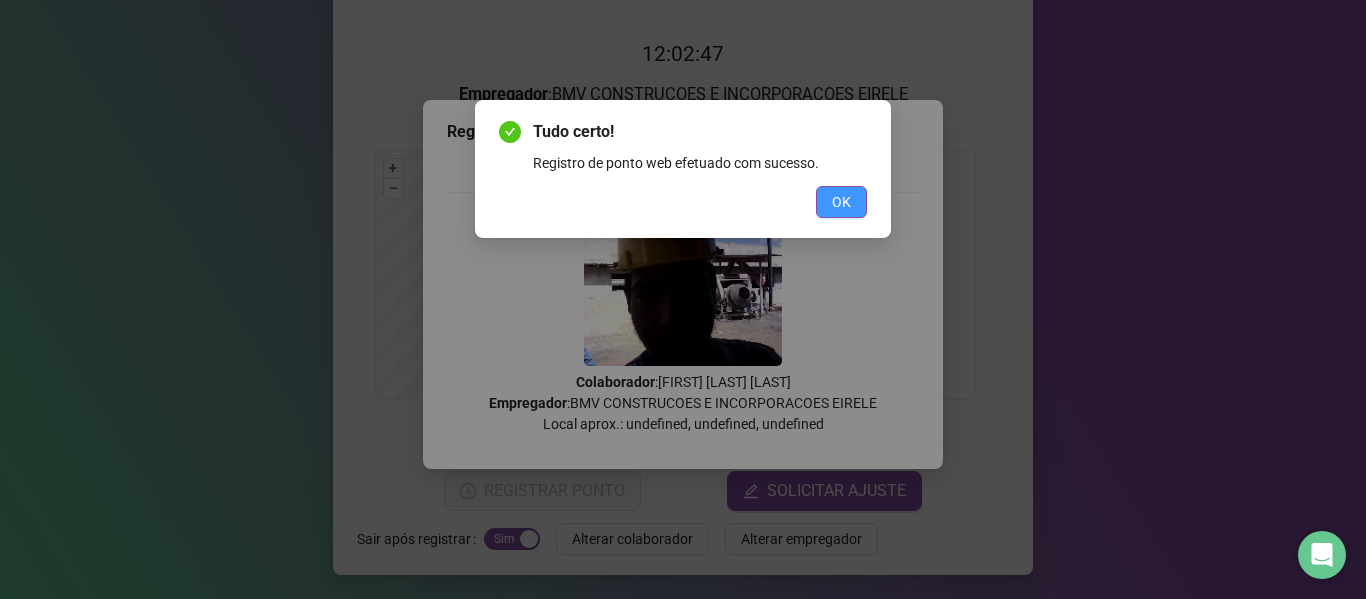 click on "OK" at bounding box center [841, 202] 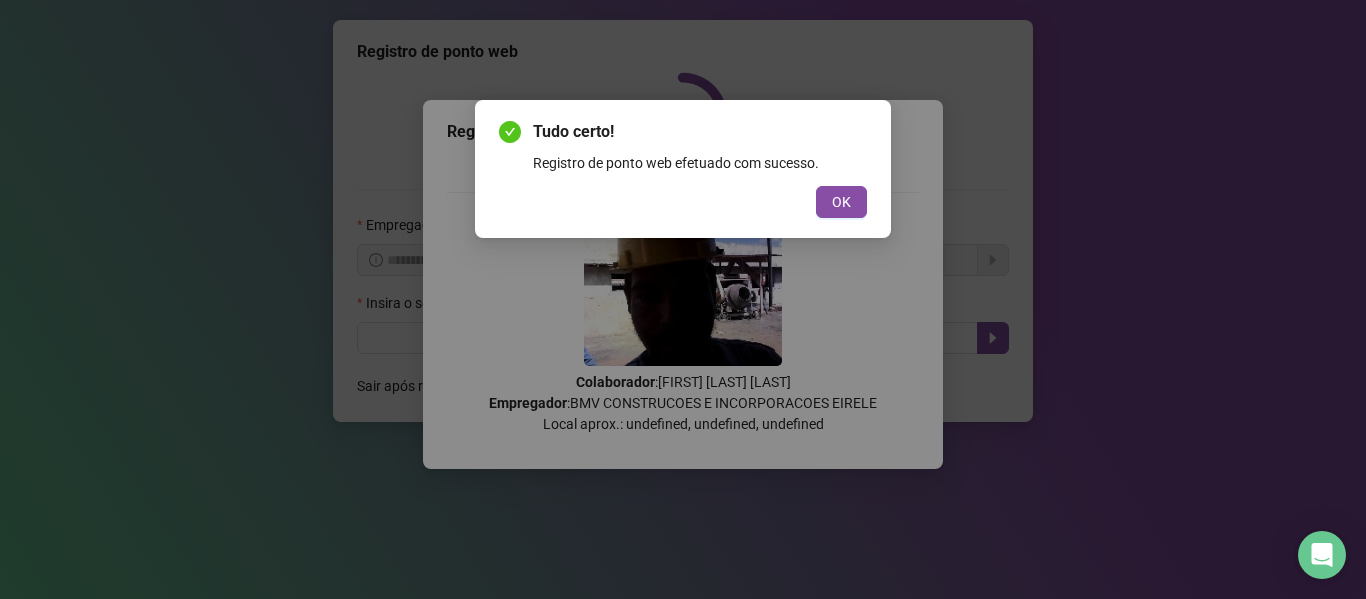 scroll, scrollTop: 0, scrollLeft: 0, axis: both 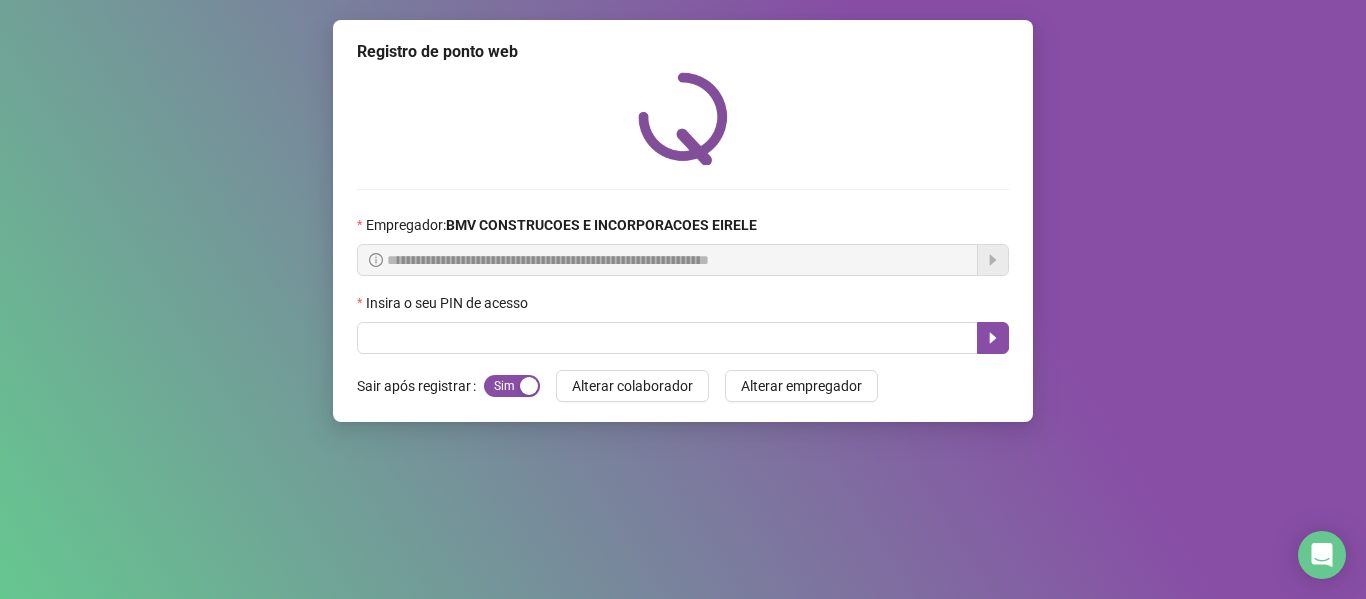 click on "Insira o seu PIN de acesso" at bounding box center [683, 307] 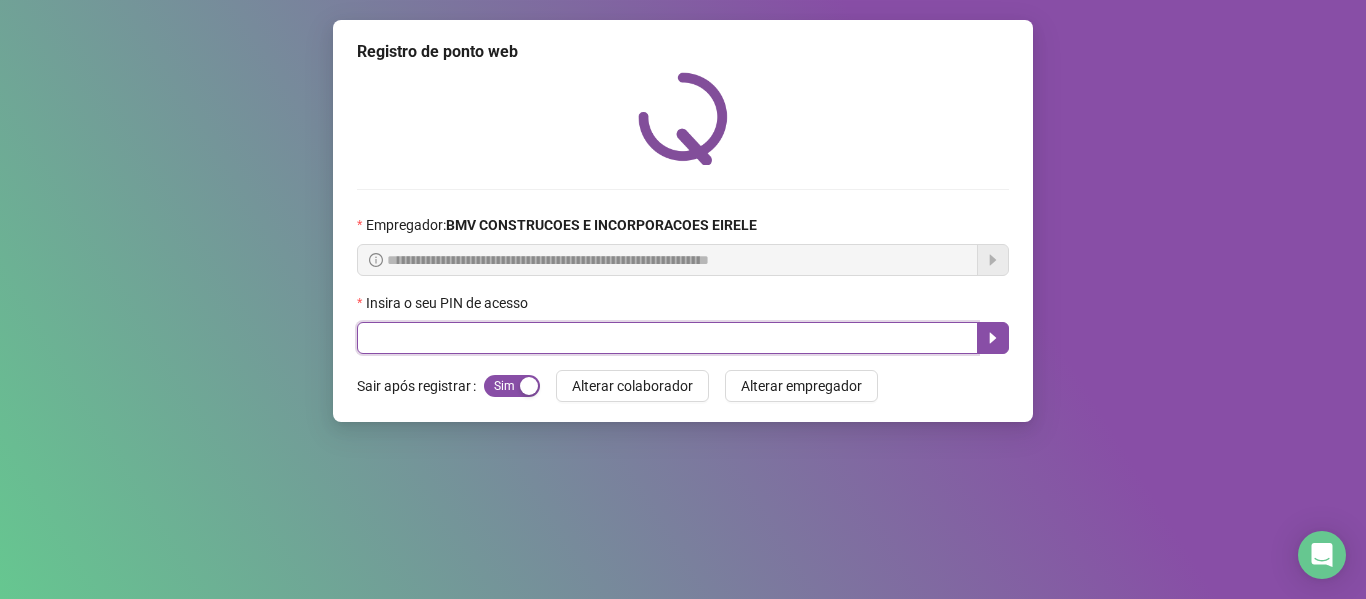 click at bounding box center [667, 338] 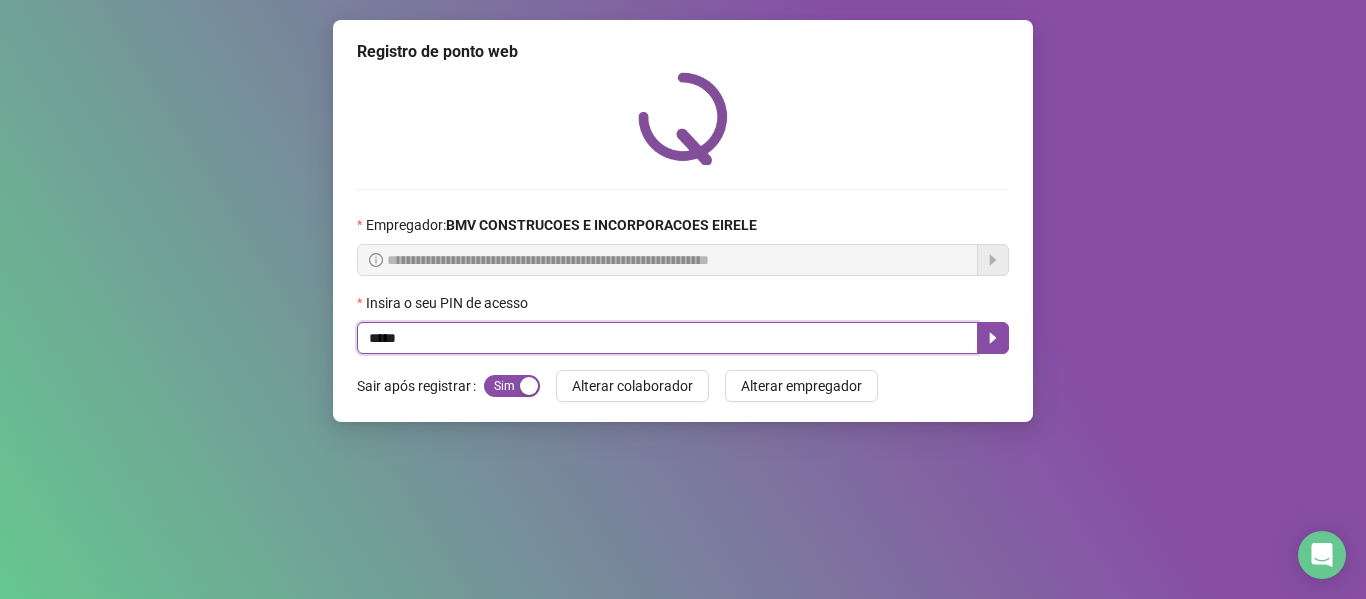 type on "*****" 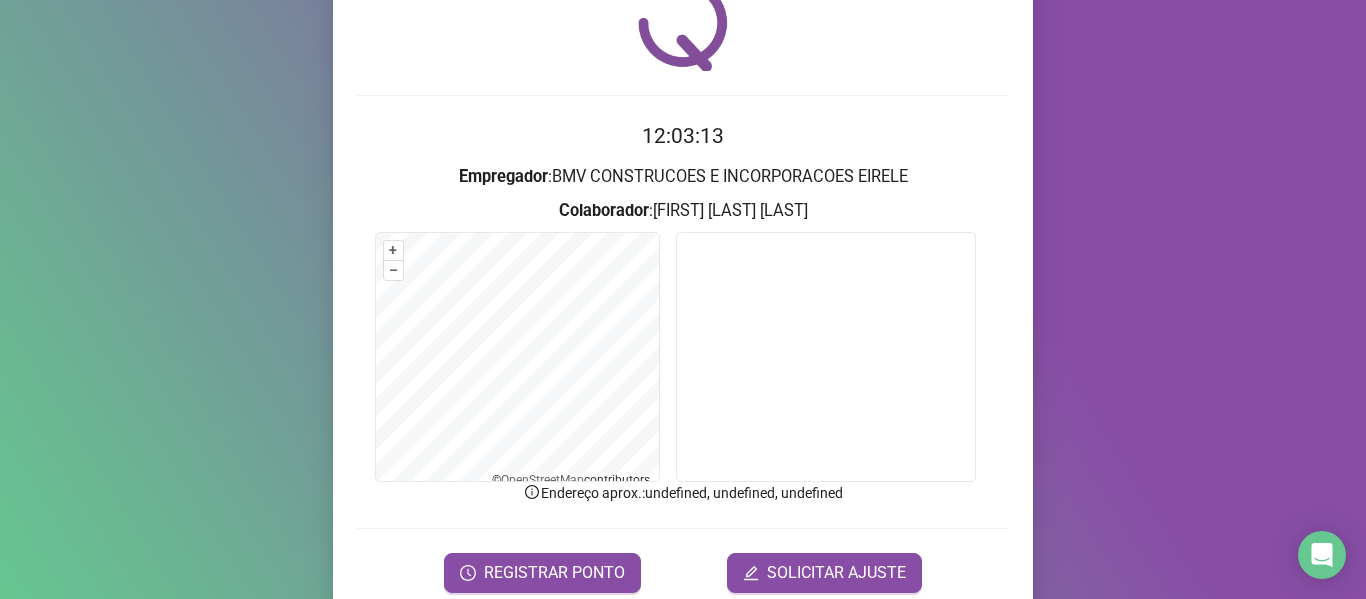 scroll, scrollTop: 122, scrollLeft: 0, axis: vertical 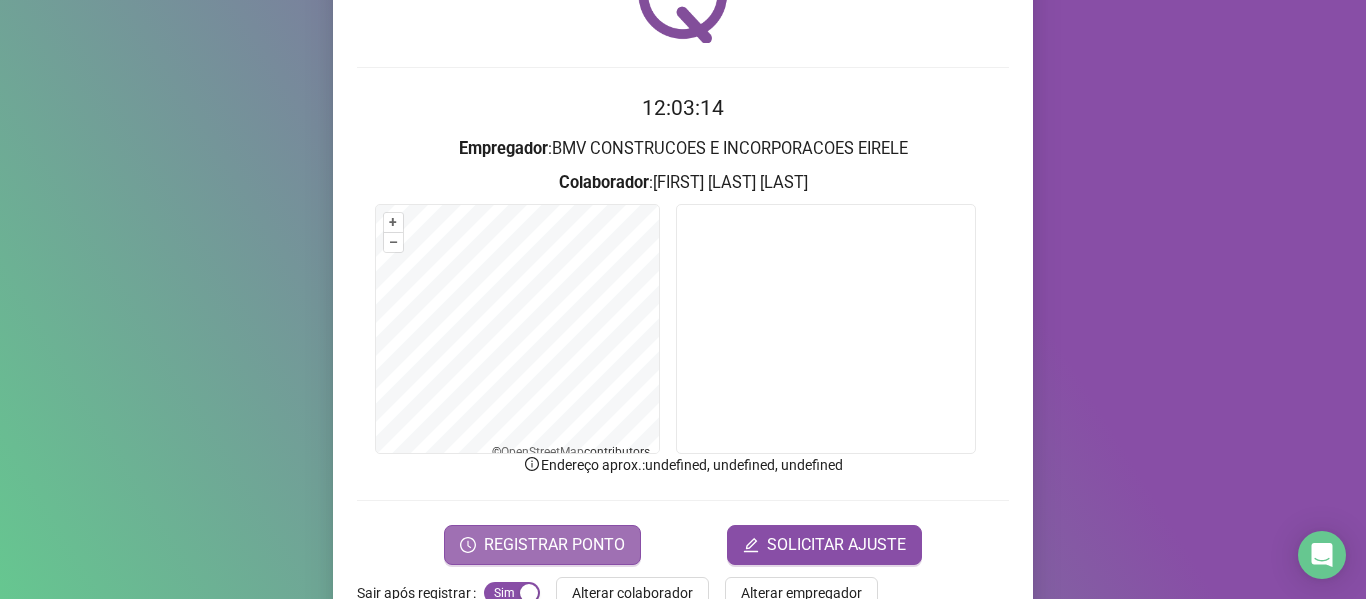 click on "REGISTRAR PONTO" at bounding box center (554, 545) 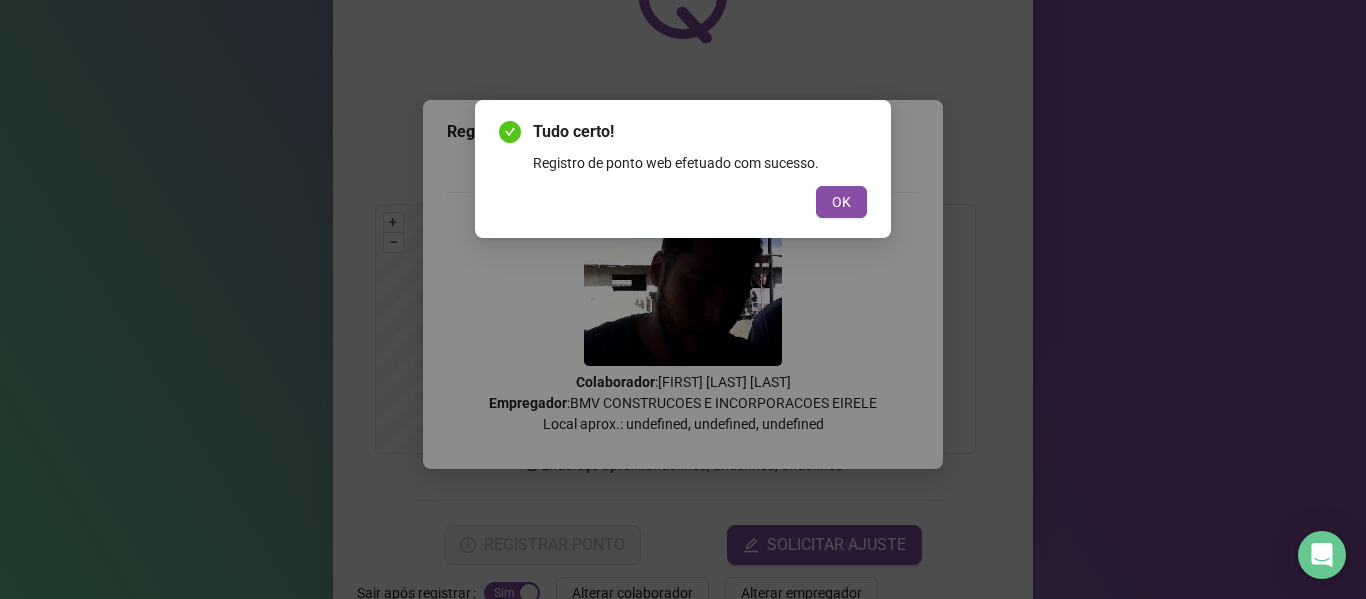 click on "Tudo certo! Registro de ponto web efetuado com sucesso. OK" at bounding box center [683, 169] 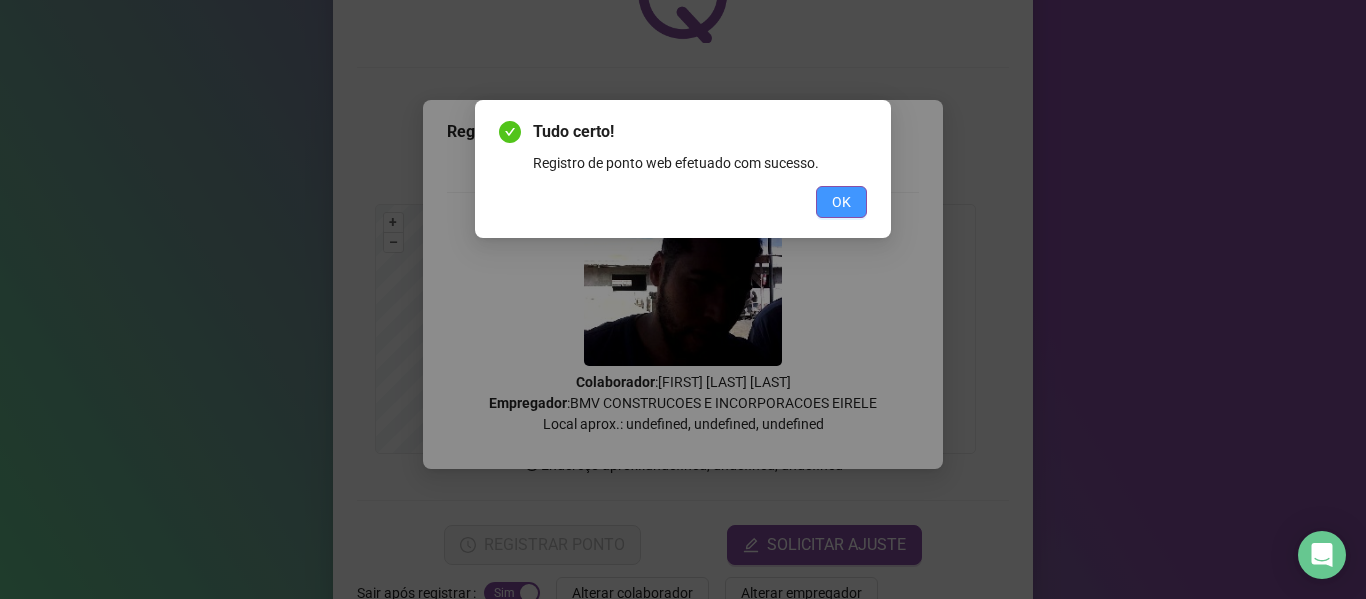 click on "OK" at bounding box center [841, 202] 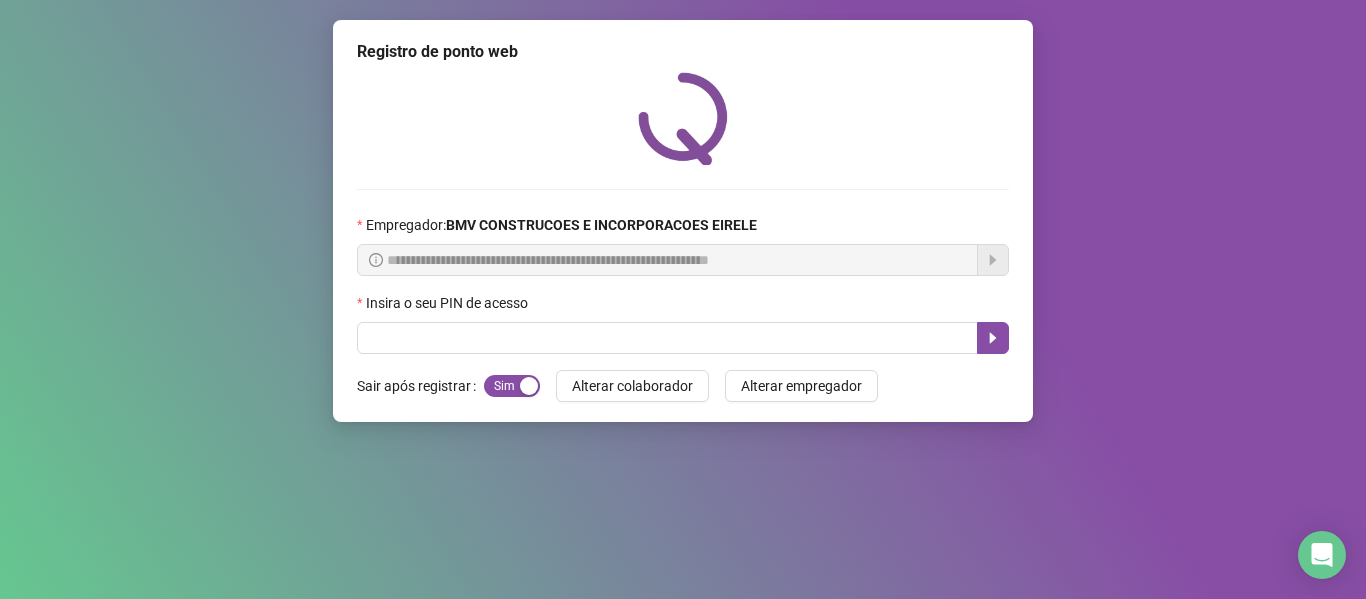 scroll, scrollTop: 0, scrollLeft: 0, axis: both 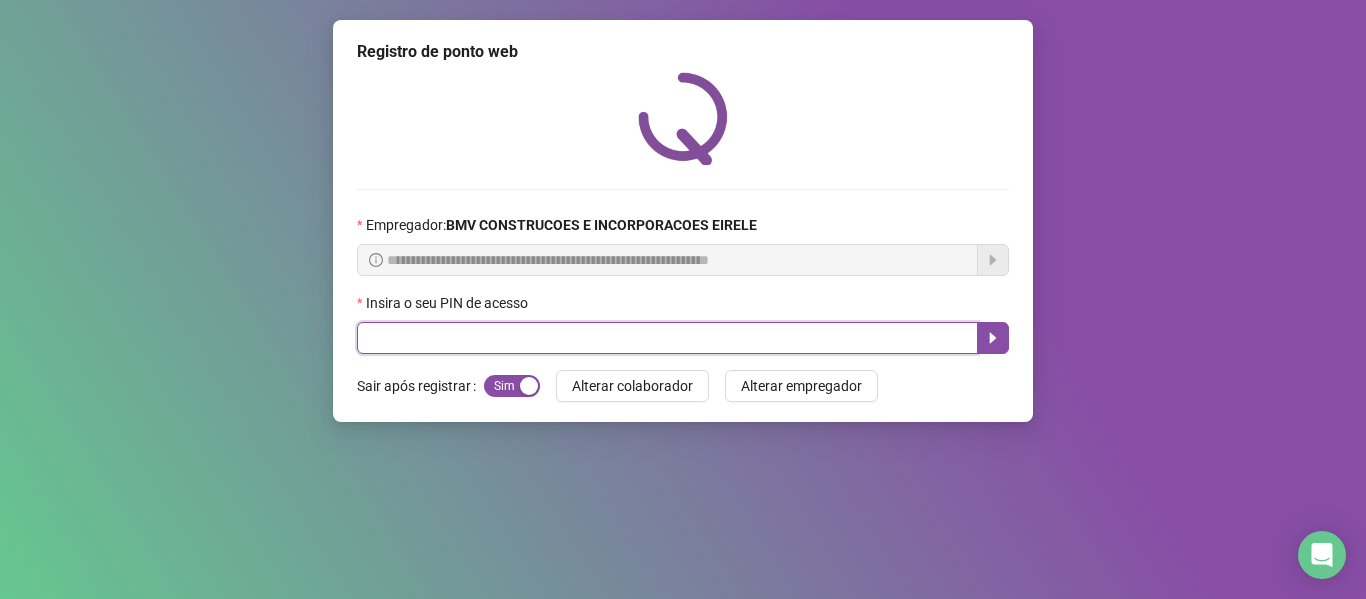 click at bounding box center [667, 338] 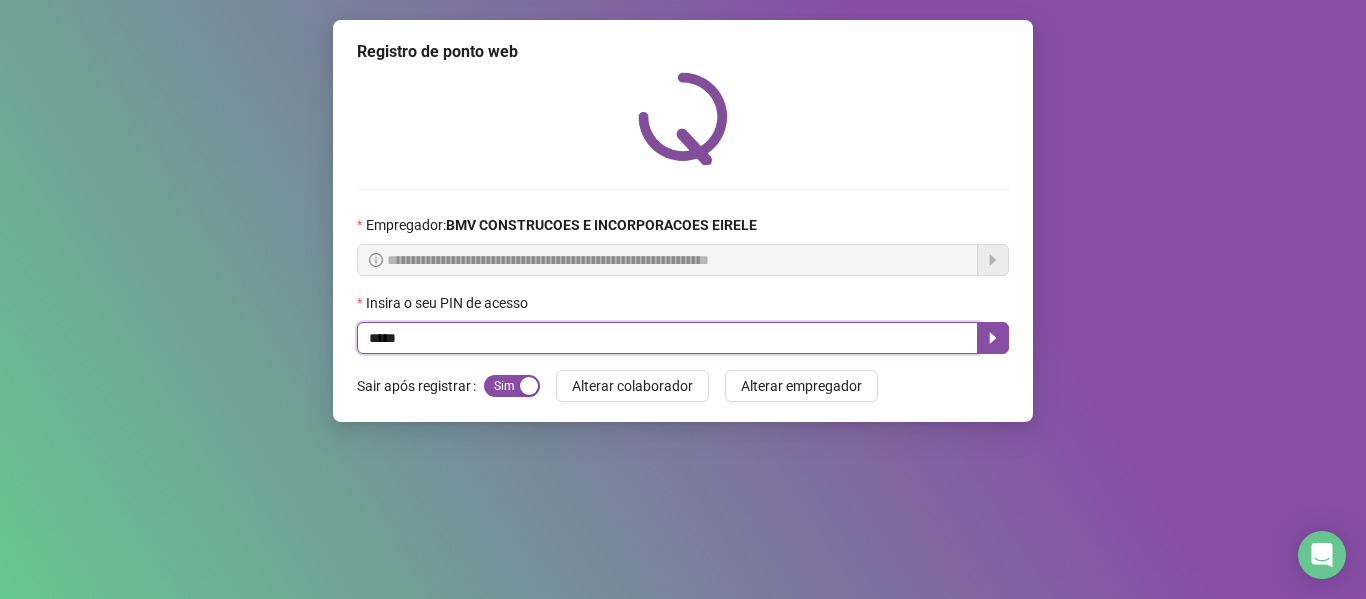 type on "*****" 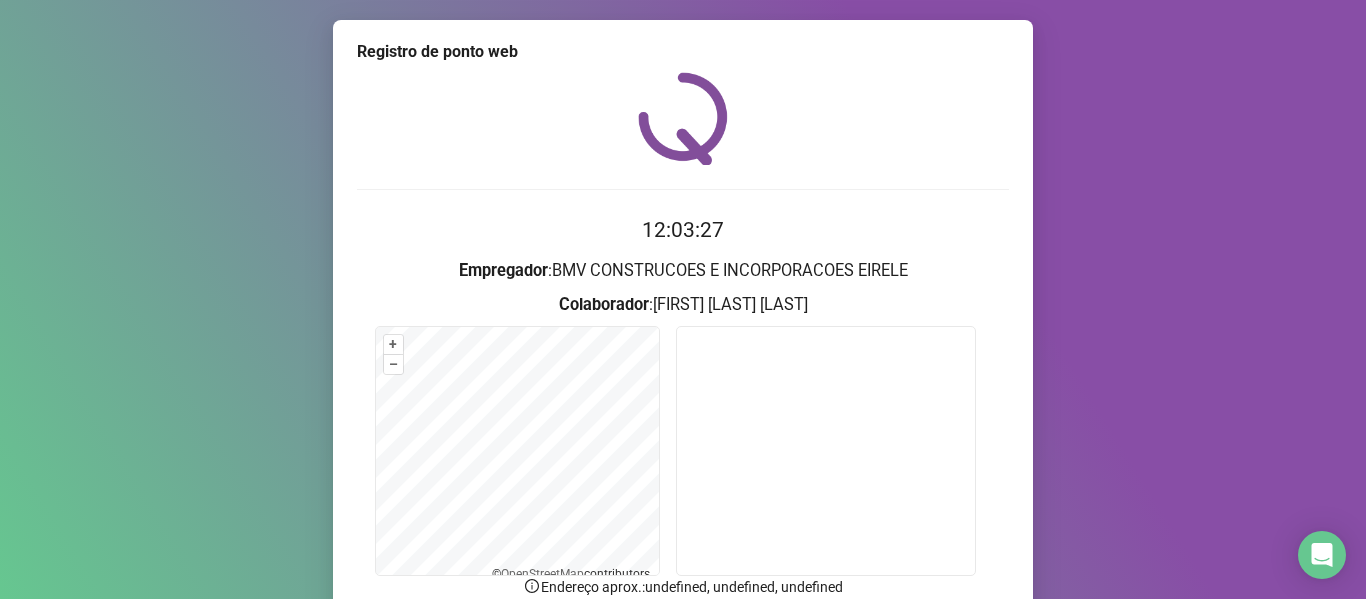 scroll, scrollTop: 176, scrollLeft: 0, axis: vertical 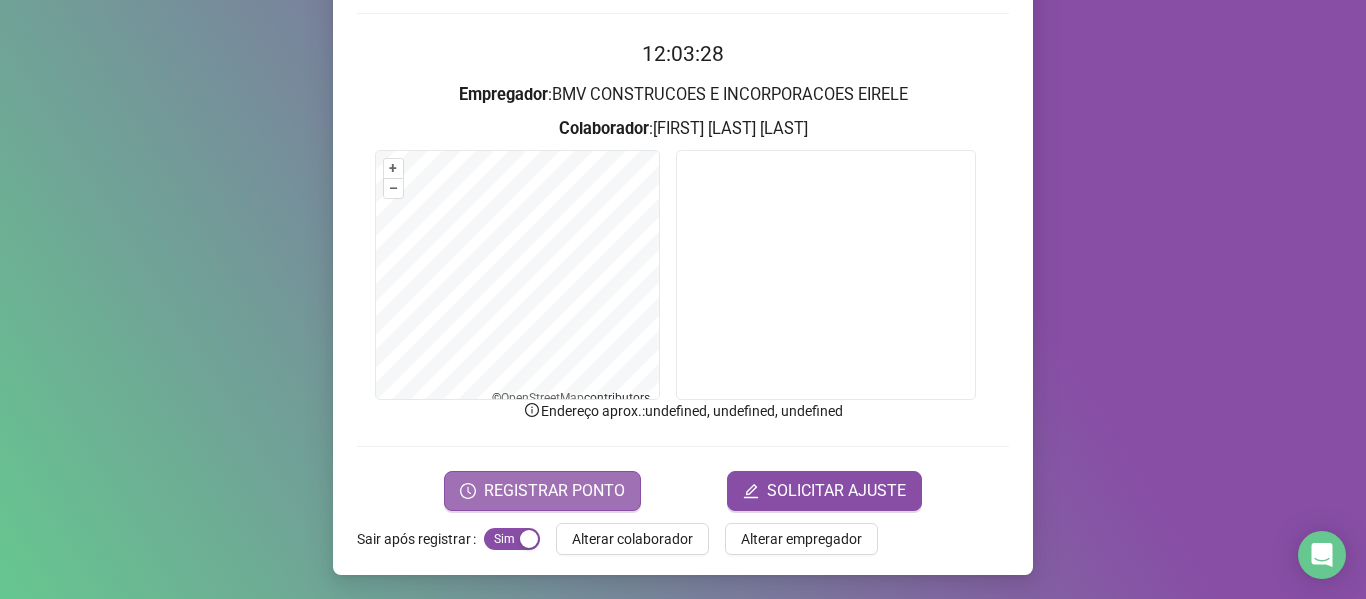 click on "REGISTRAR PONTO" at bounding box center [554, 491] 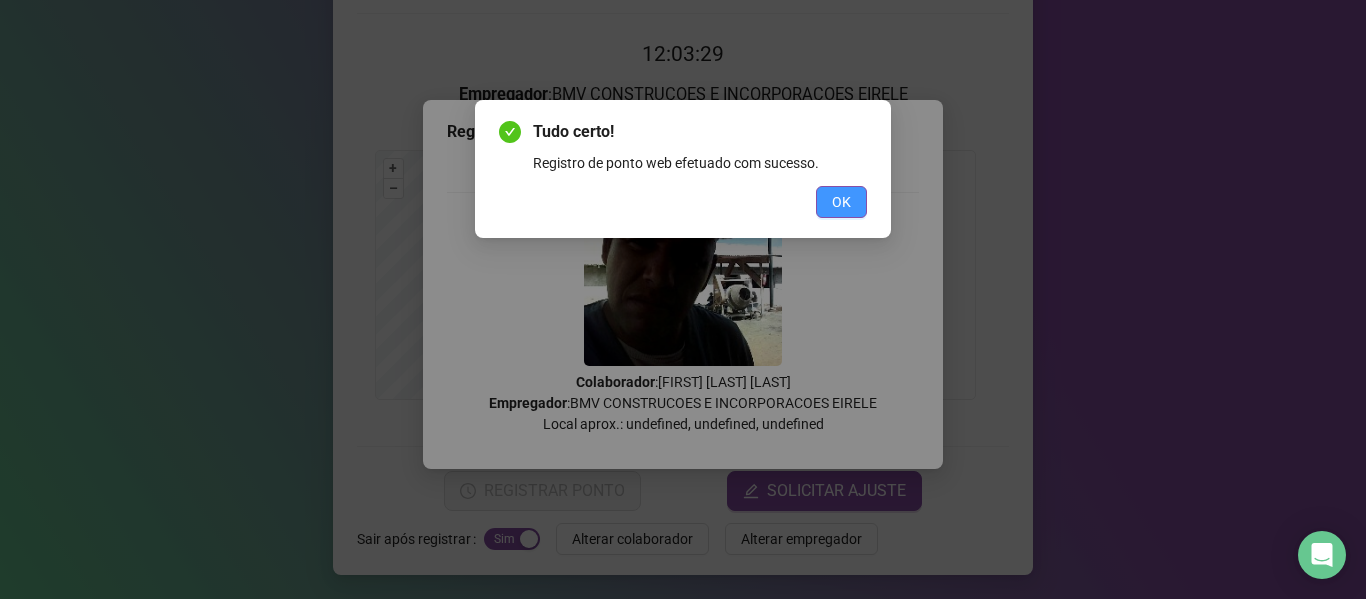 click on "OK" at bounding box center (841, 202) 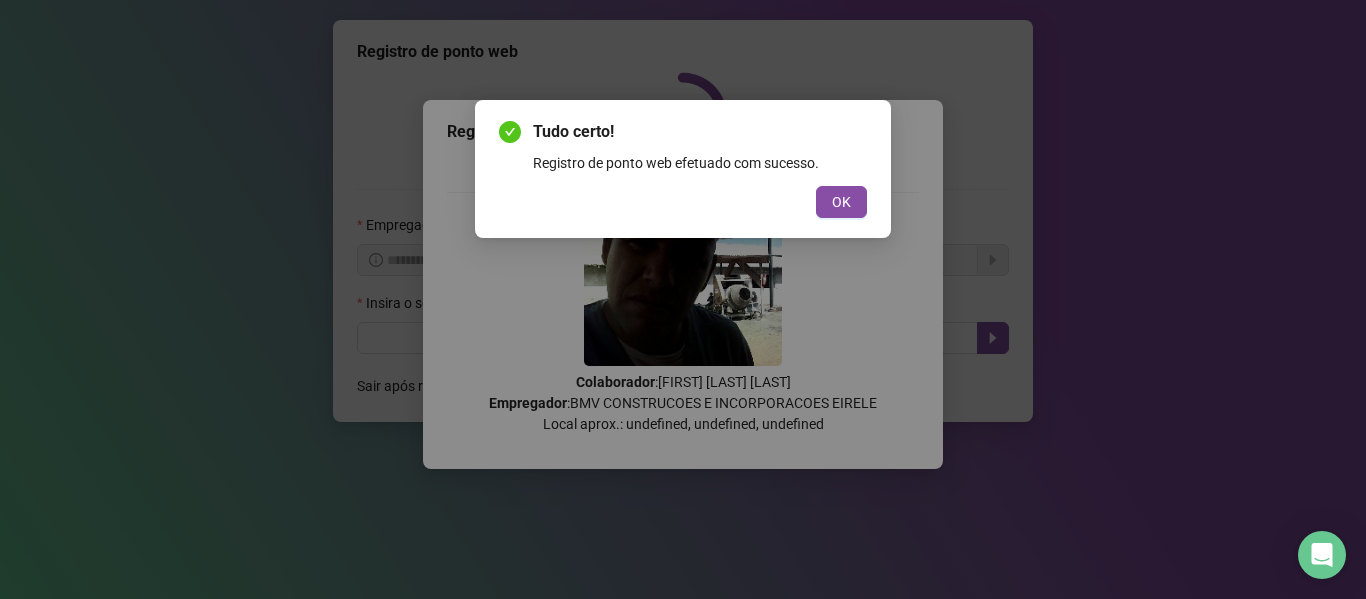 scroll, scrollTop: 0, scrollLeft: 0, axis: both 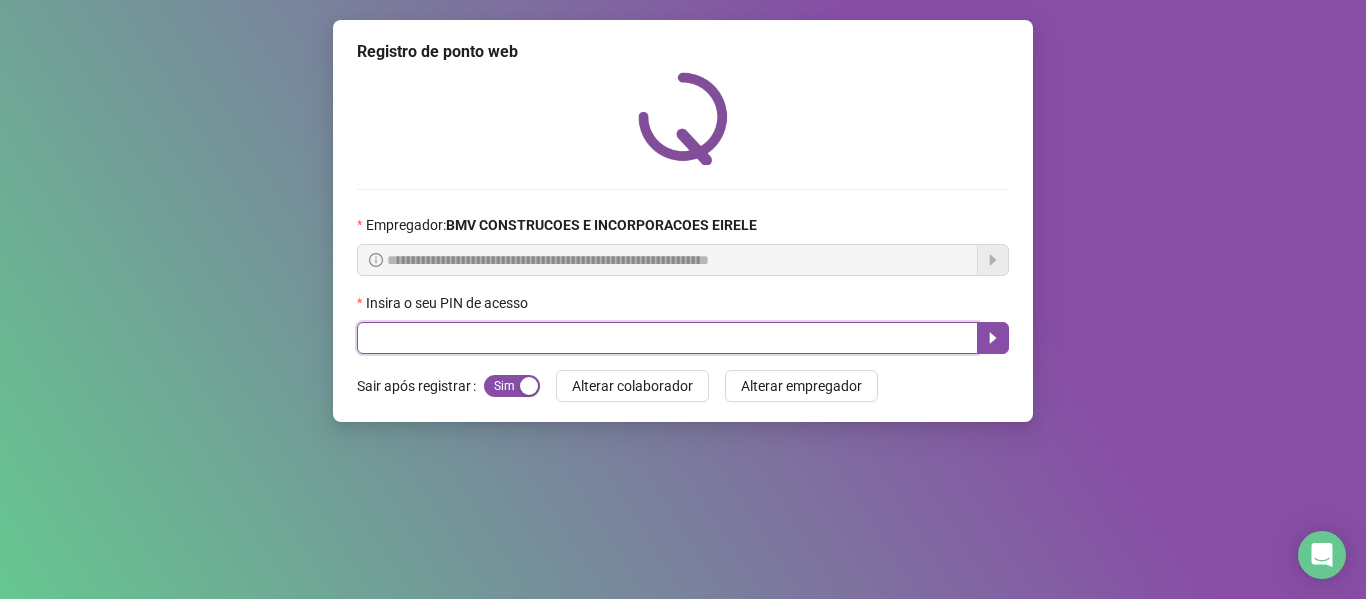 click at bounding box center (667, 338) 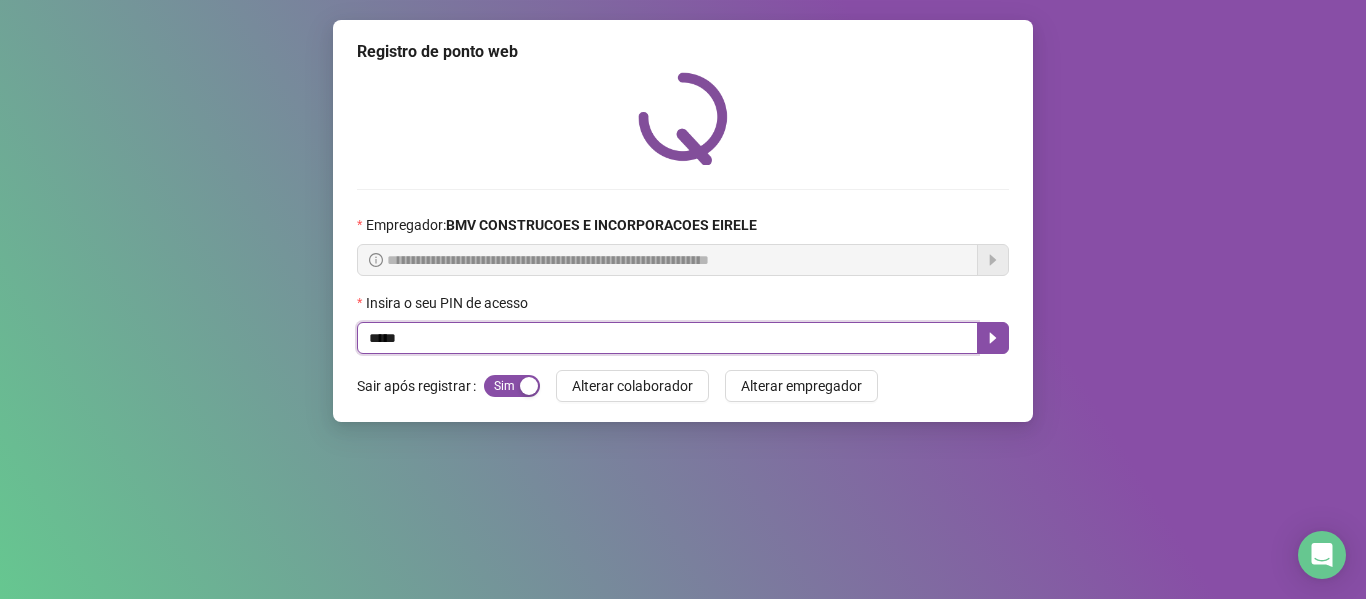 type on "*****" 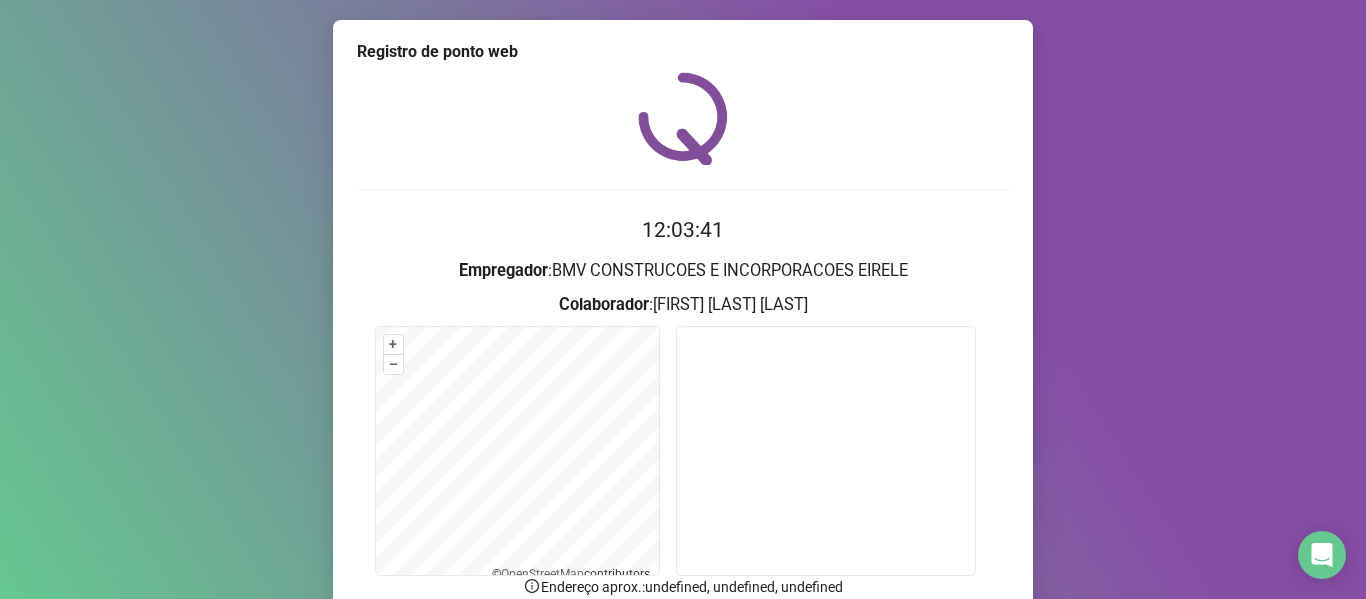 scroll, scrollTop: 176, scrollLeft: 0, axis: vertical 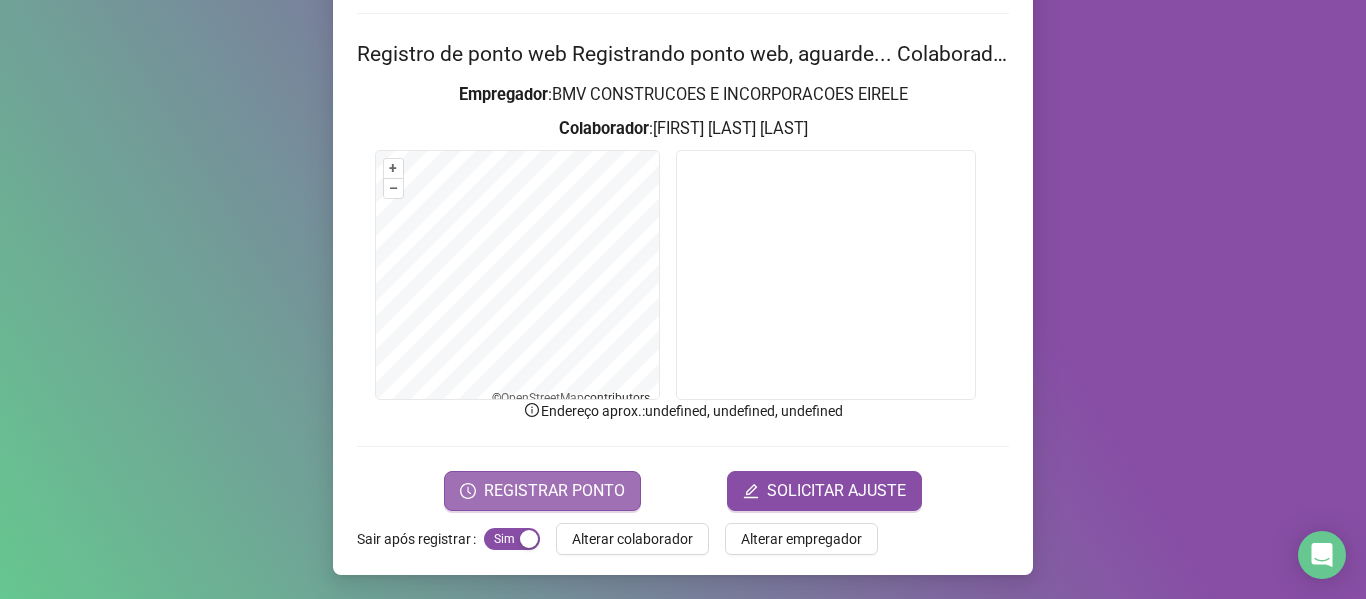 click on "REGISTRAR PONTO" at bounding box center (554, 491) 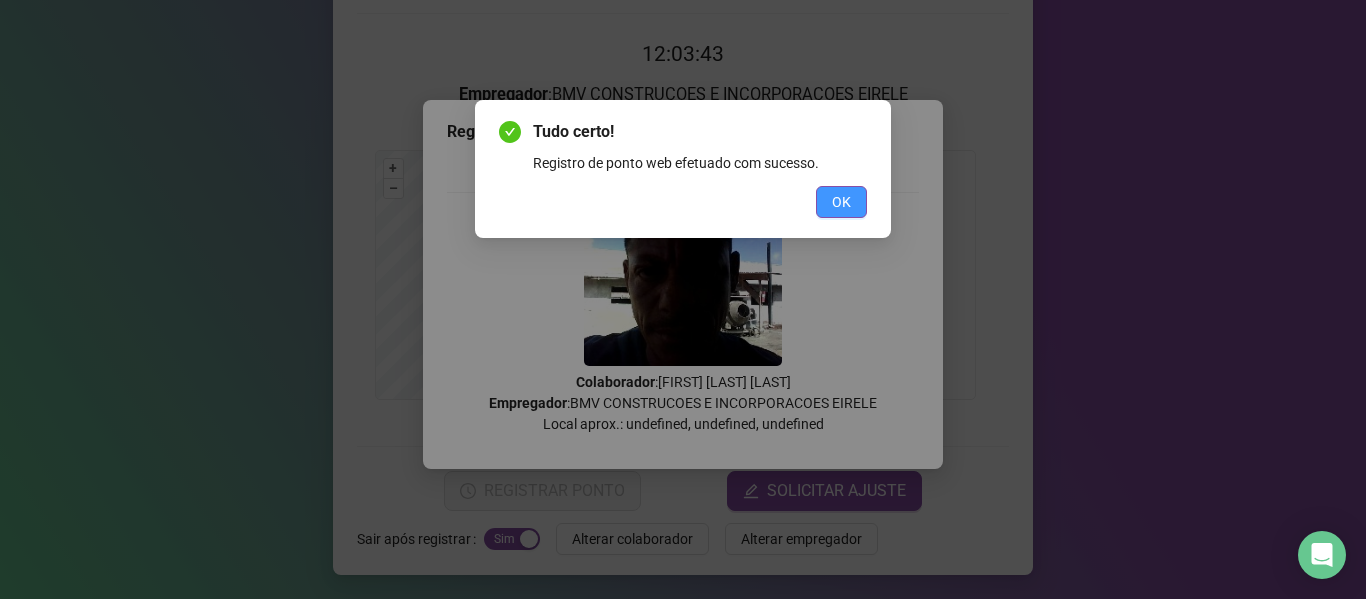 click on "OK" at bounding box center [841, 202] 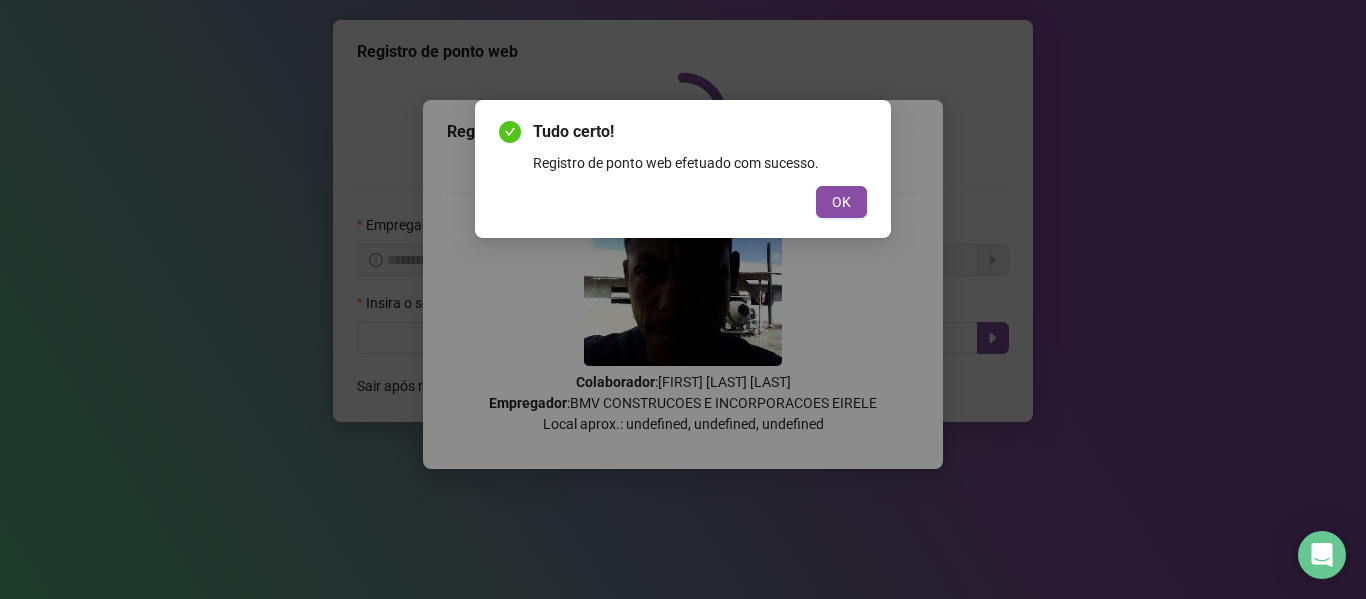scroll, scrollTop: 0, scrollLeft: 0, axis: both 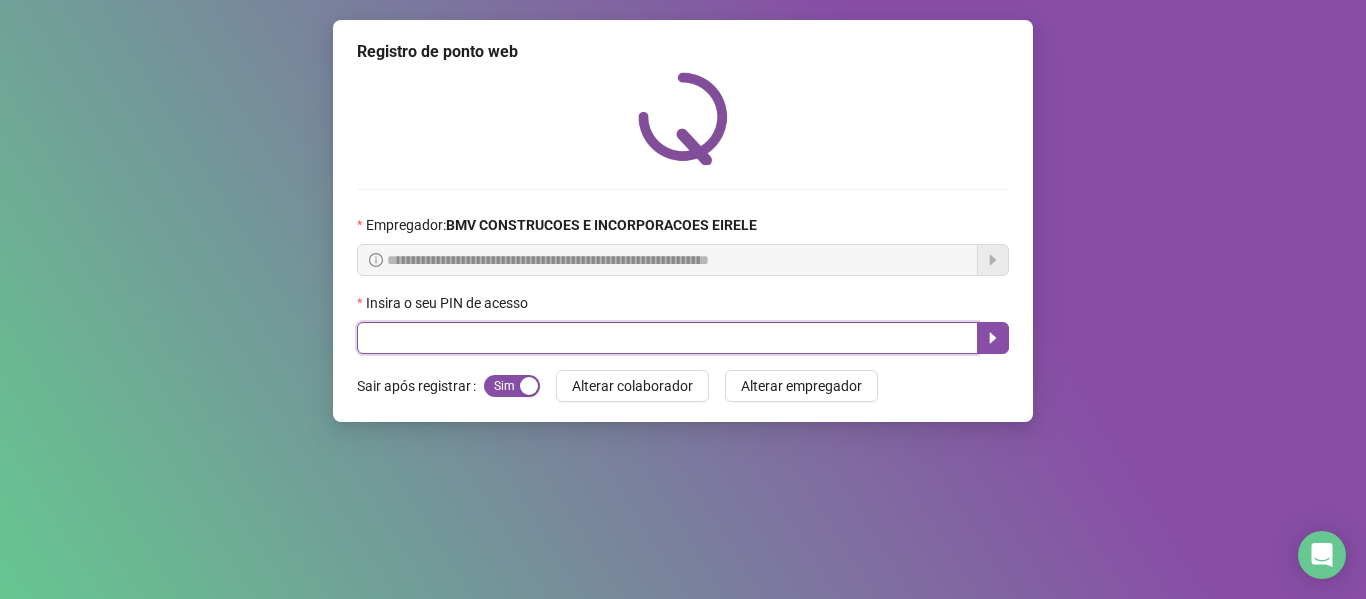 click at bounding box center [667, 338] 